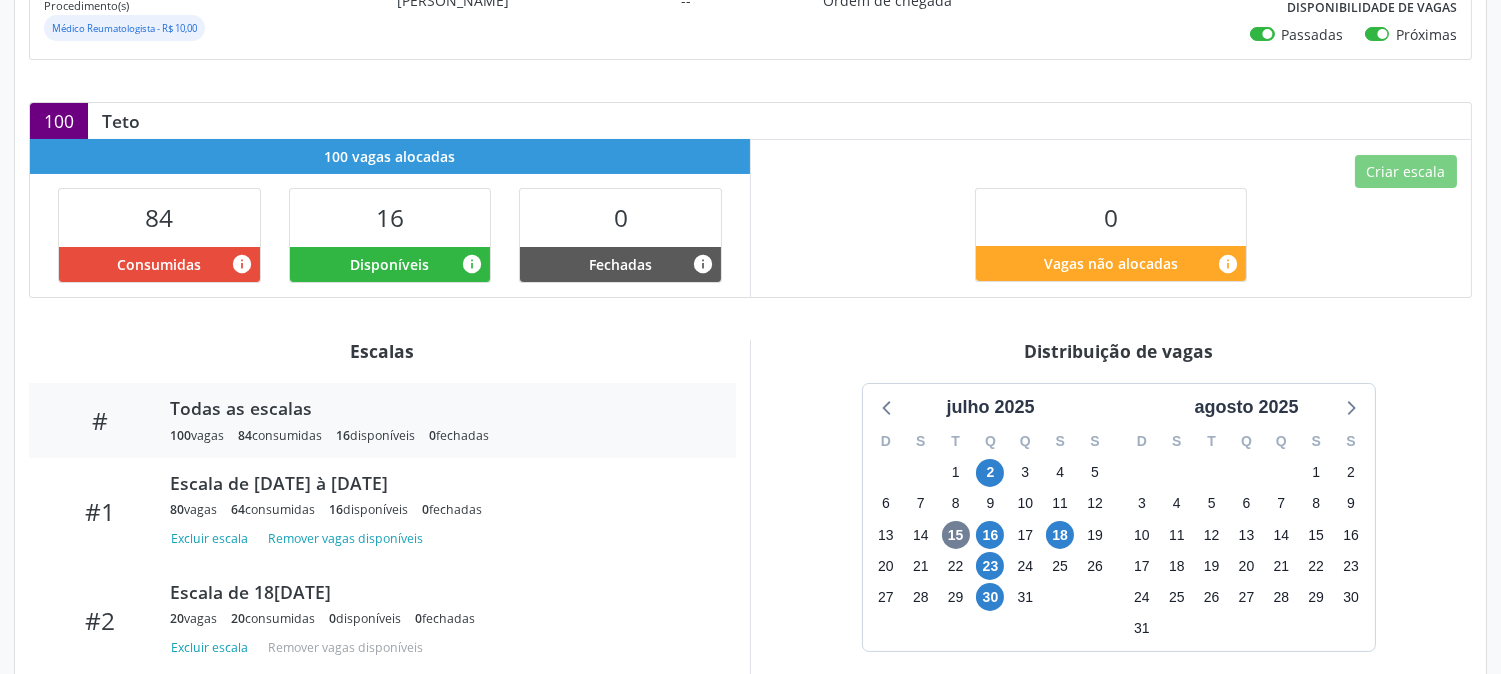 scroll, scrollTop: 444, scrollLeft: 0, axis: vertical 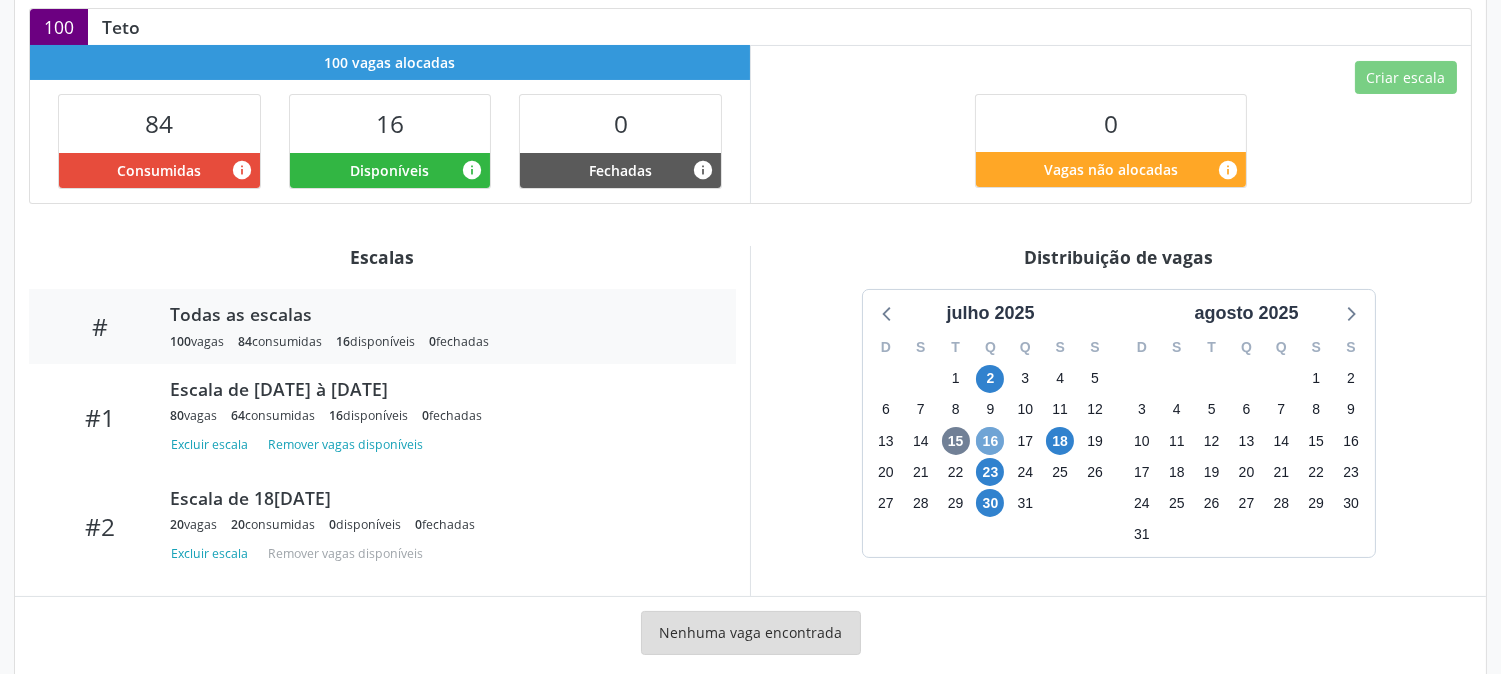 click on "16" at bounding box center [990, 441] 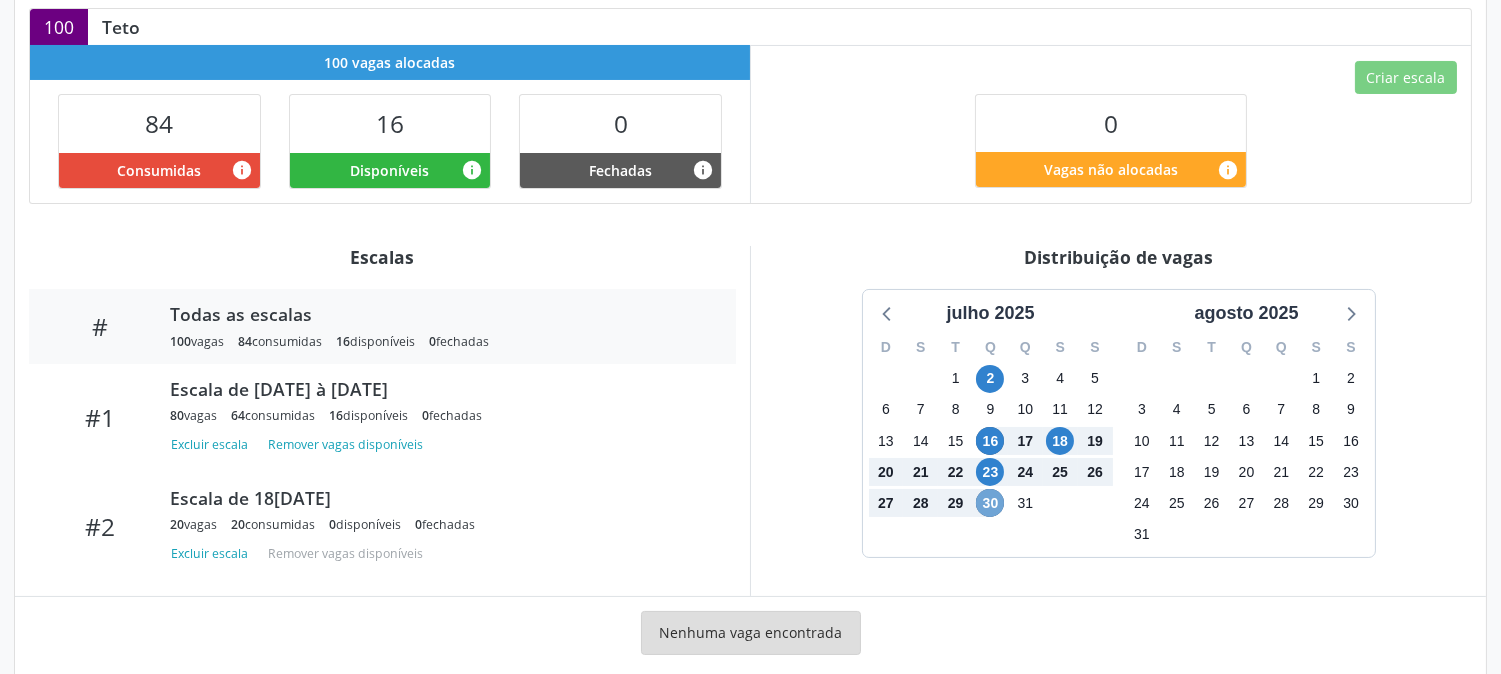 click on "30" at bounding box center (990, 503) 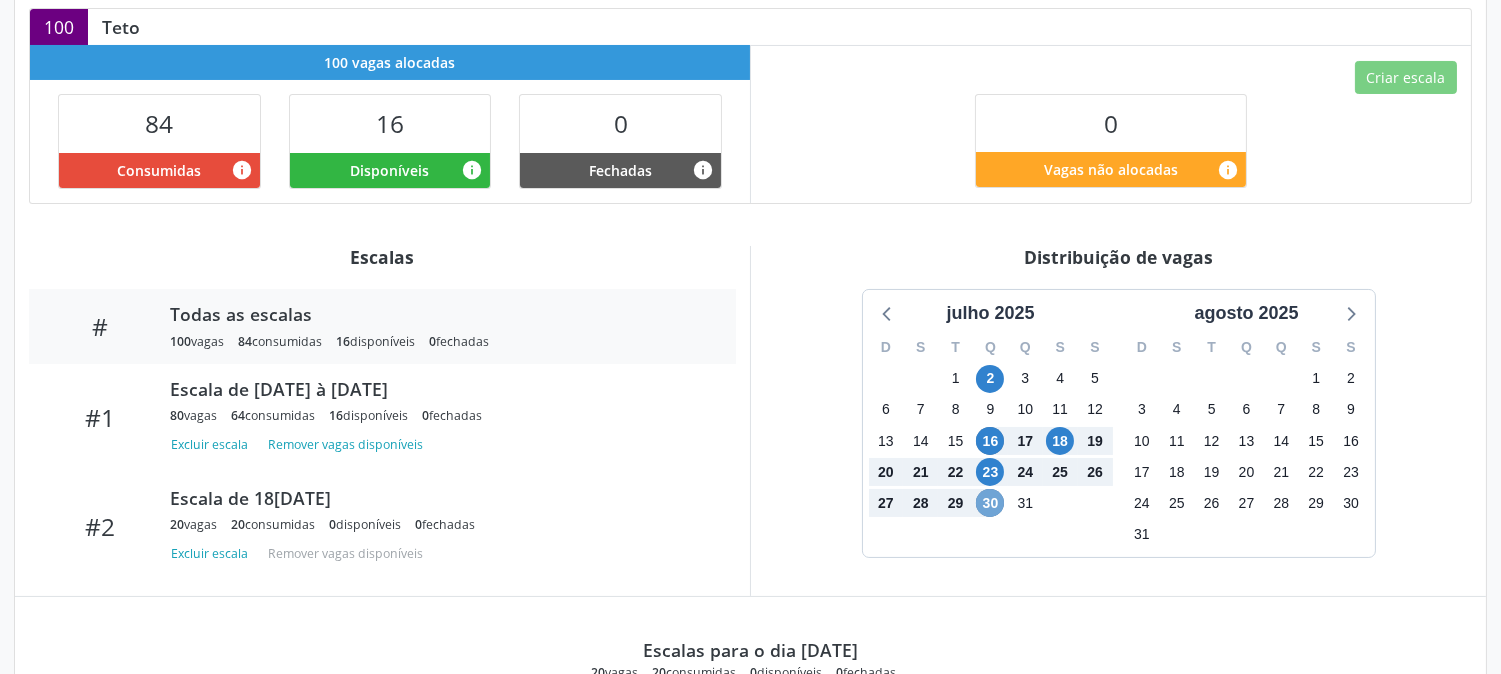click on "30" at bounding box center (990, 503) 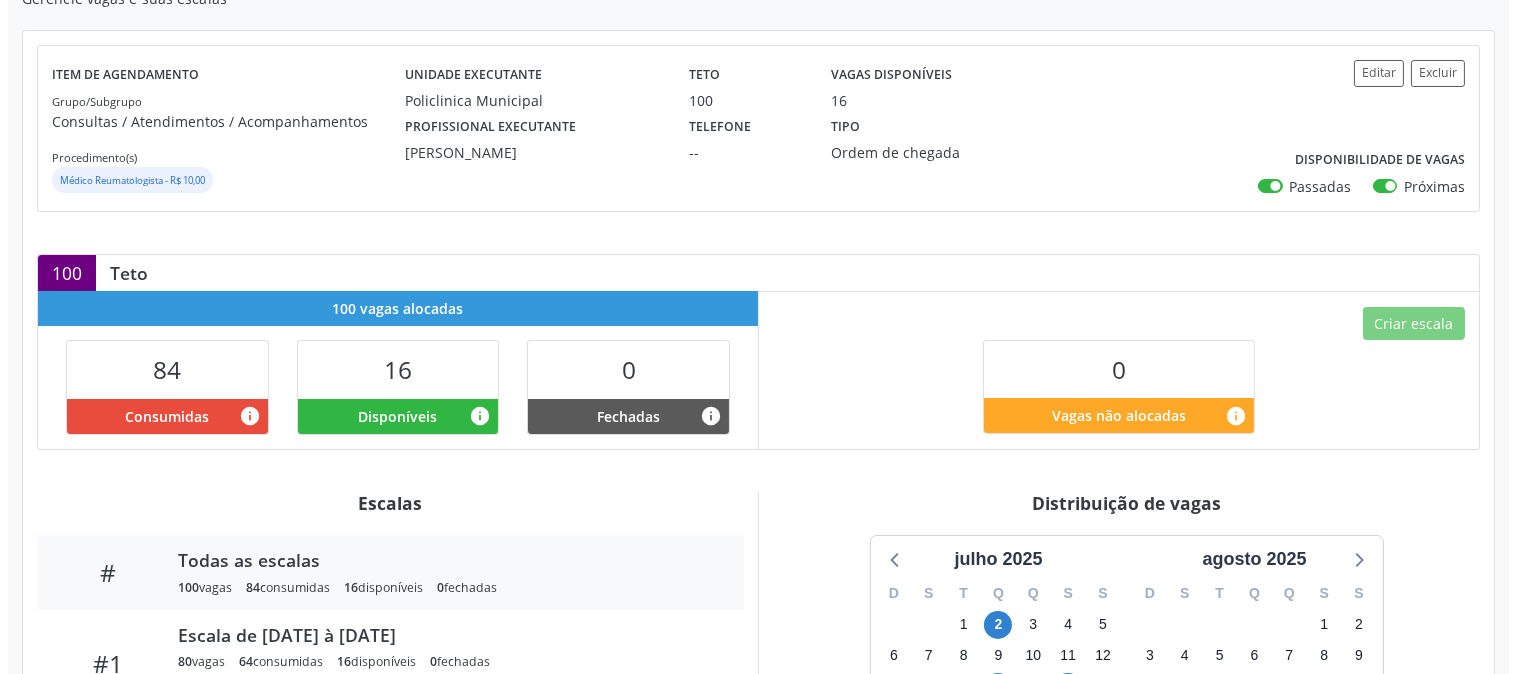 scroll, scrollTop: 0, scrollLeft: 0, axis: both 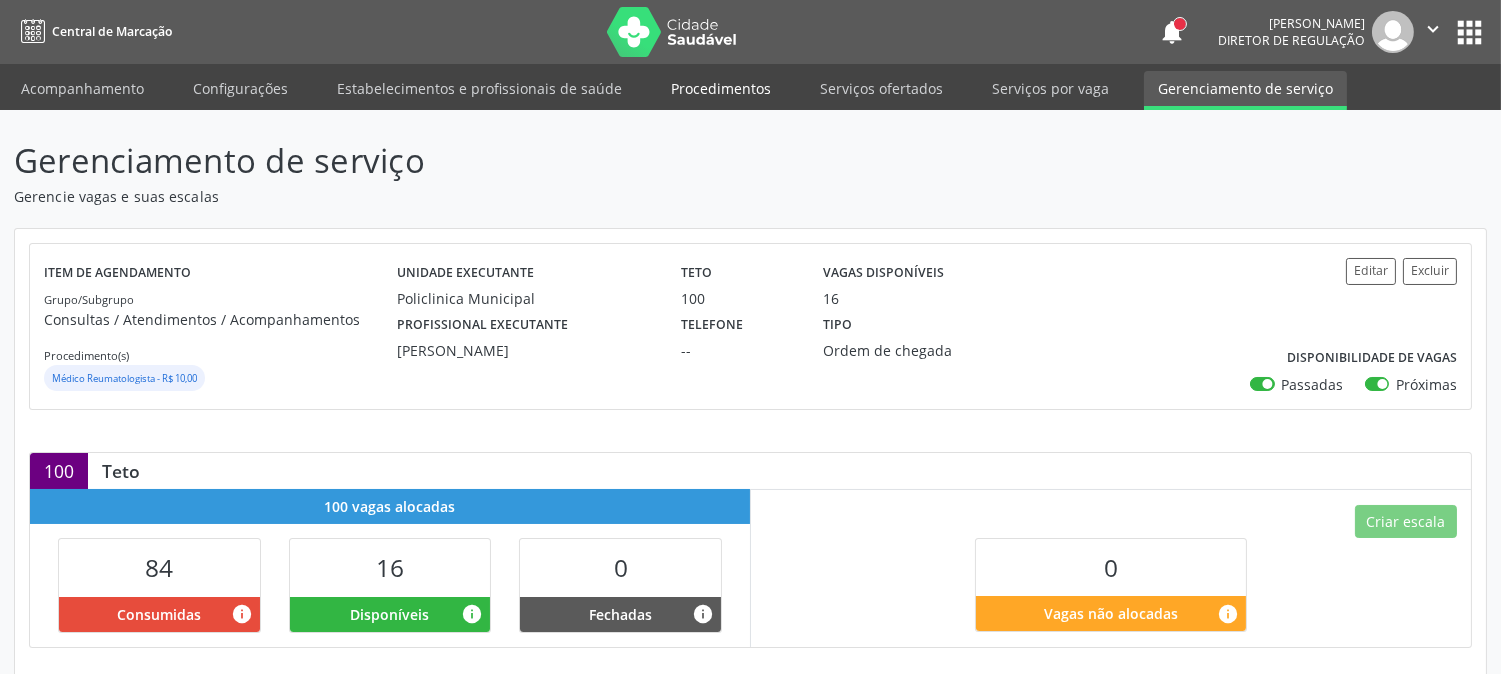 click on "Procedimentos" at bounding box center [721, 88] 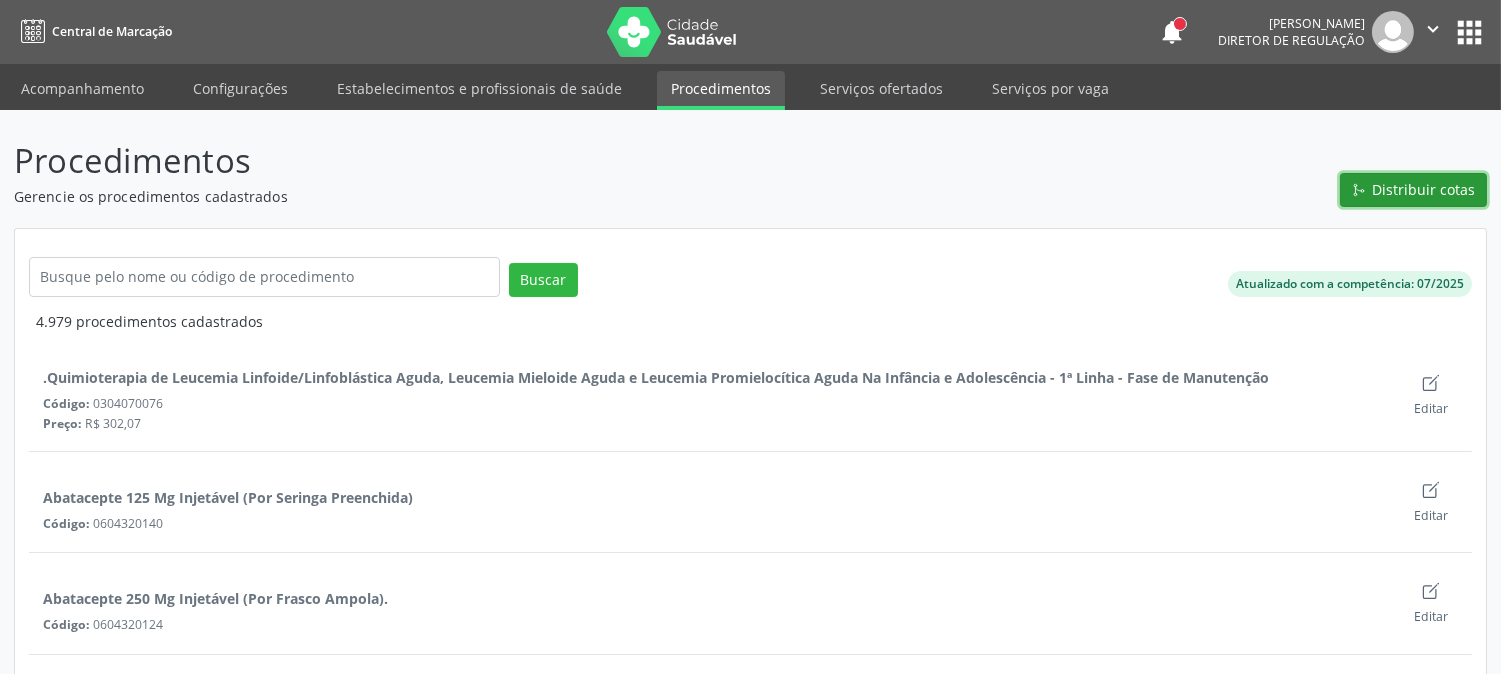 click on "Distribuir cotas" at bounding box center (1424, 189) 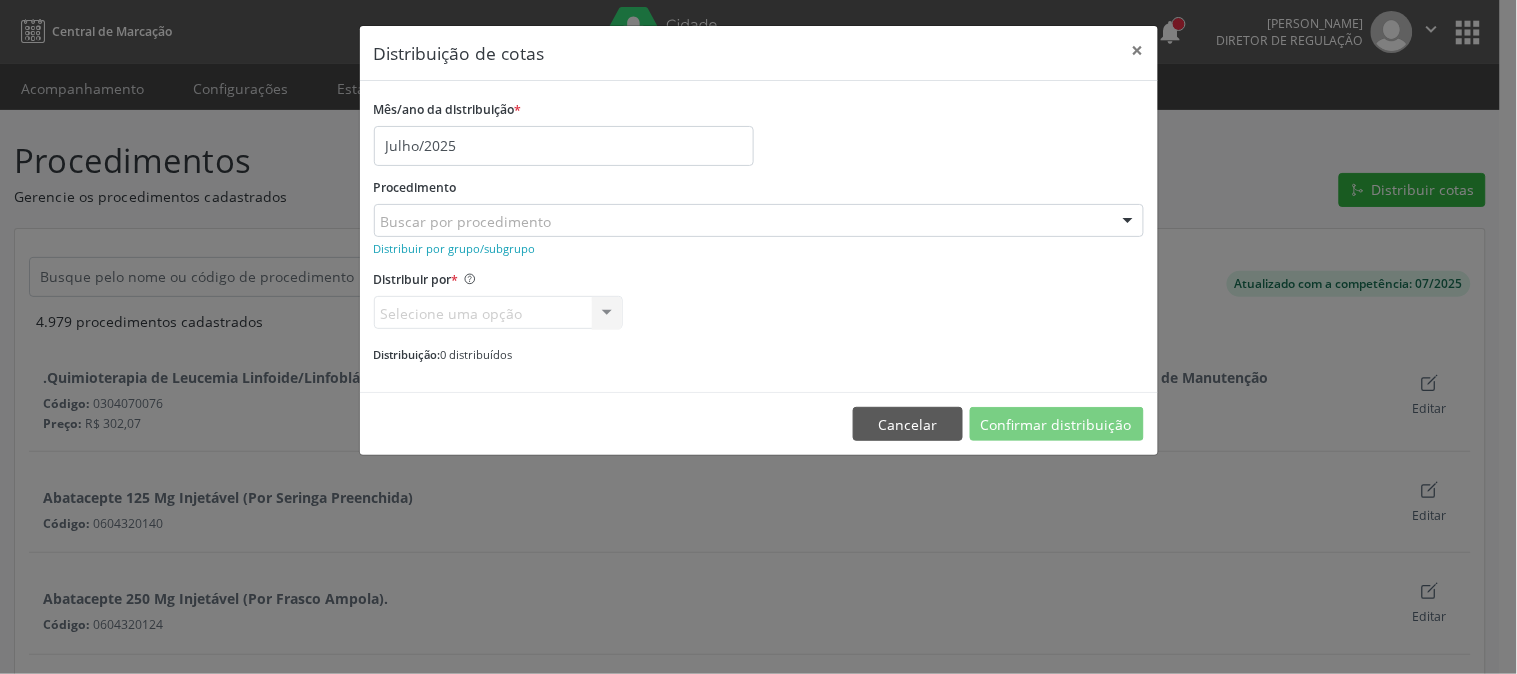 click on "Buscar por procedimento" at bounding box center [759, 221] 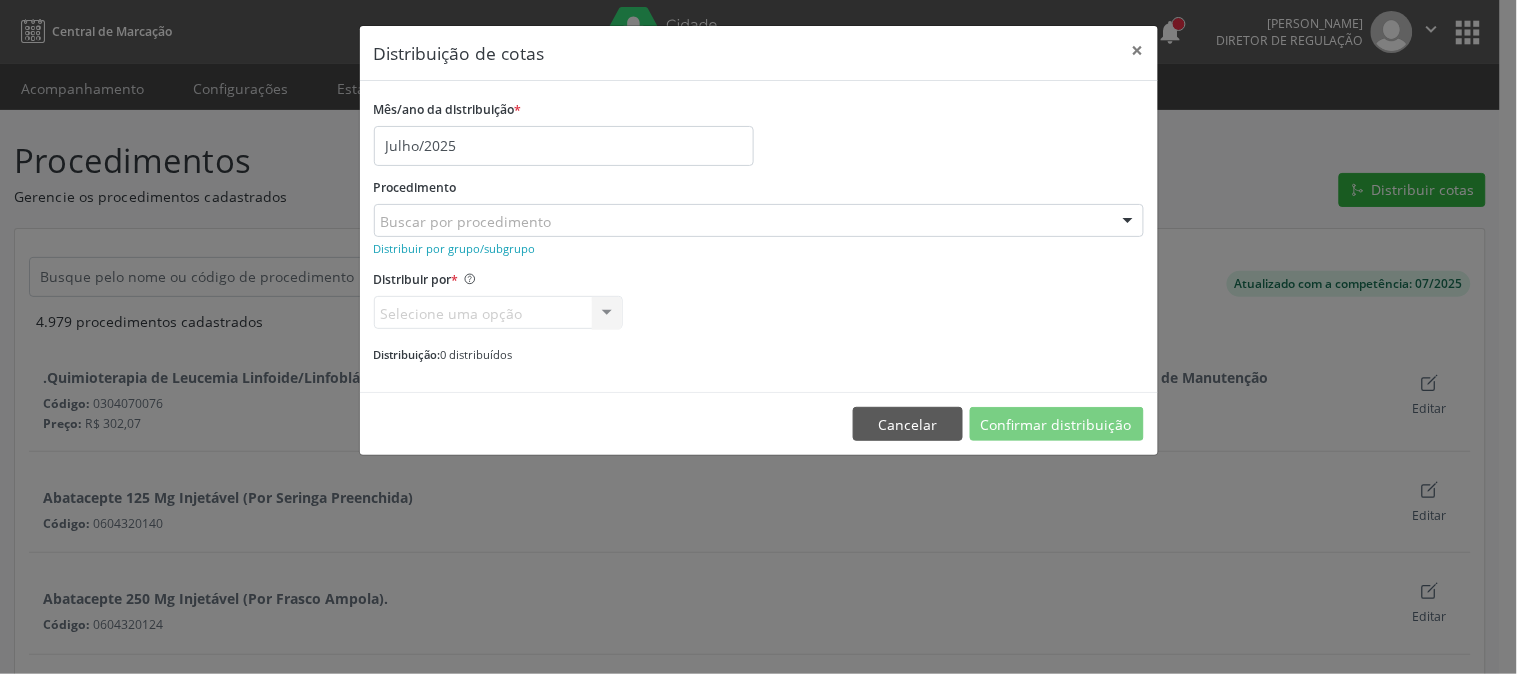 click on "Procedimento
Buscar por procedimento
0304070076 - .Quimioterapia de Leucemia Linfoide/Linfoblástica Aguda, Leucemia Mieloide Aguda e Leucemia Promielocítica Aguda Na Infância e Adolescência - 1ª Linha - Fase de Manutenção   0604320140 - Abatacepte 125 Mg Injetável (Por Seringa Preenchida)   0604320124 - Abatacepte 250 Mg Injetável (Por Frasco Ampola).   0603050018 - Abciximabe   0406010013 - Abertura de Comunicação Inter-Atrial   0406010021 - Abertura de Estenose Aortica Valvar   0406011265 - Abertura de Estenose Aortica Valvar (Criança e Adolescente)   0406010030 - Abertura de Estenose Pulmonar Valvar   0406011273 - Abertura de Estenose Pulmonar Valvar (Criança e Adolescente)   0301080011 - Abordagem Cognitiva Comportamental do Fumante (Por Atendimento / Paciente)   0307020010 - Acesso A Polpa Dentaria e Medicacao (Por Dente)   0604660030 - Acetazolamida 250 Mg (Por Comprimido)   0202010783 - Acidez Titulável no Leite Humano (Dornic)" at bounding box center (759, 205) 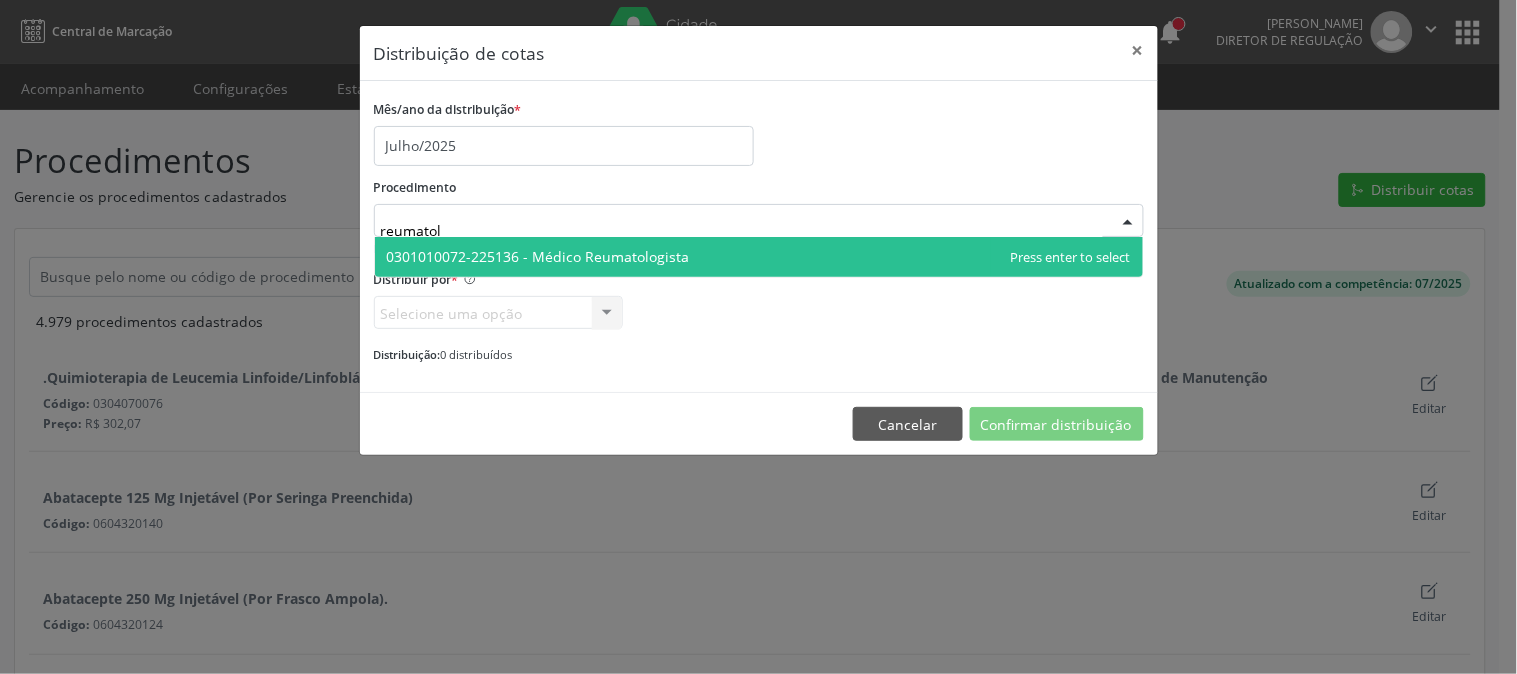 type on "reumatolo" 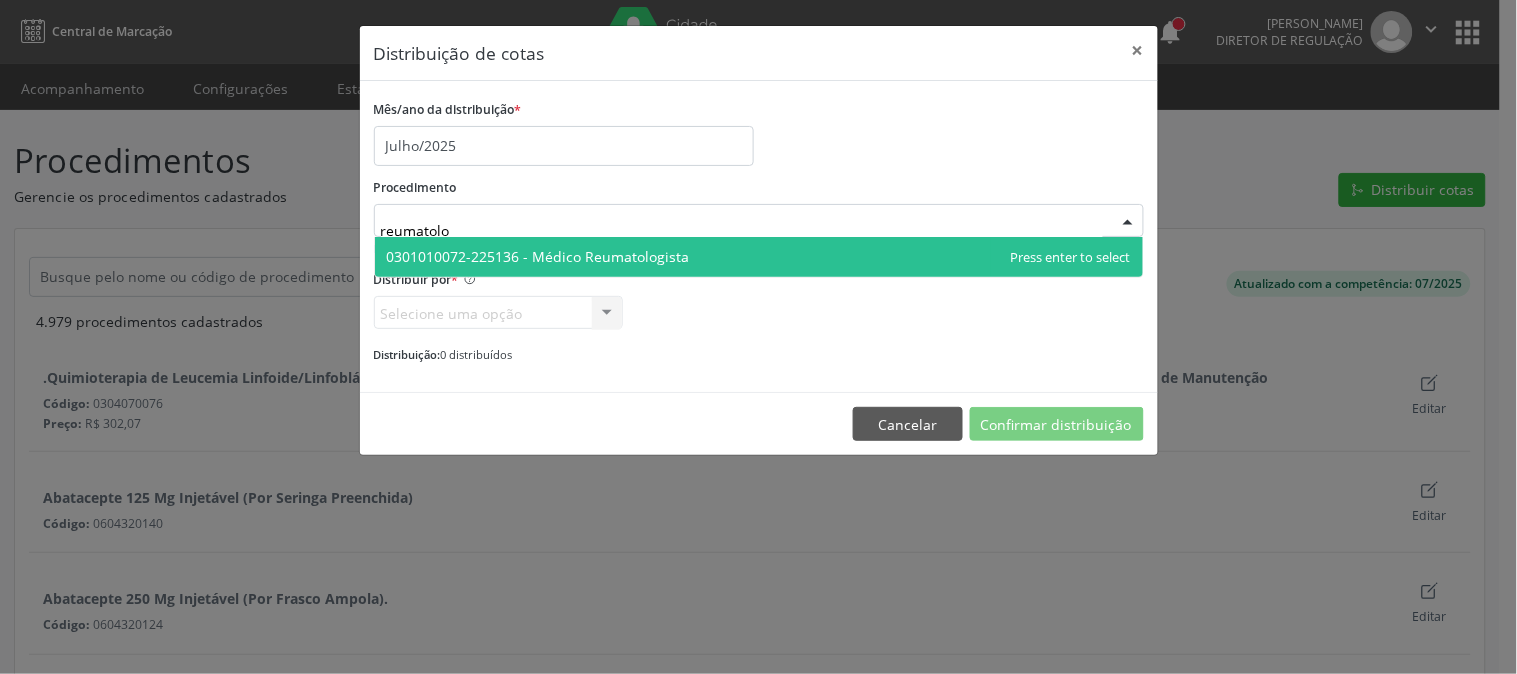 click on "0301010072-225136 - Médico Reumatologista" at bounding box center (538, 256) 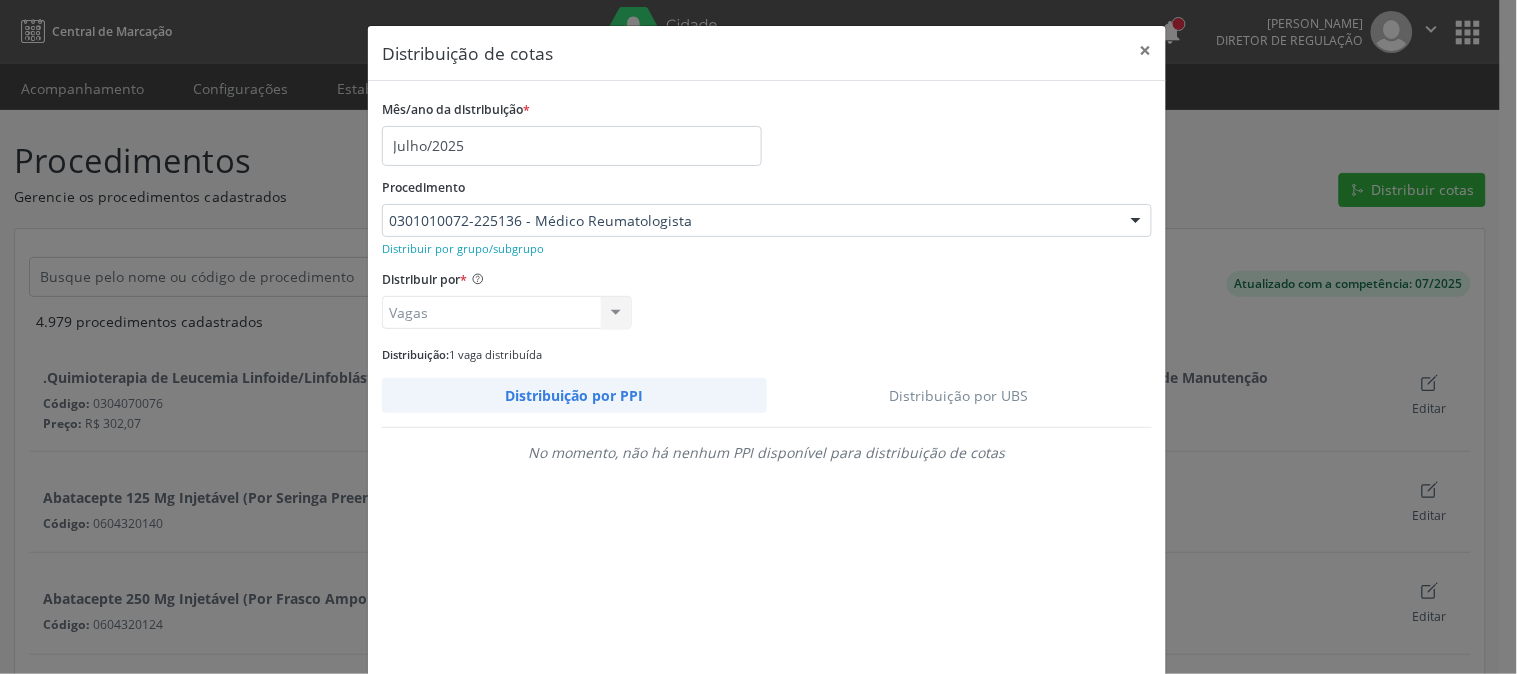 click on "Distribuição por UBS" at bounding box center (960, 395) 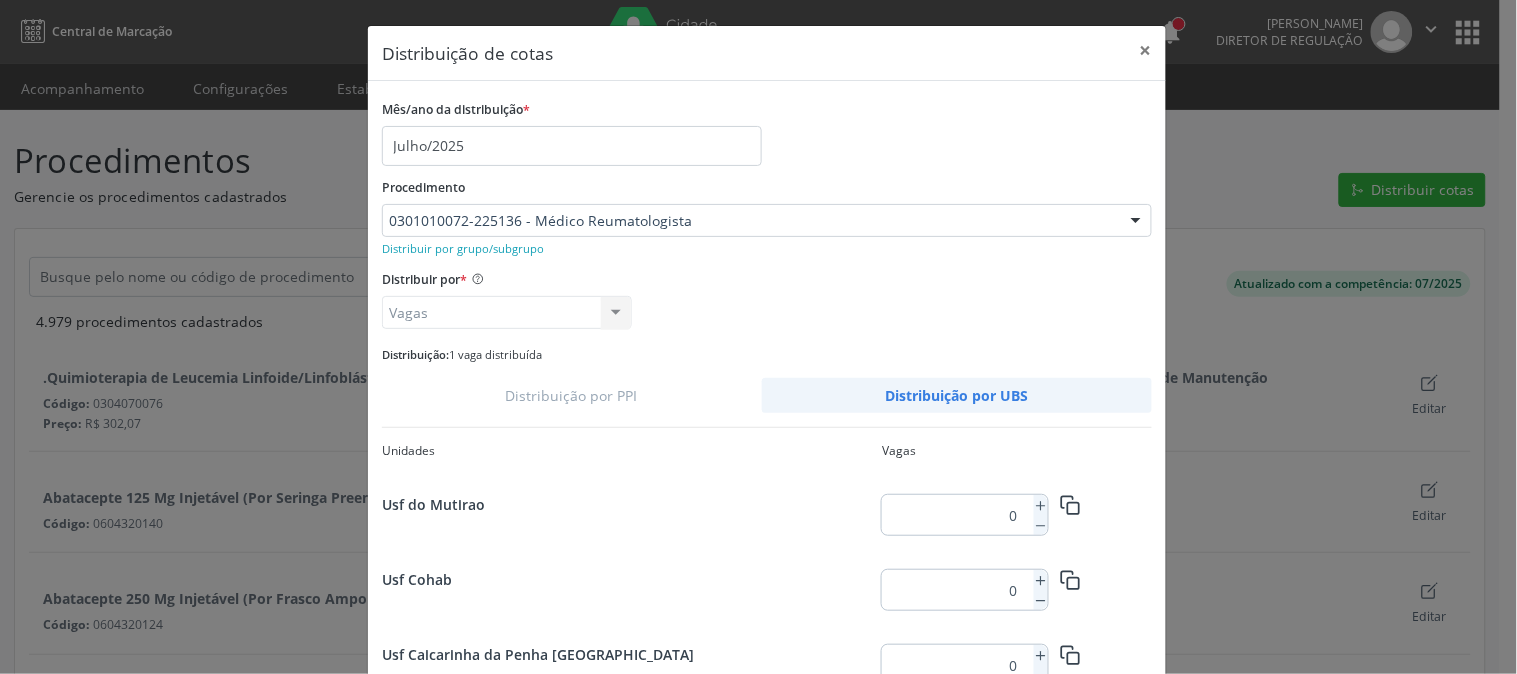 scroll, scrollTop: 957, scrollLeft: 0, axis: vertical 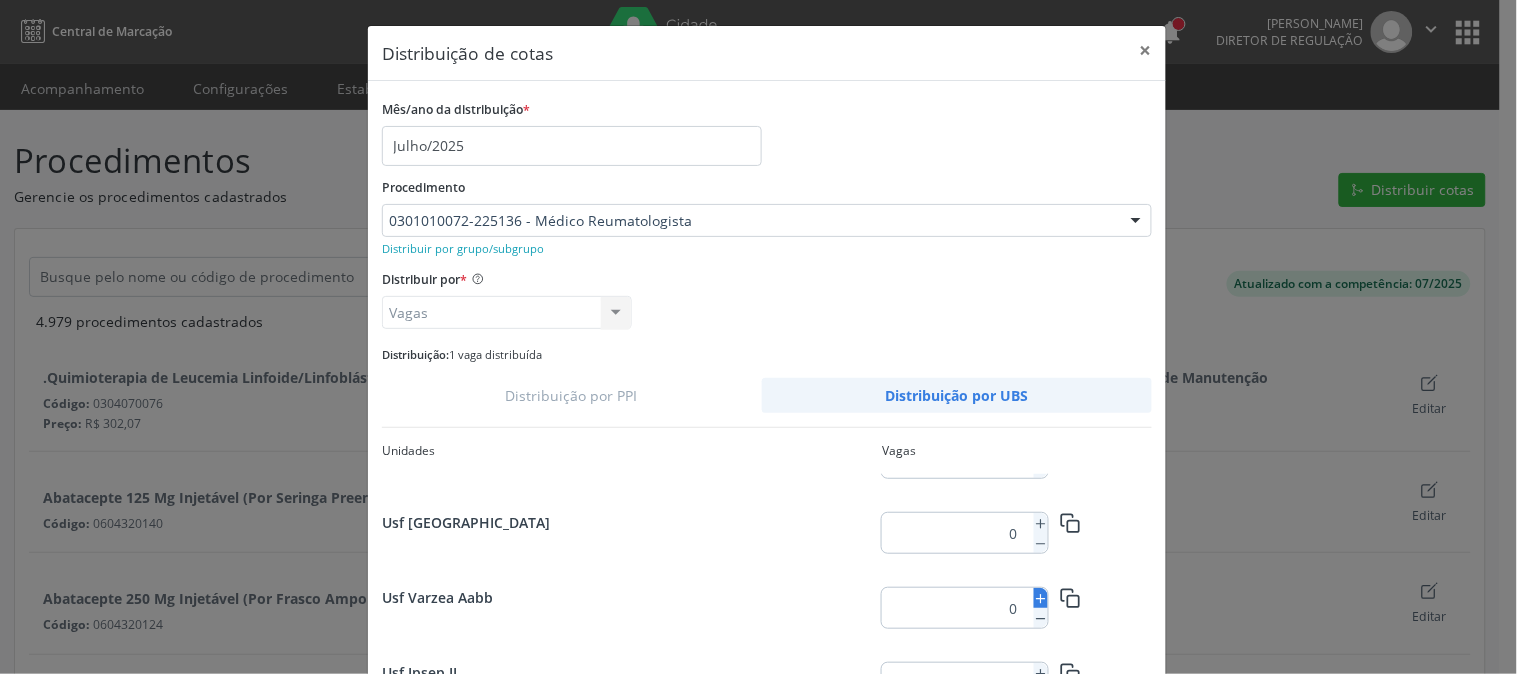 click 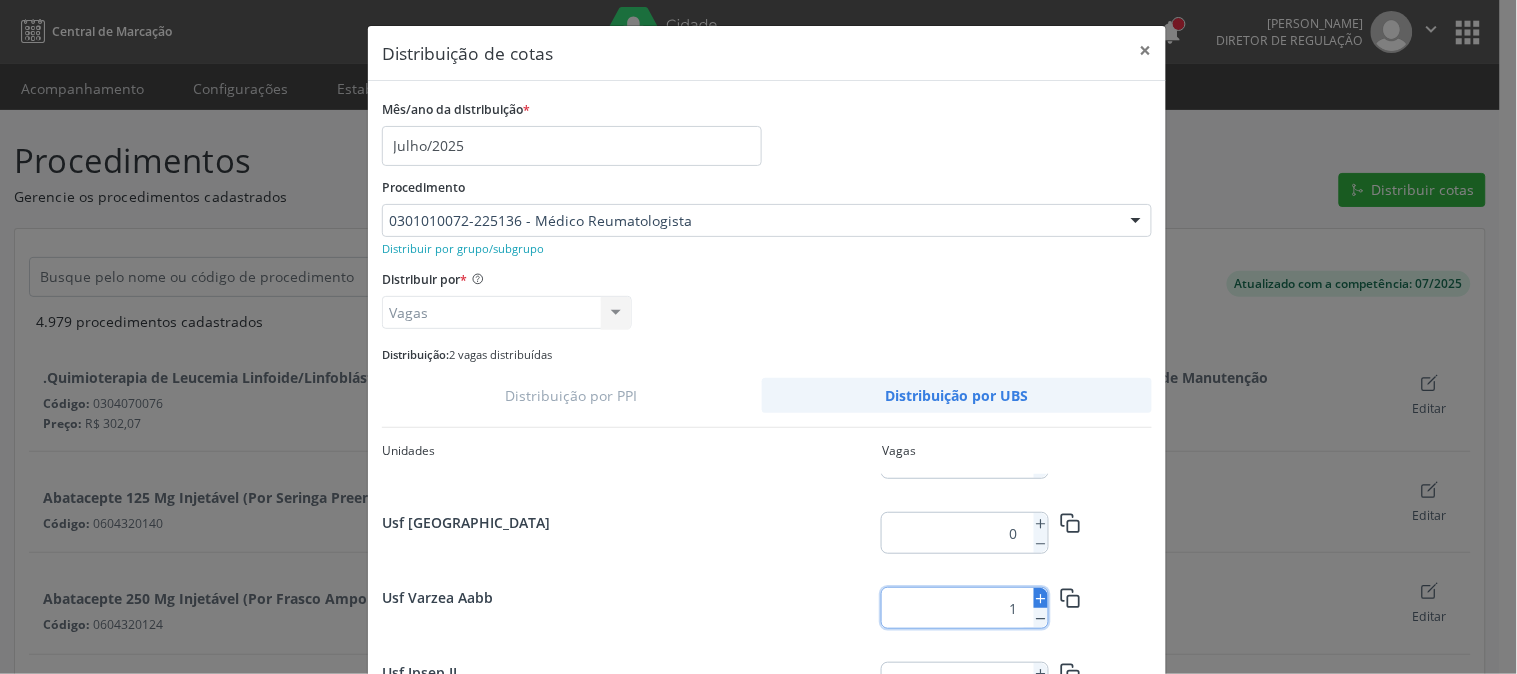 click 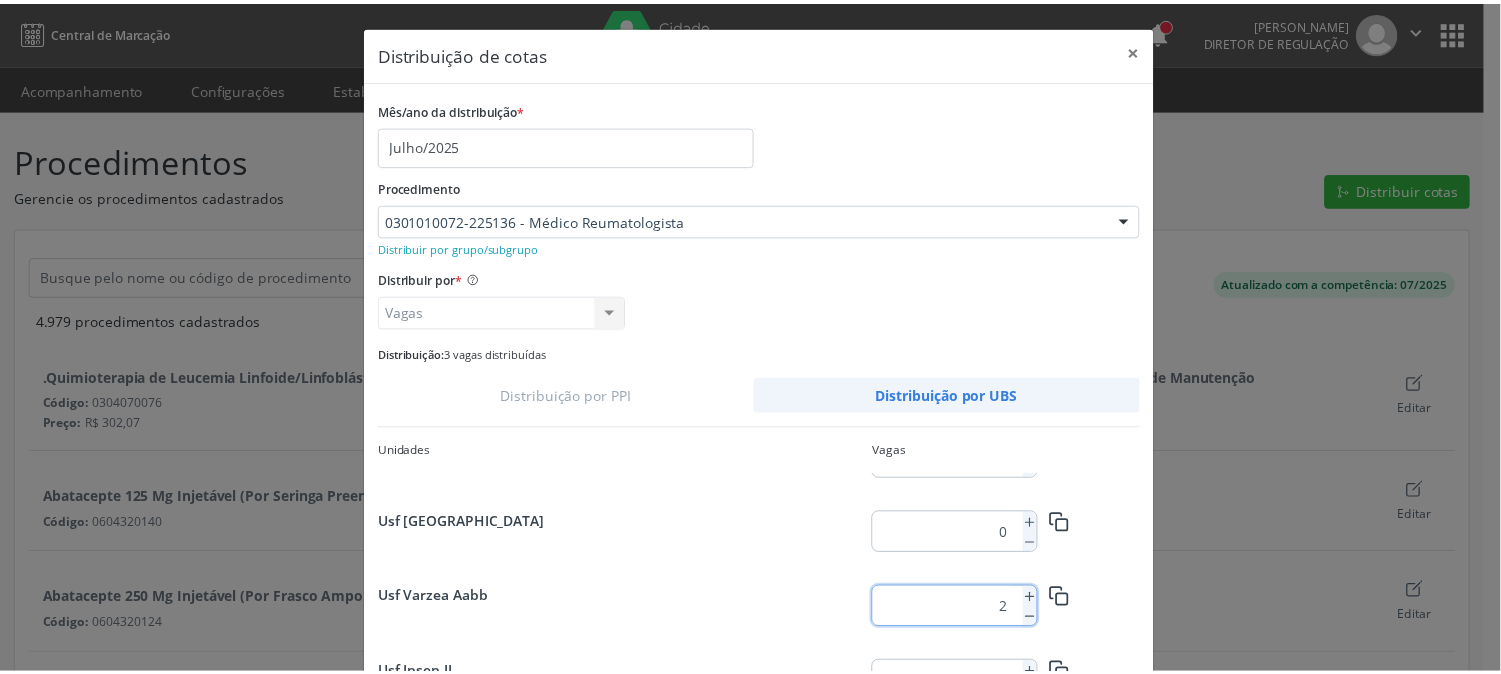 scroll, scrollTop: 145, scrollLeft: 0, axis: vertical 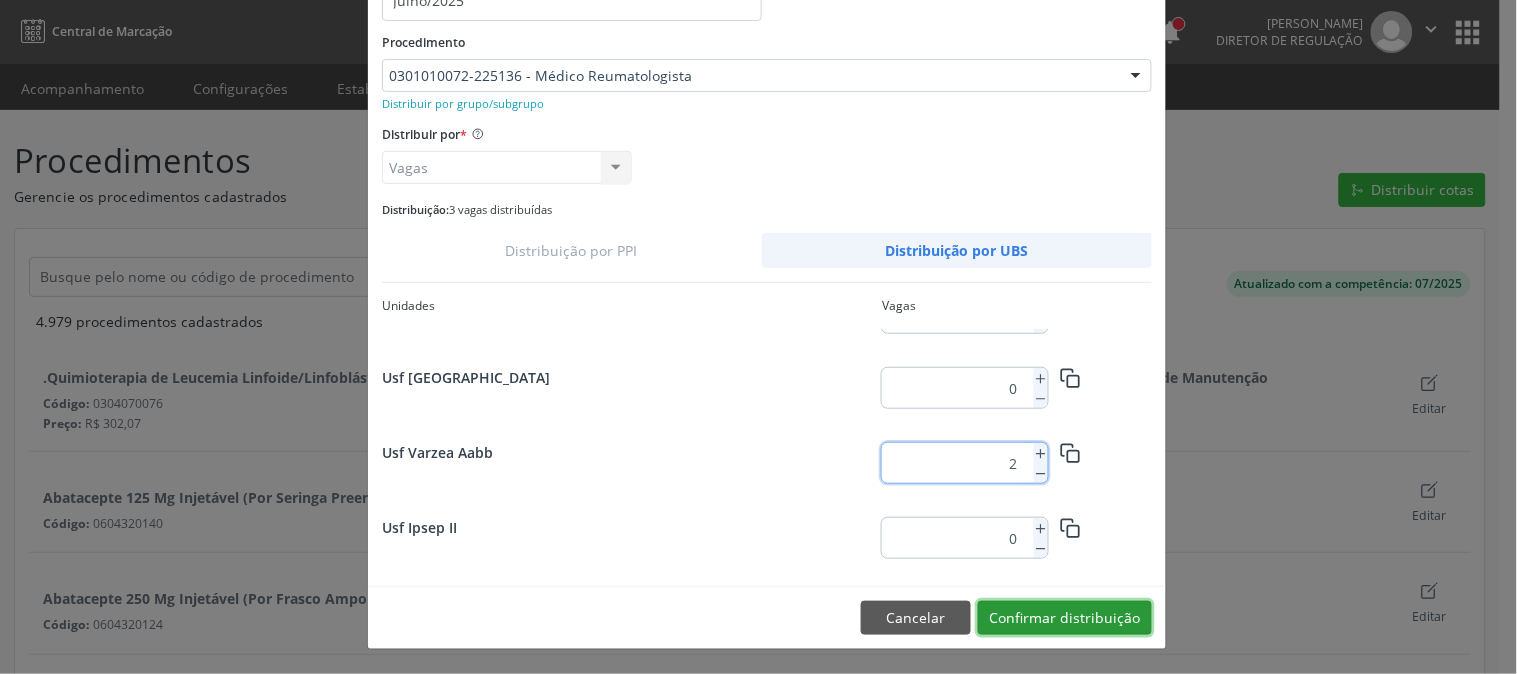 click on "Confirmar distribuição" at bounding box center [1065, 618] 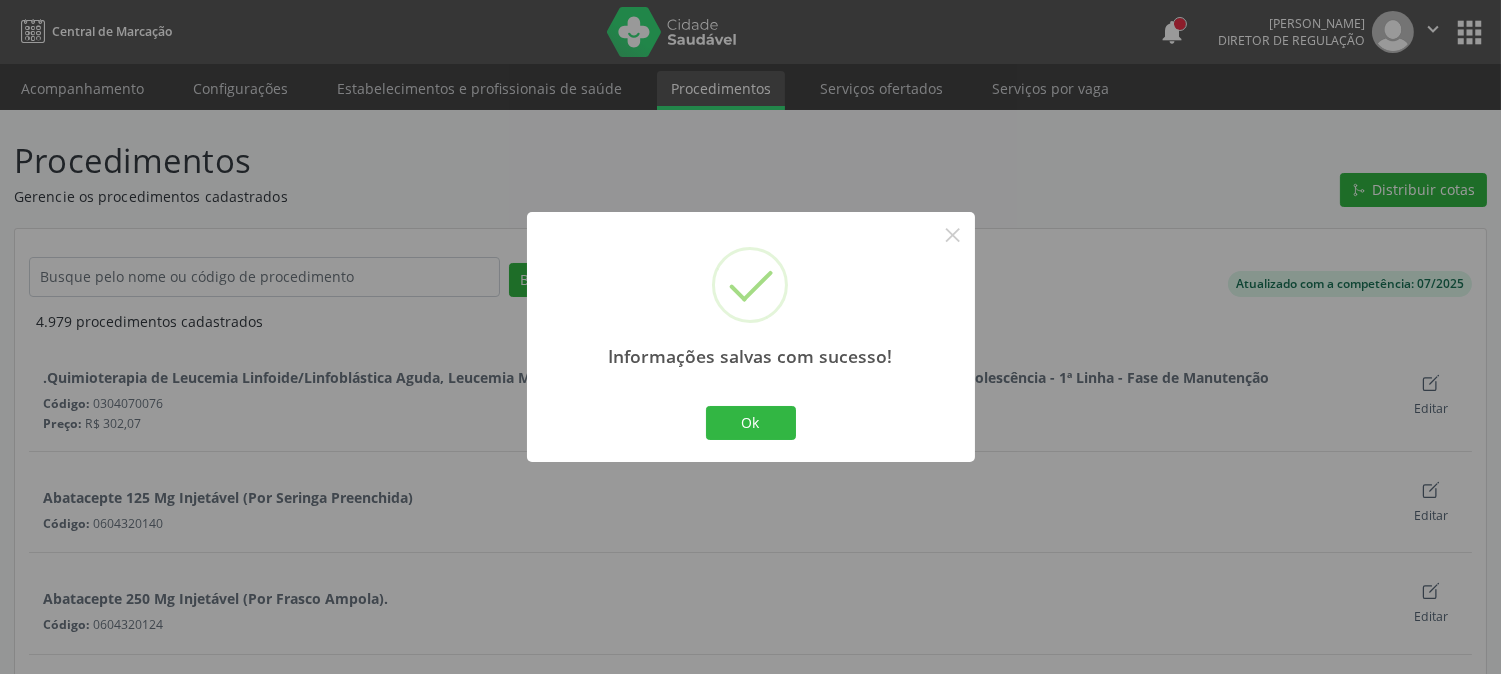 scroll, scrollTop: 0, scrollLeft: 0, axis: both 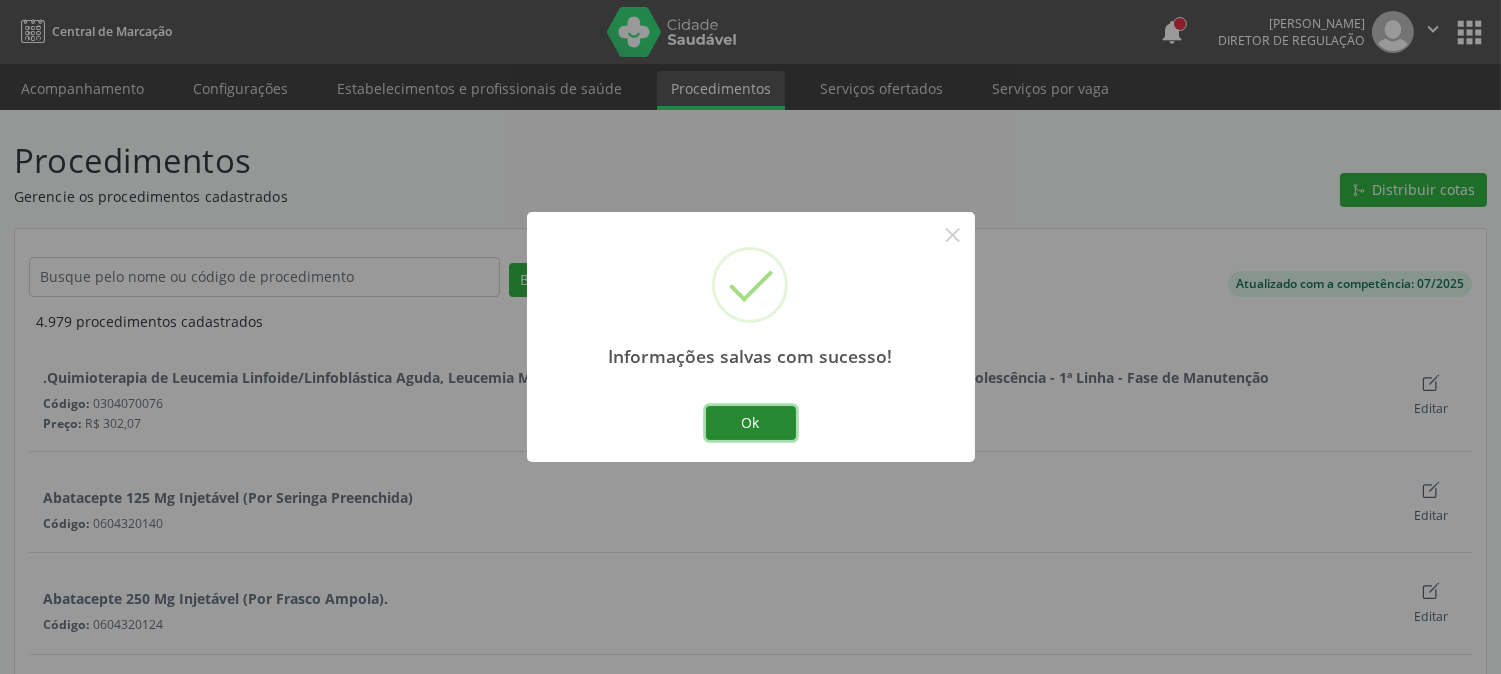 click on "Ok" at bounding box center [751, 423] 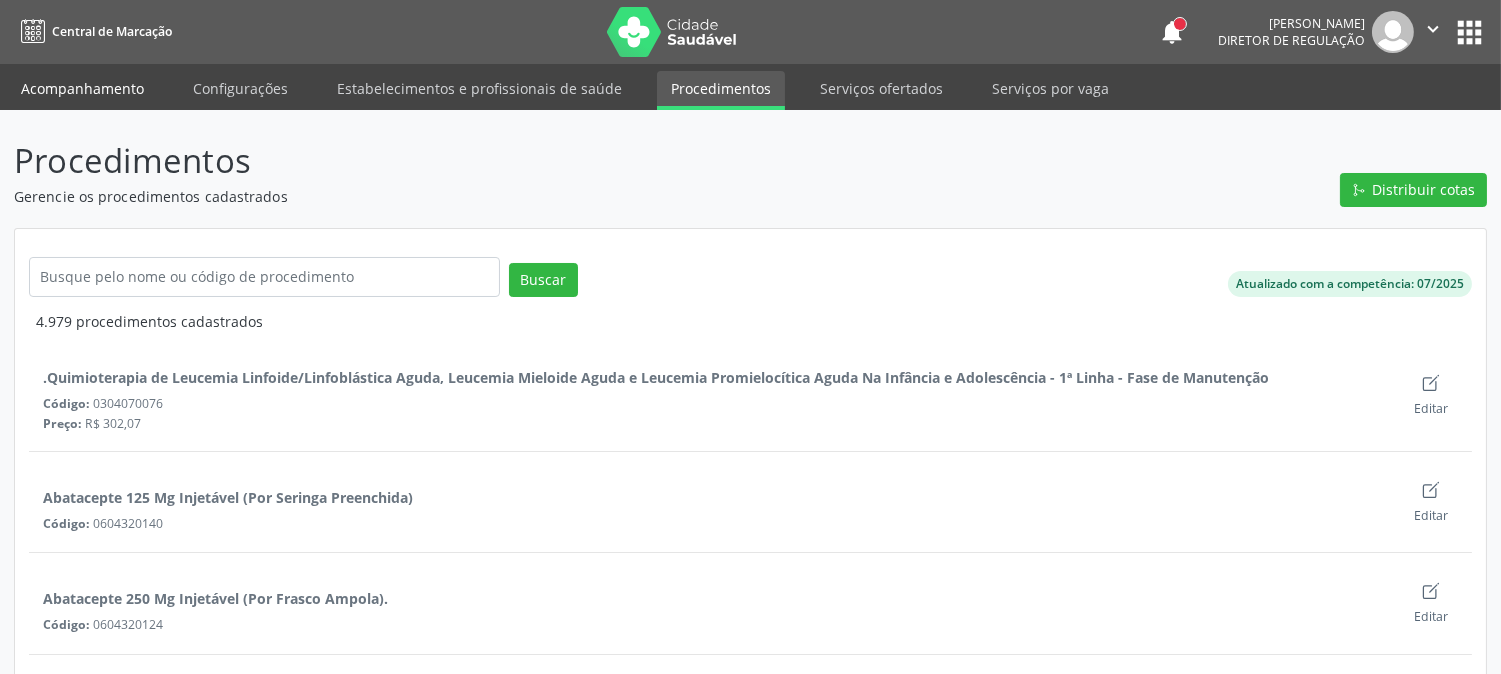 click on "Acompanhamento" at bounding box center [82, 88] 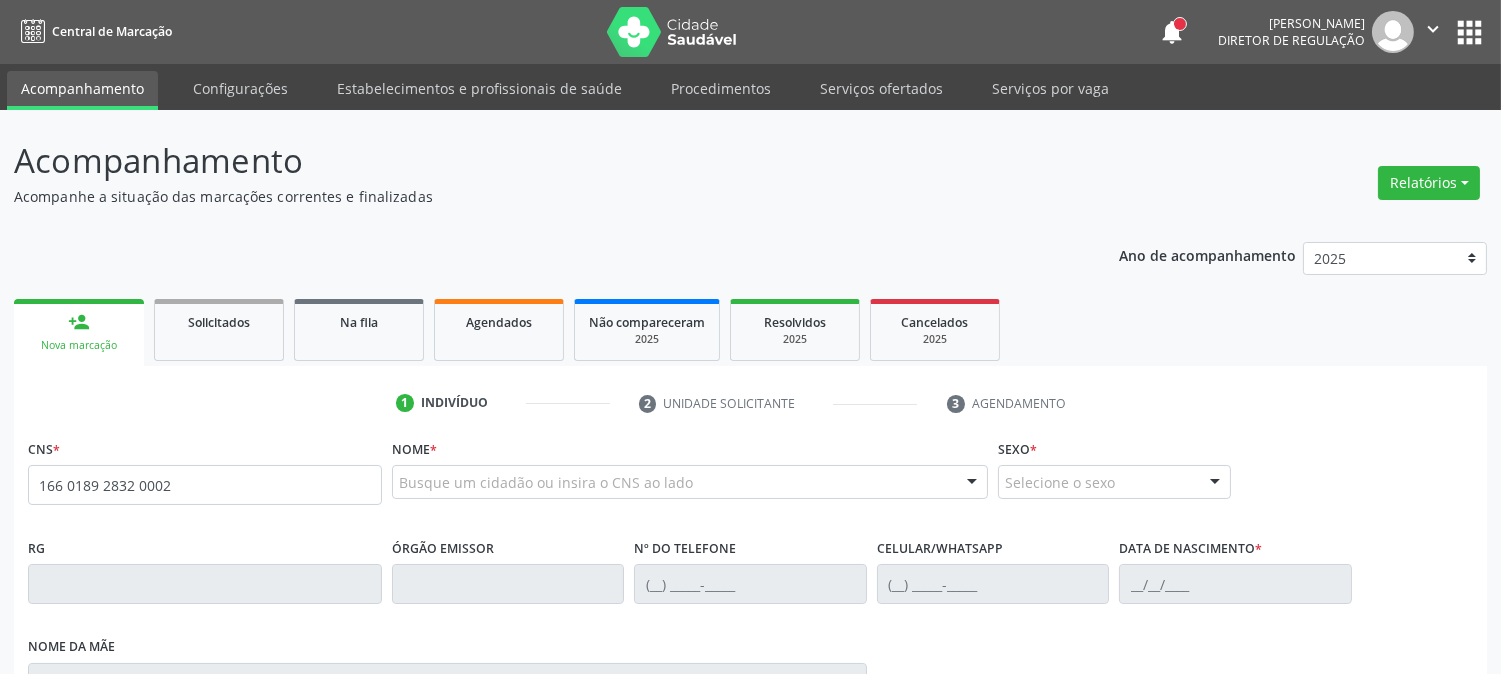 type on "166 0189 2832 0002" 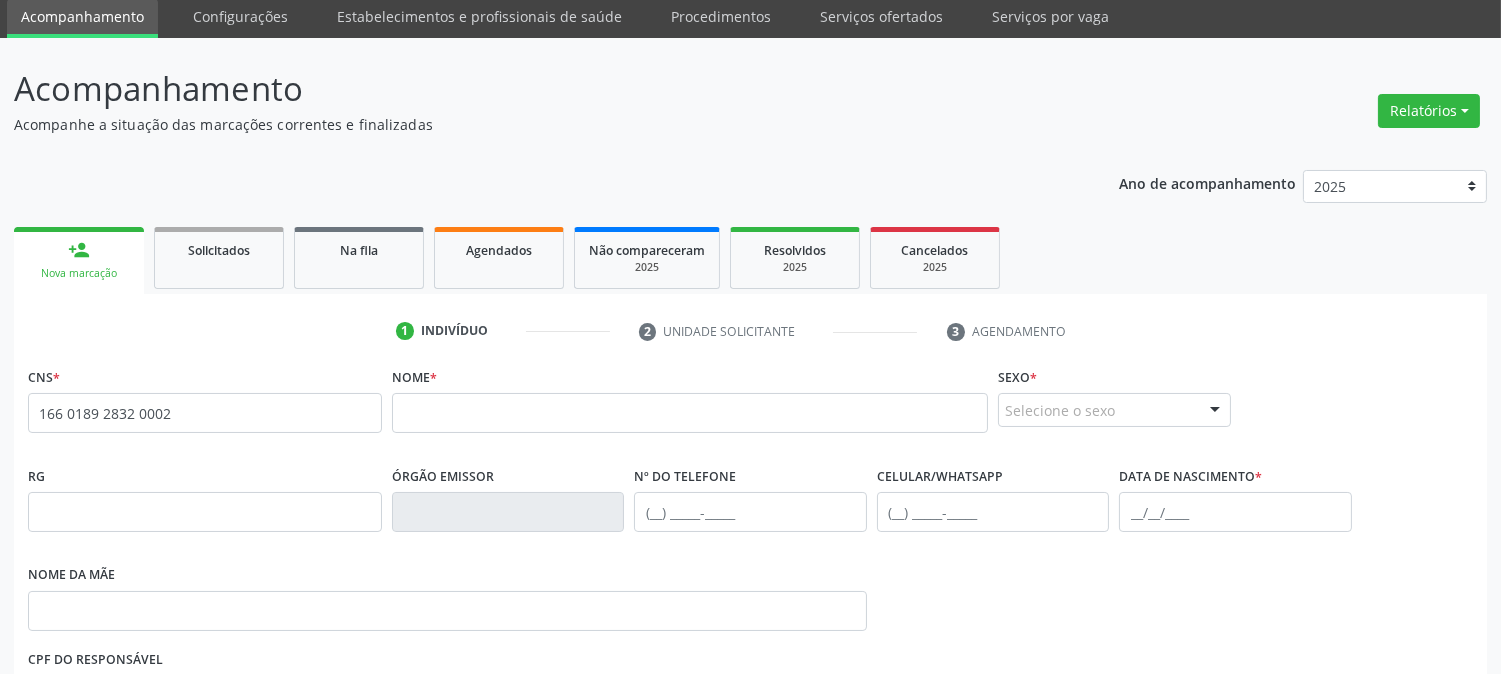 scroll, scrollTop: 111, scrollLeft: 0, axis: vertical 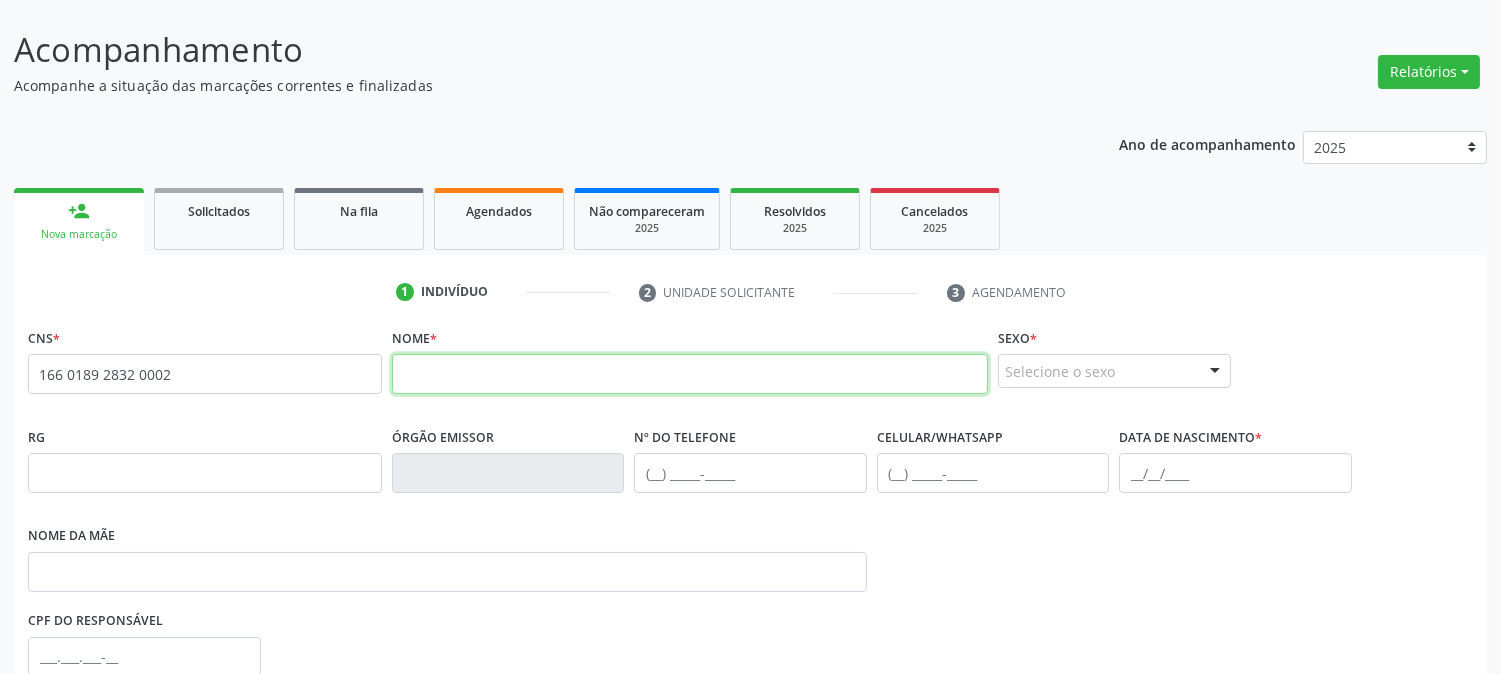 click at bounding box center [690, 374] 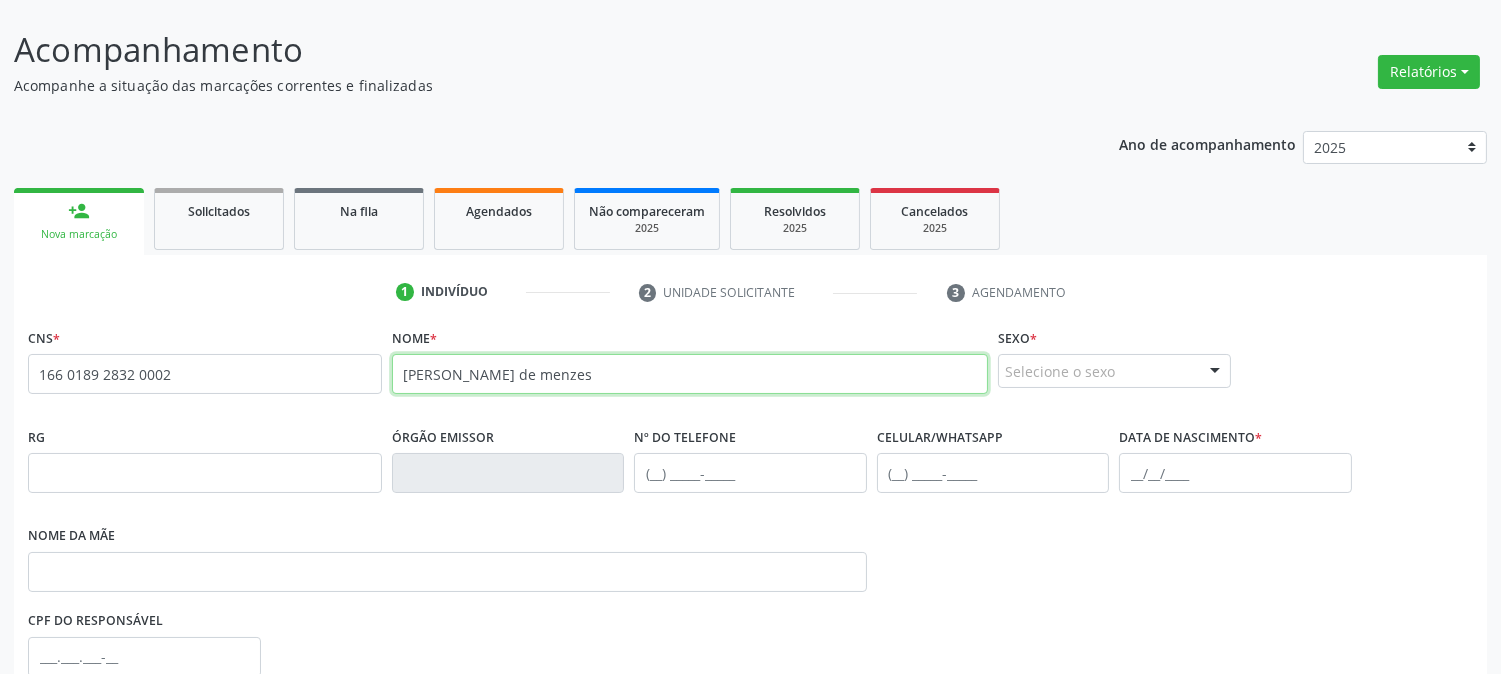 type on "[PERSON_NAME] de menzes" 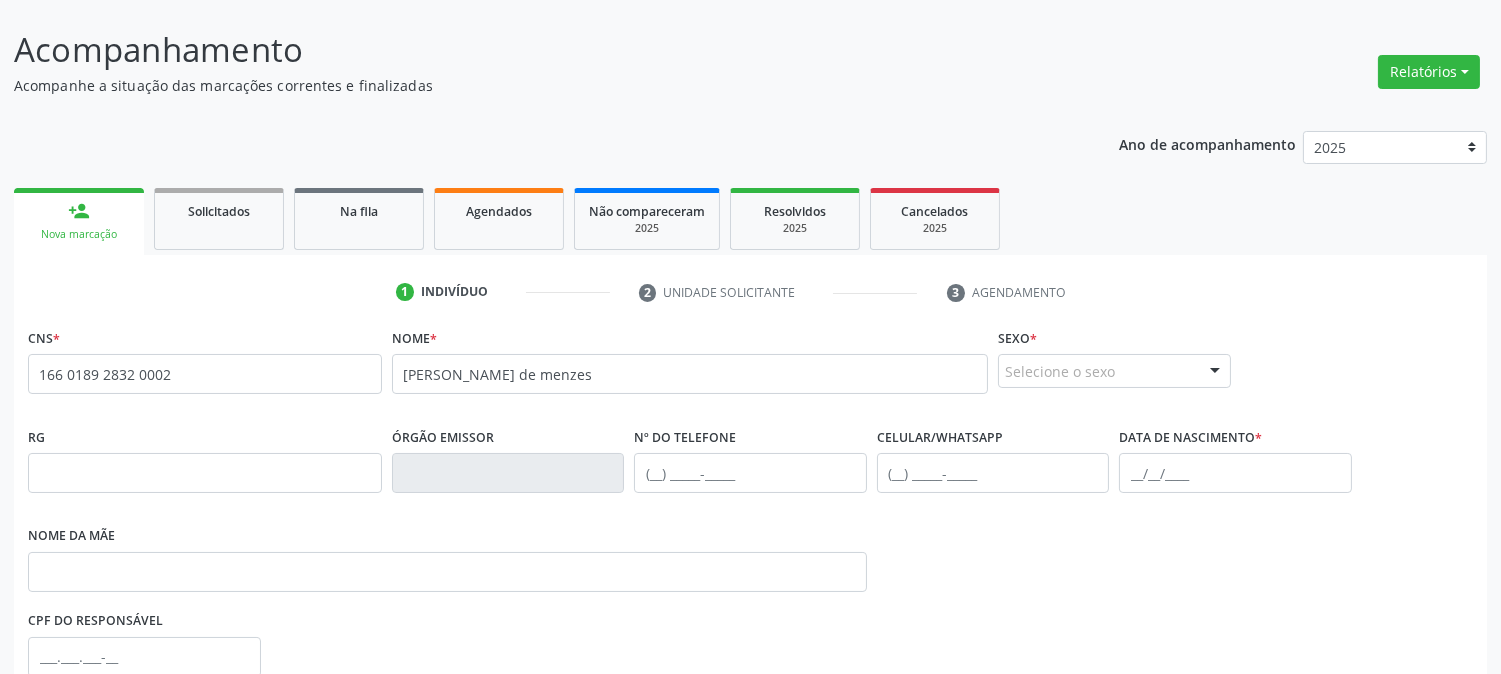 click on "Selecione o sexo" at bounding box center (1114, 371) 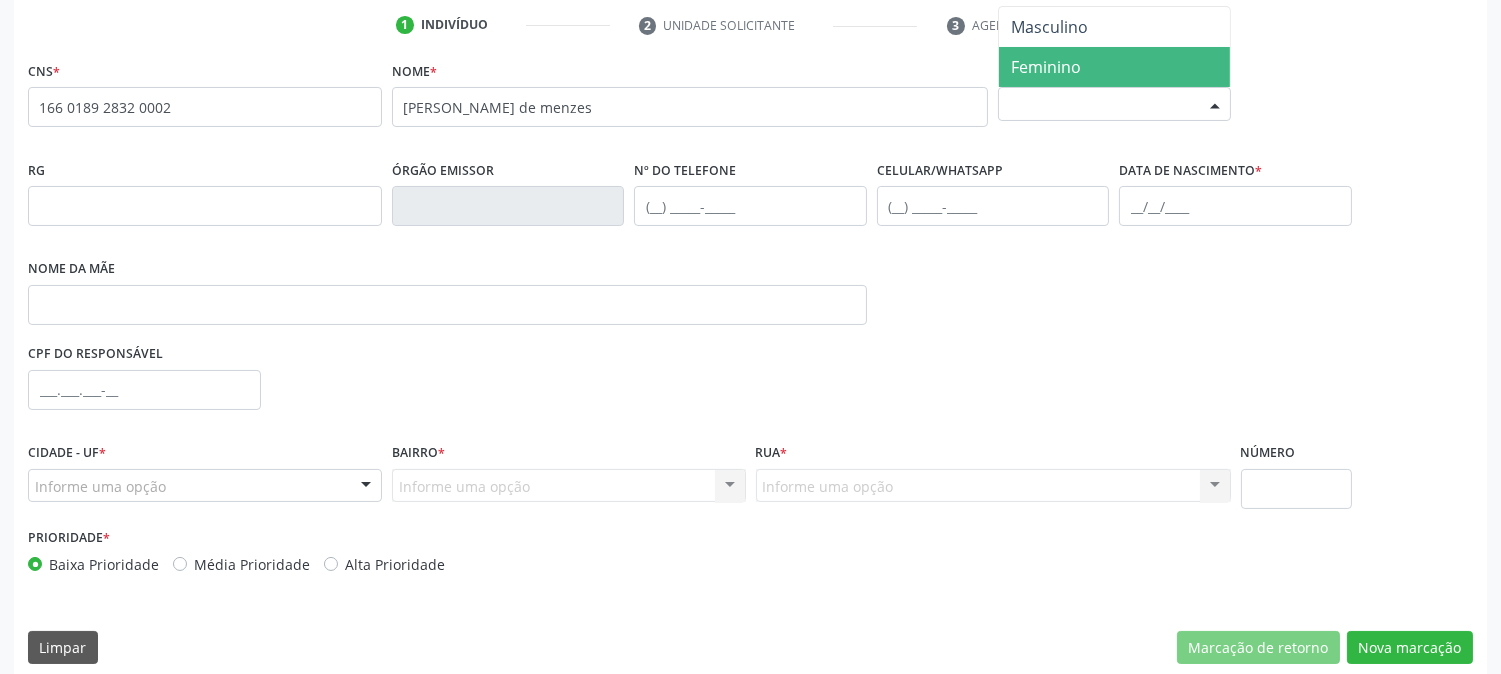 scroll, scrollTop: 395, scrollLeft: 0, axis: vertical 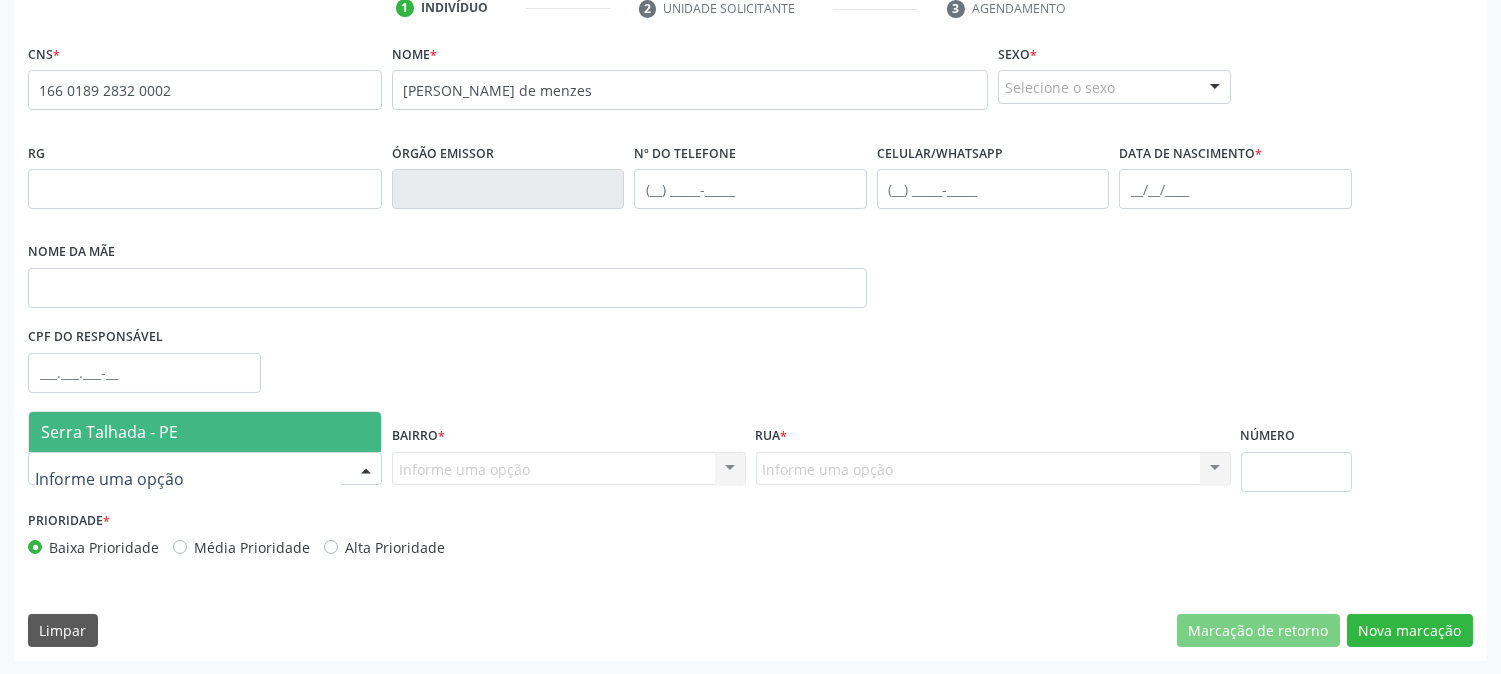 click at bounding box center [205, 469] 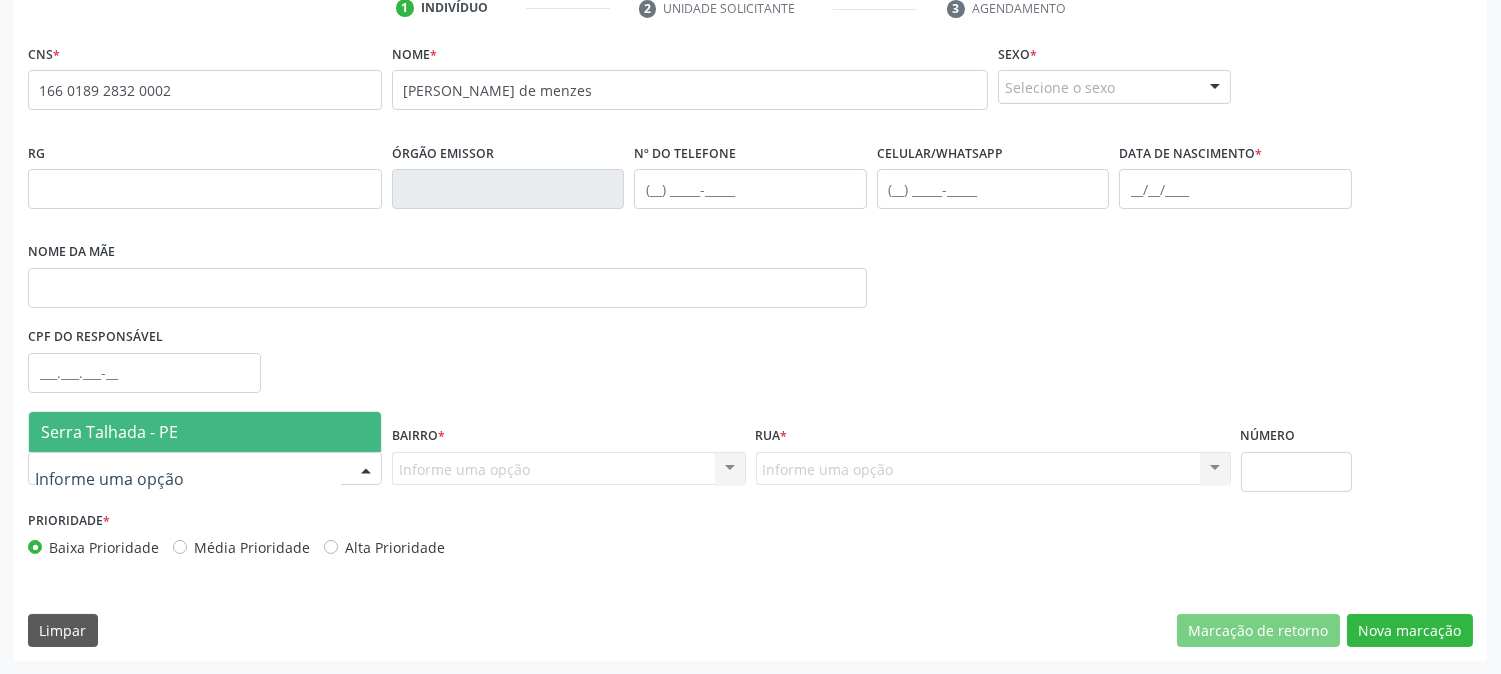 click on "Serra Talhada - PE" at bounding box center (205, 432) 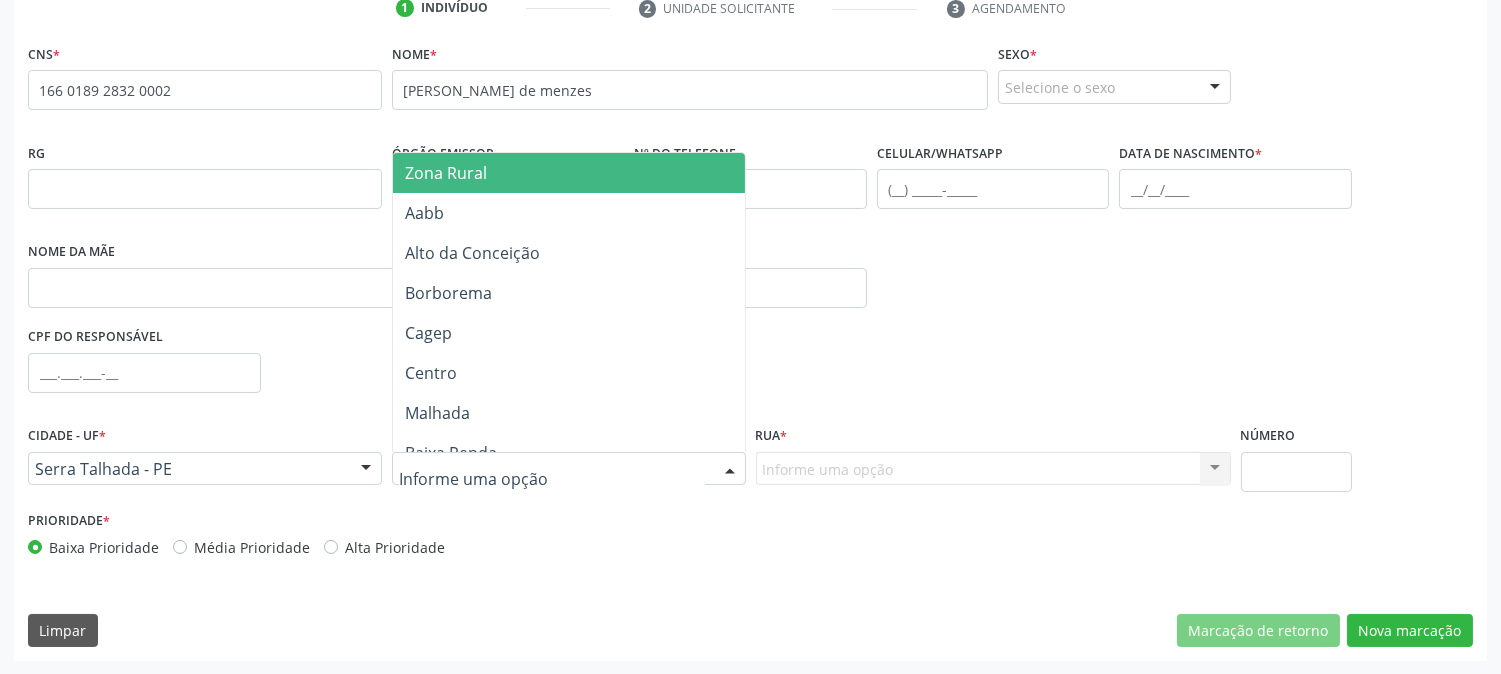 click on "Prioridade
*
Baixa Prioridade
Média Prioridade
Alta Prioridade" at bounding box center (750, 539) 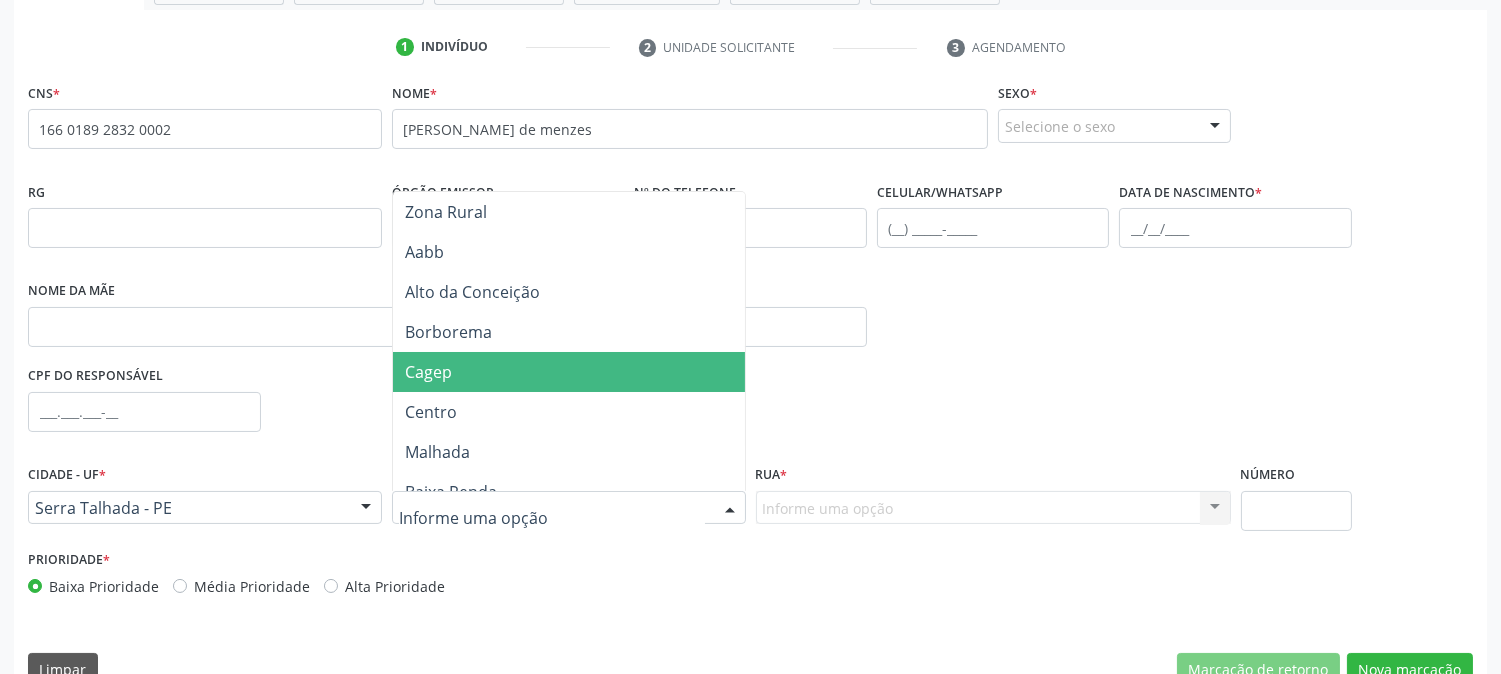 scroll, scrollTop: 395, scrollLeft: 0, axis: vertical 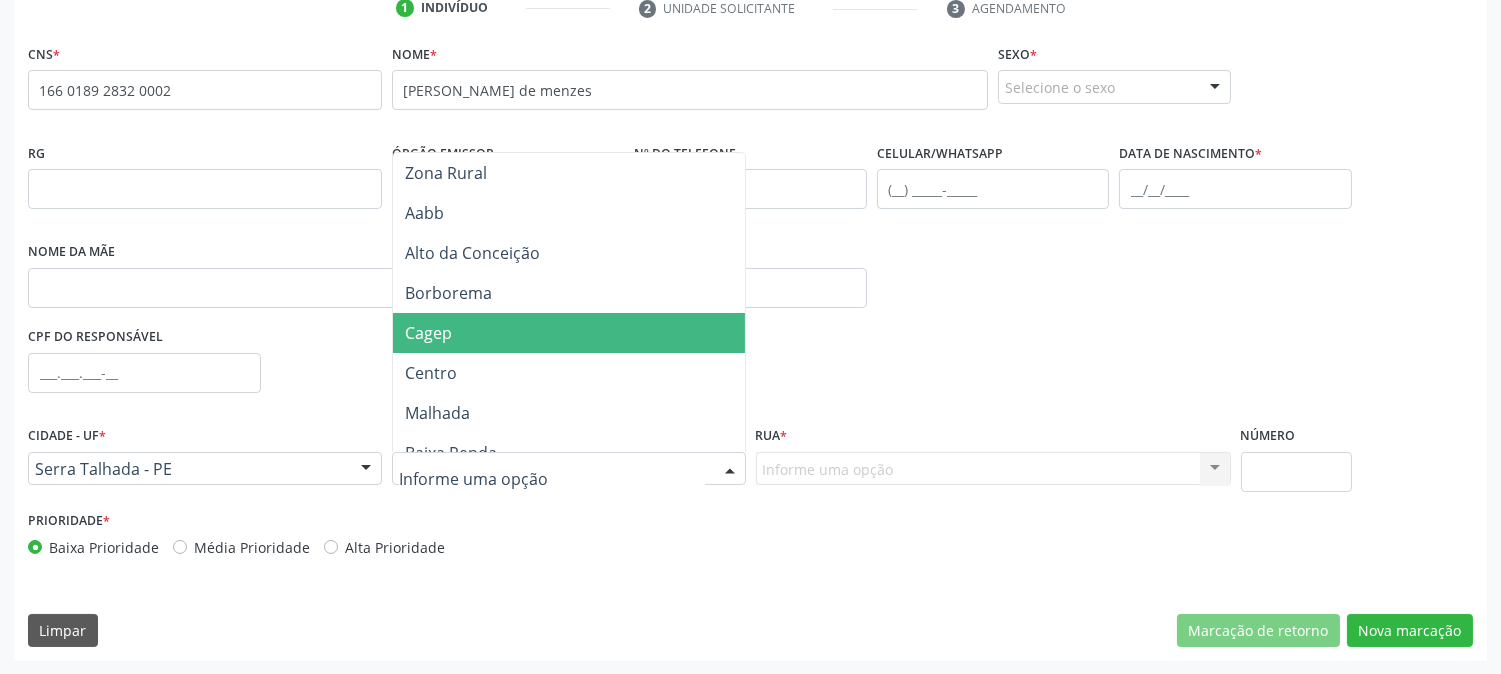 click on "CPF do responsável" at bounding box center [750, 371] 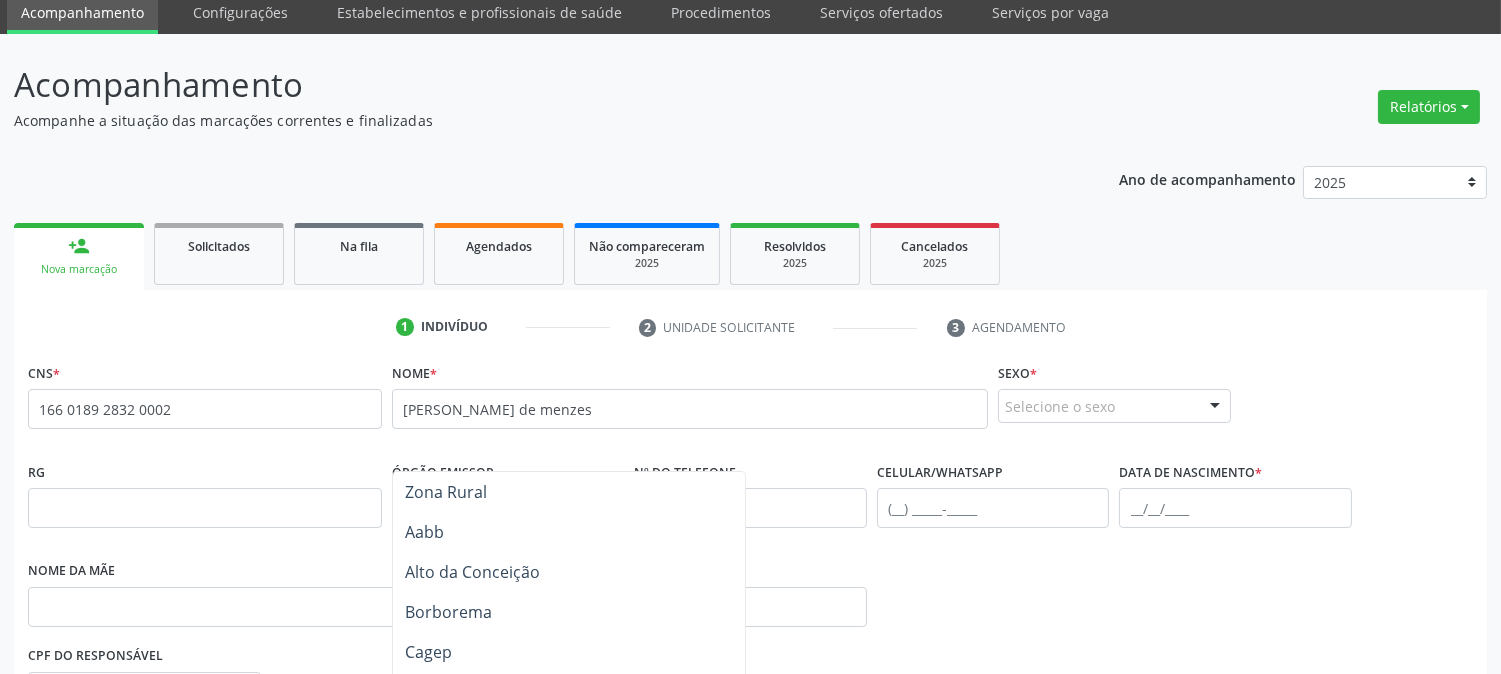 scroll, scrollTop: 284, scrollLeft: 0, axis: vertical 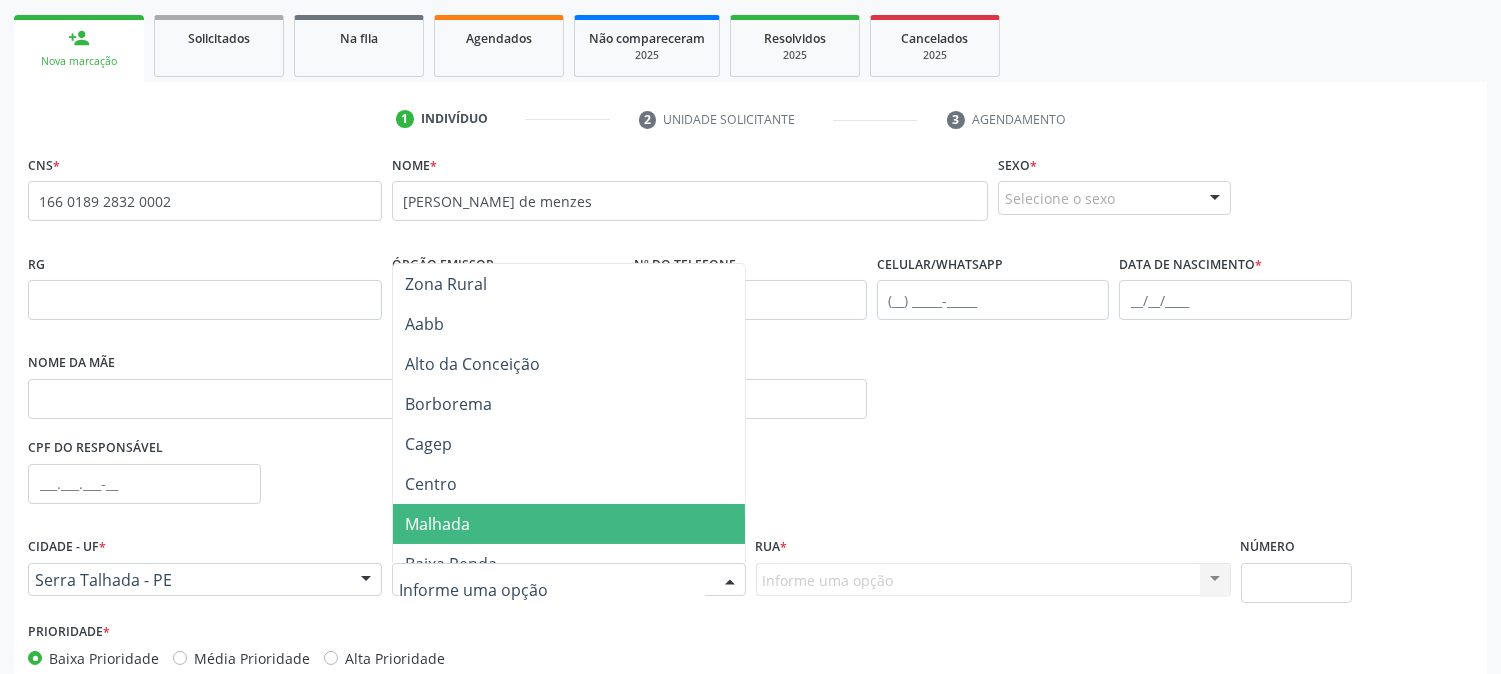 click on "CPF do responsável" at bounding box center (750, 482) 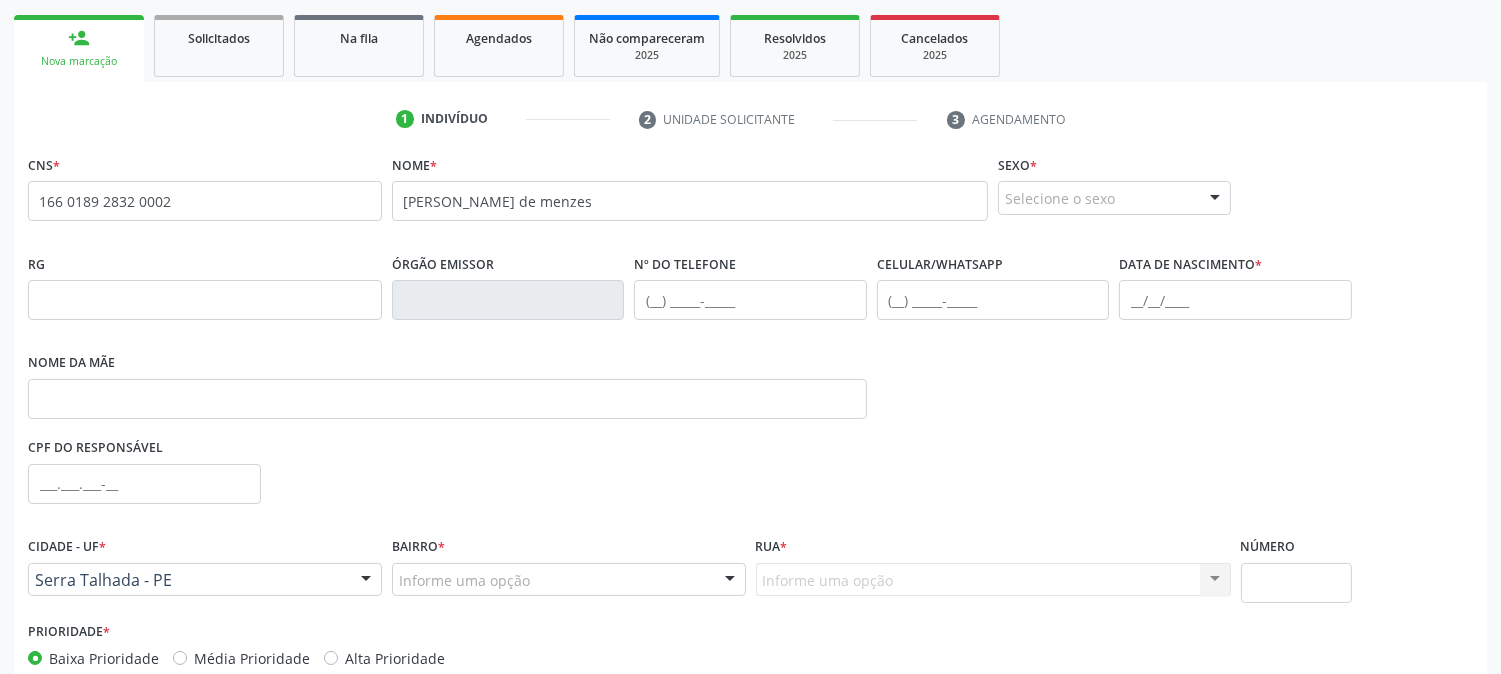 click on "Informe uma opção" at bounding box center (569, 580) 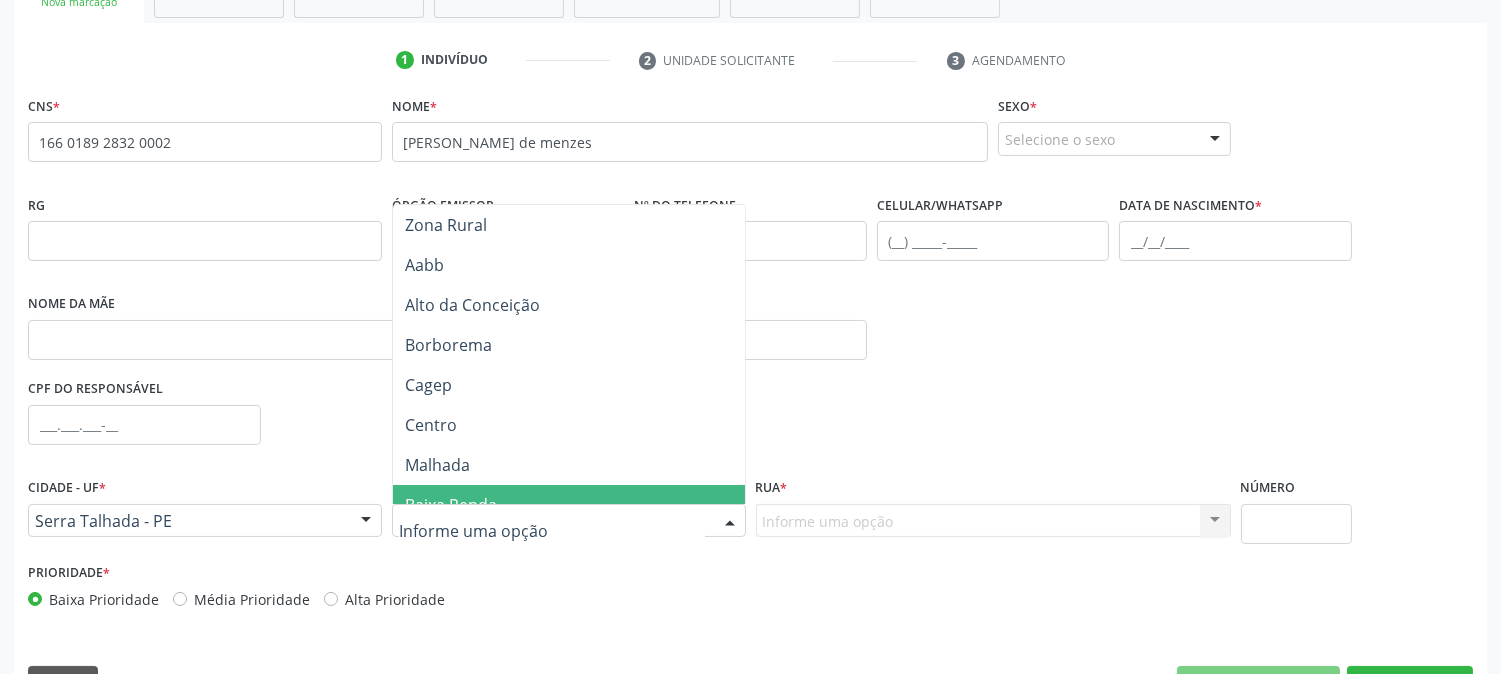scroll, scrollTop: 395, scrollLeft: 0, axis: vertical 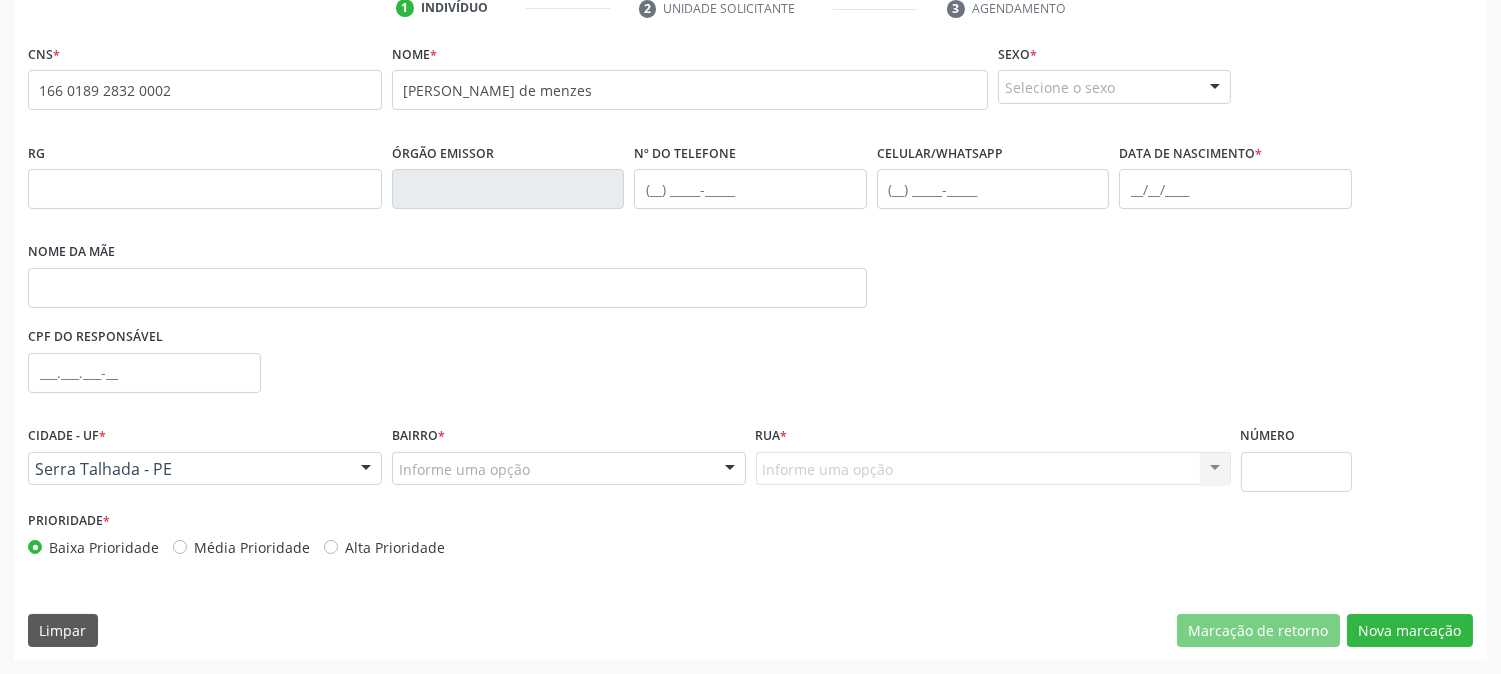 click on "RG
Órgão emissor
Nº do Telefone
Celular/WhatsApp
Data de nascimento
*
Nome da mãe" at bounding box center (750, 230) 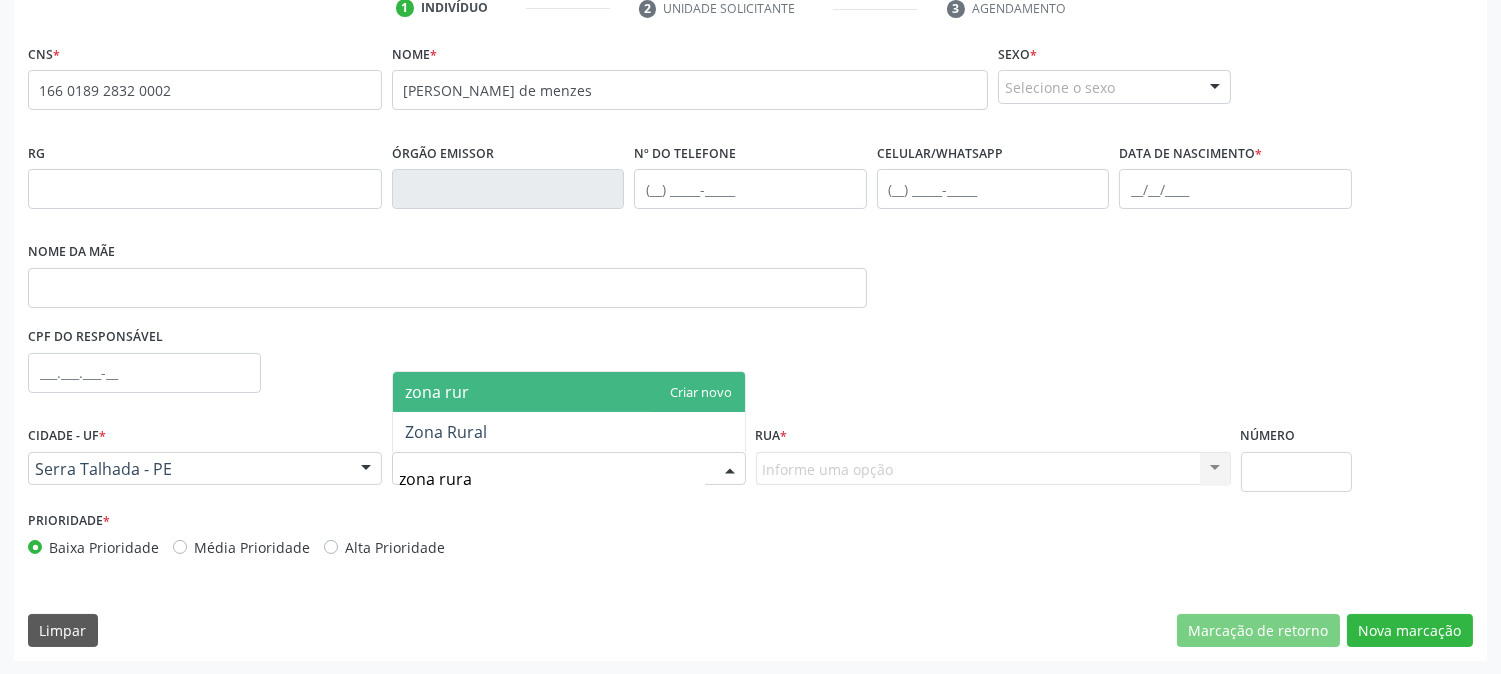type on "zona rural" 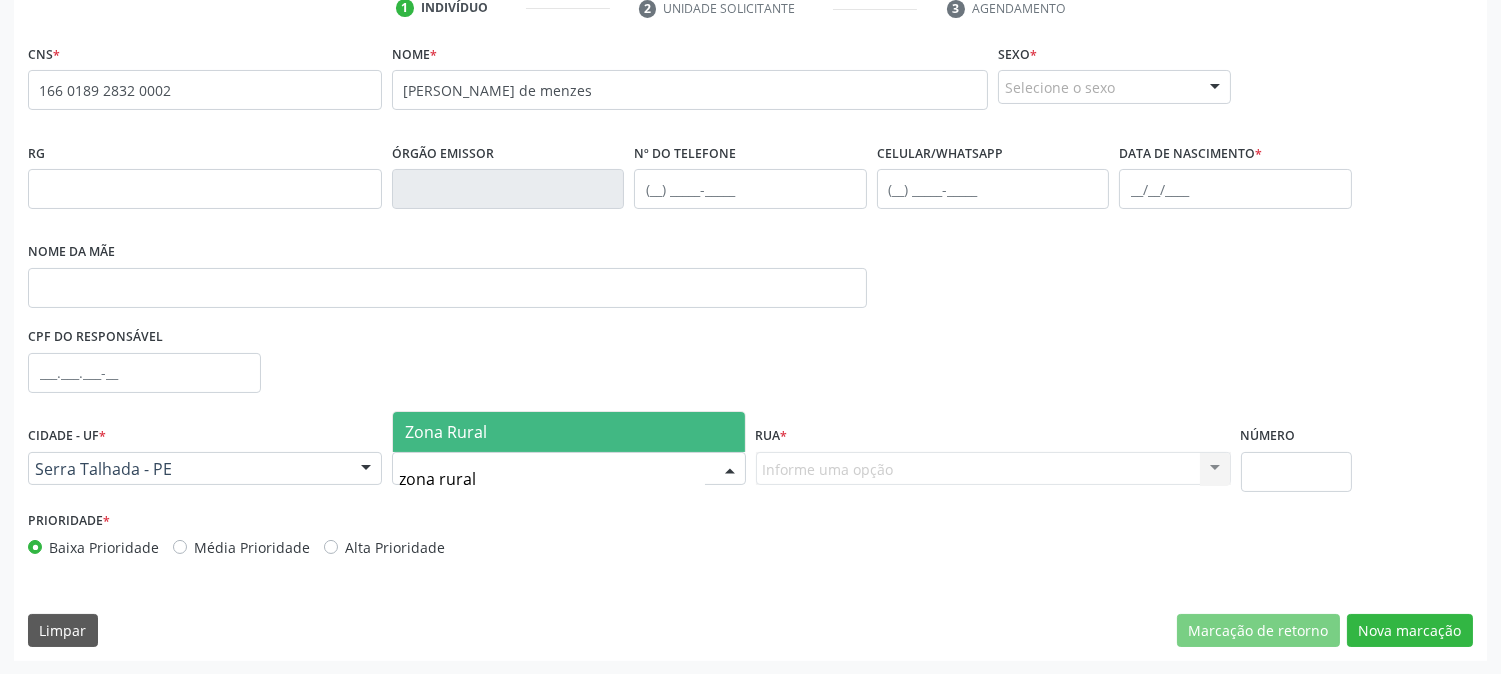 click on "Zona Rural" at bounding box center (569, 432) 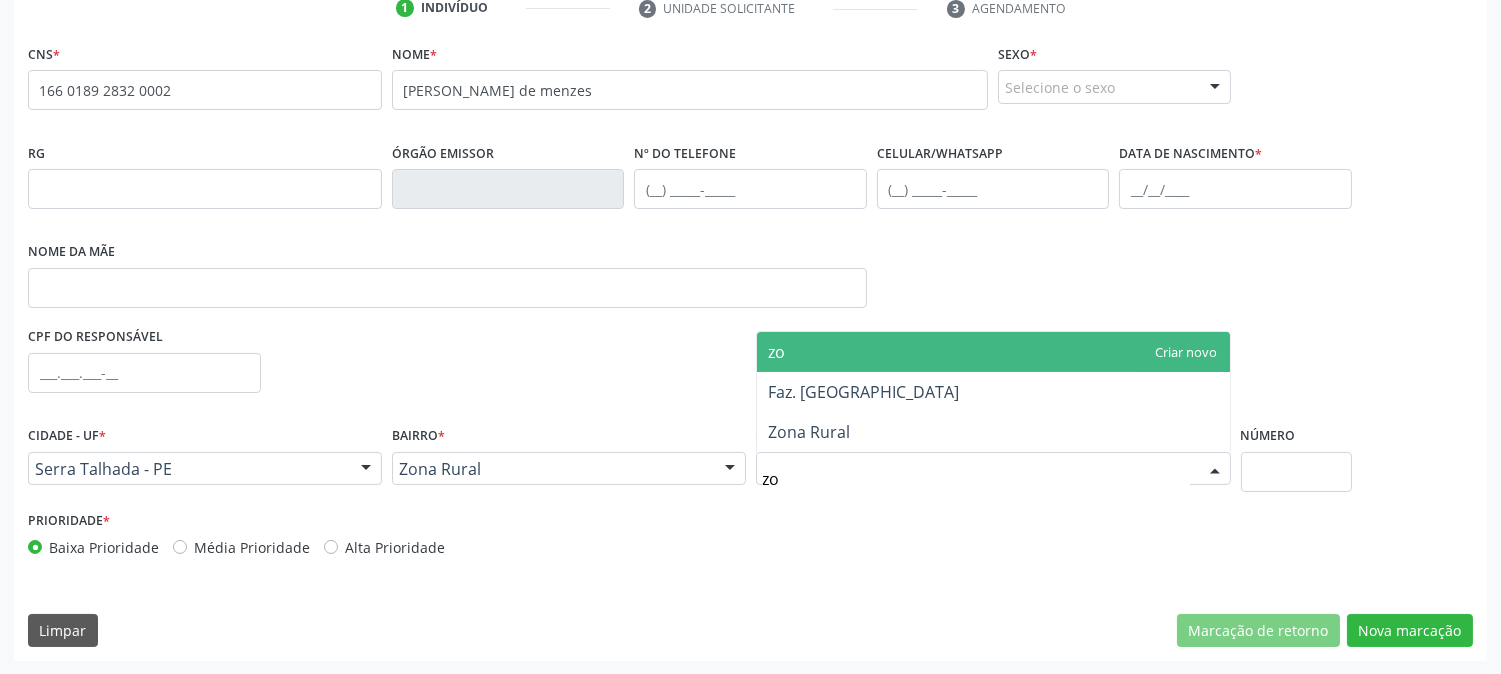 type on "zon" 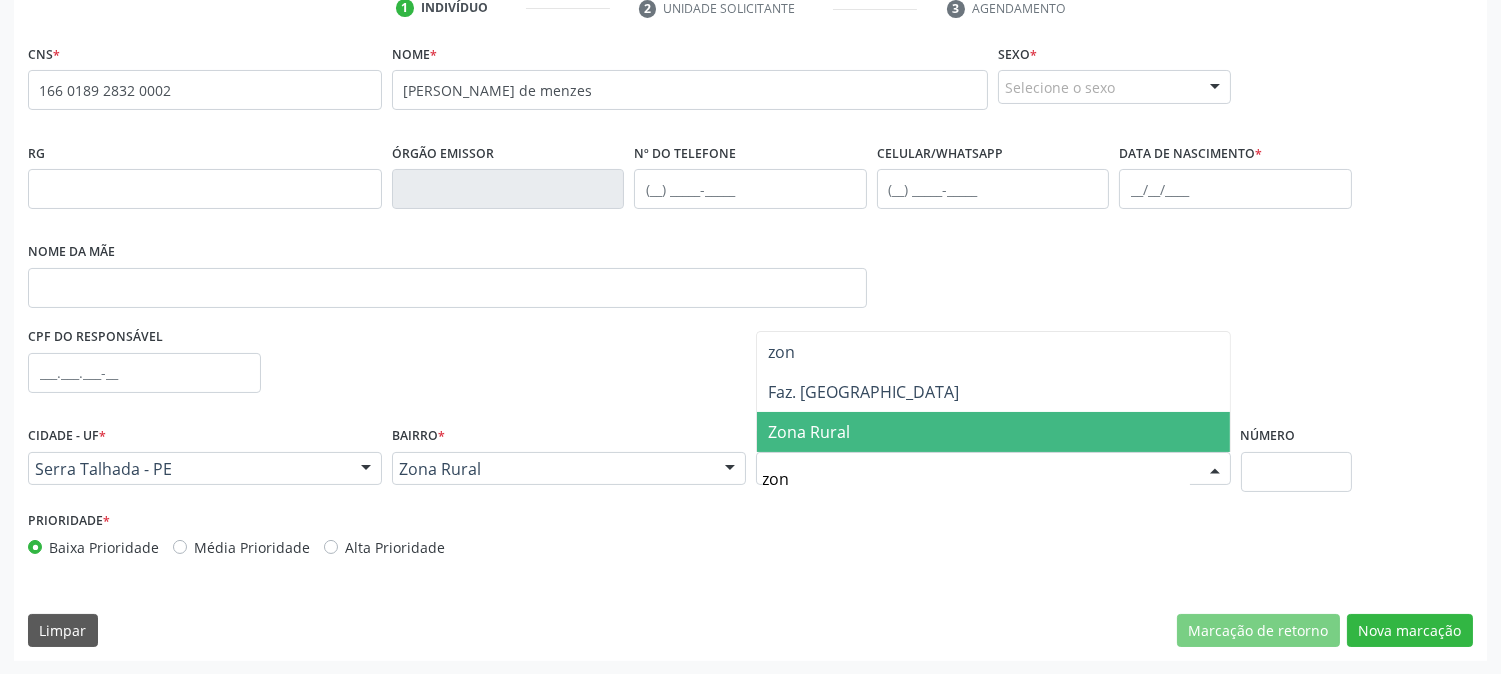 click on "Zona Rural" at bounding box center (810, 432) 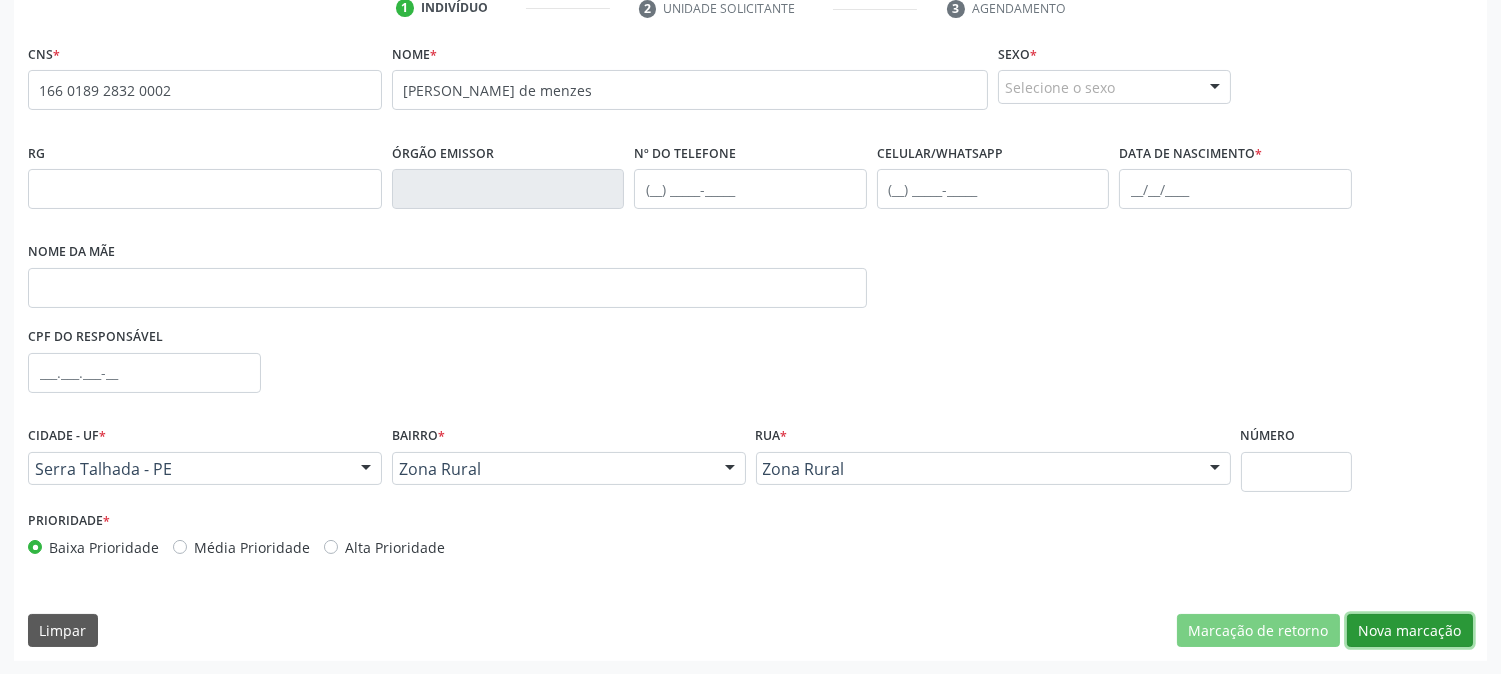 click on "Nova marcação" at bounding box center [1410, 631] 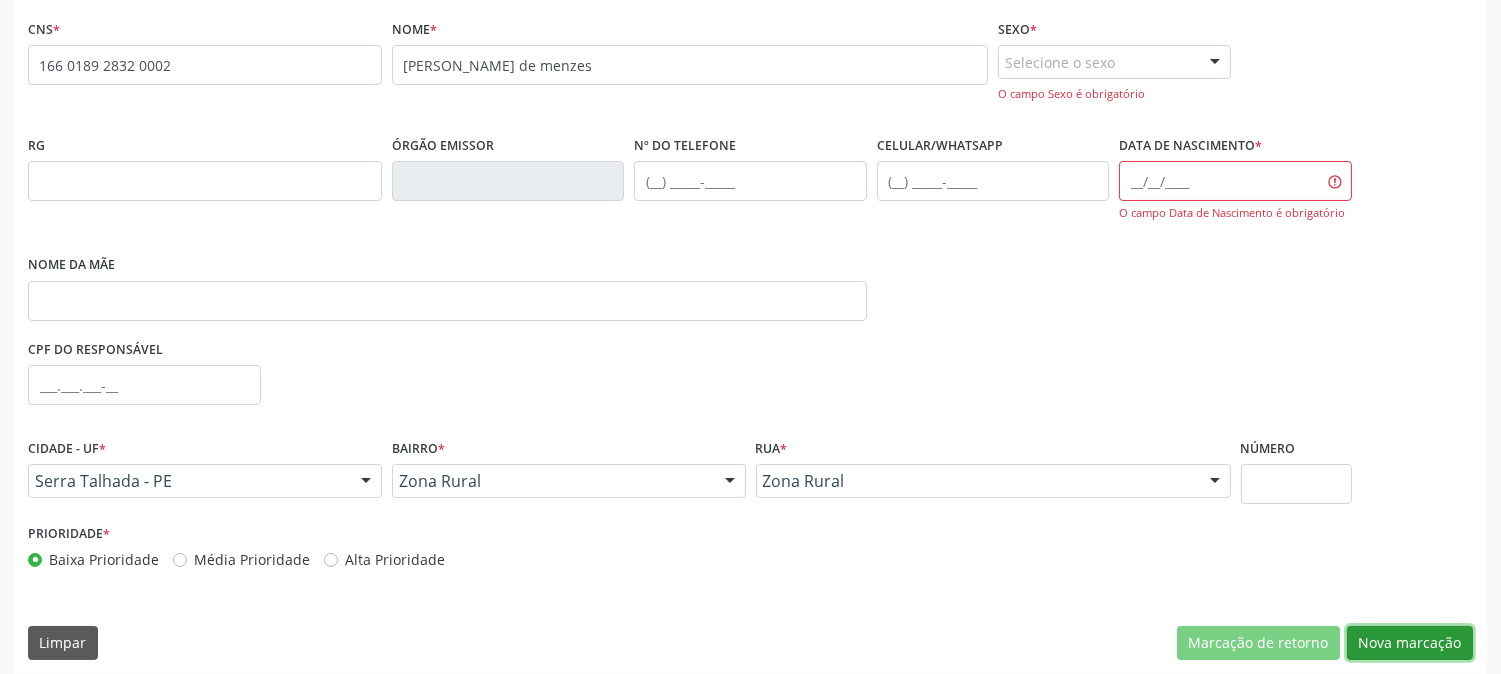 scroll, scrollTop: 433, scrollLeft: 0, axis: vertical 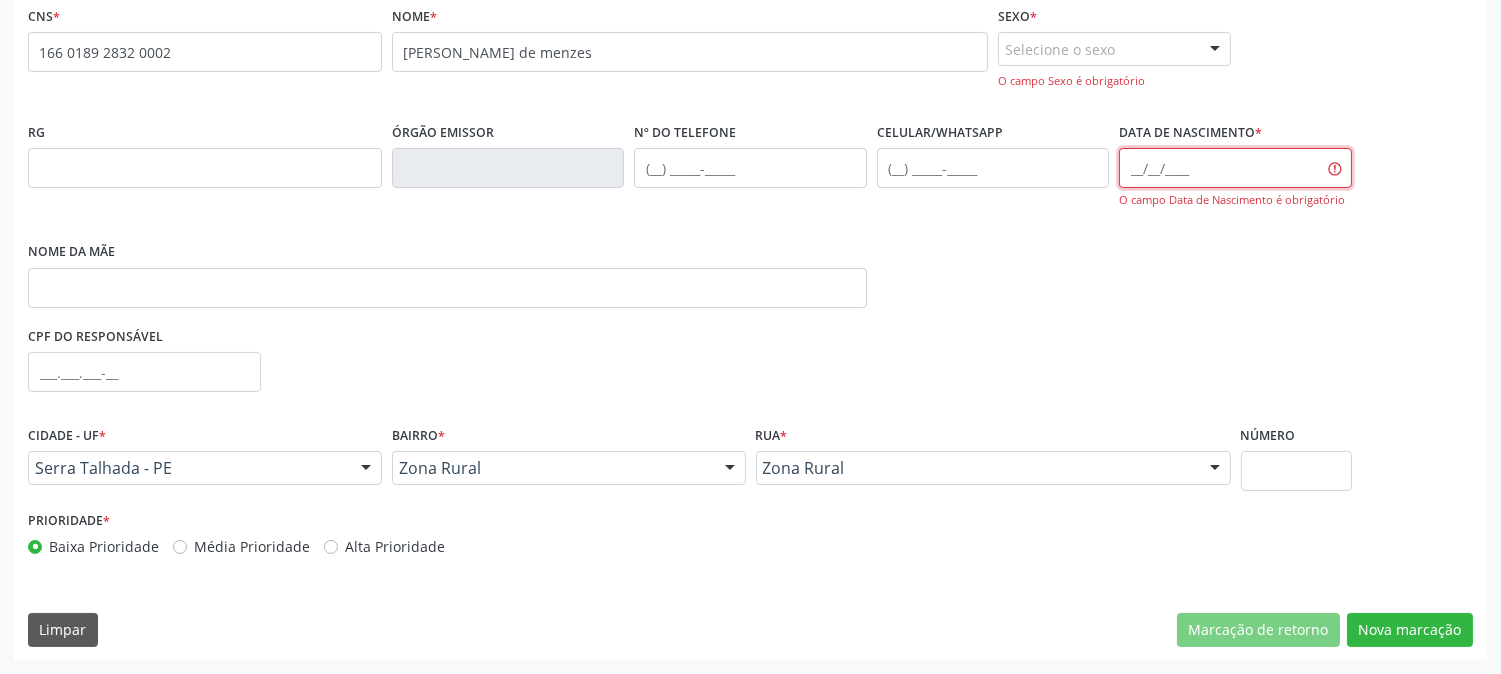 click at bounding box center [1235, 168] 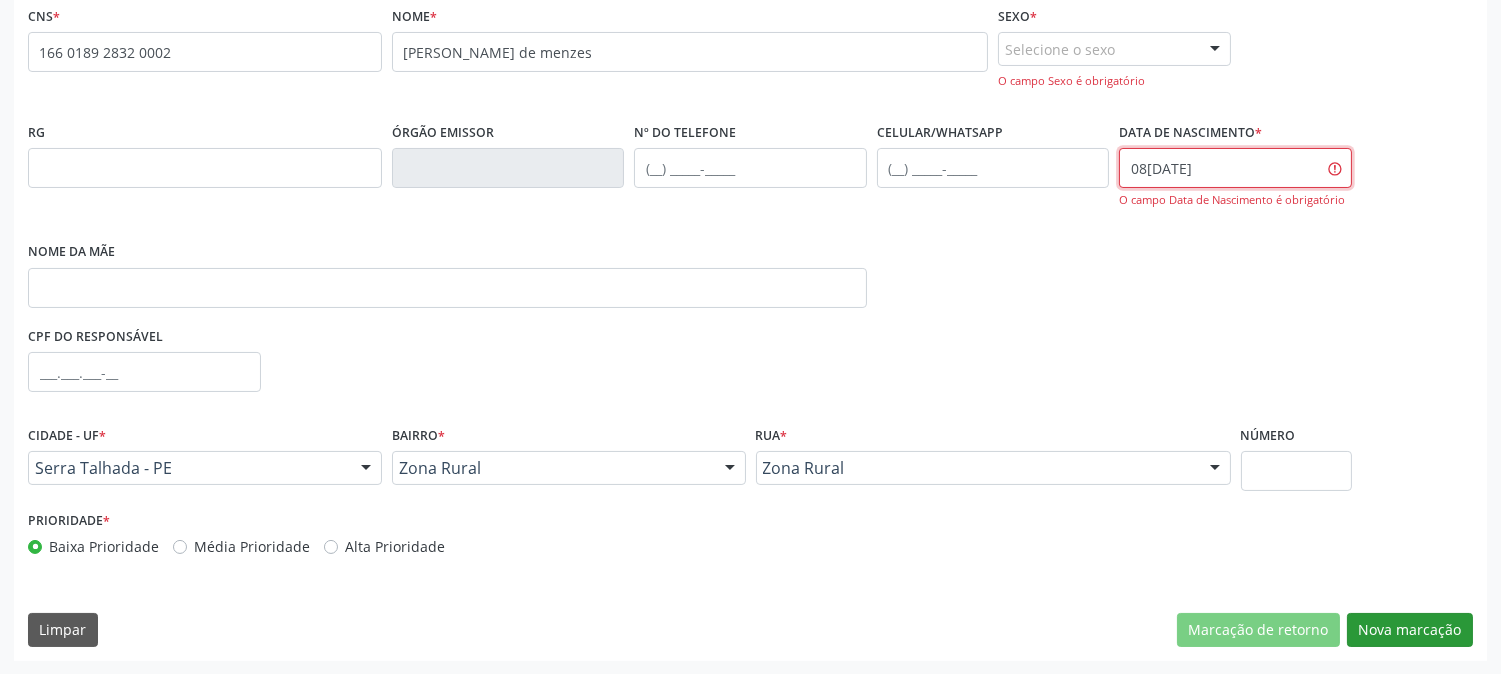 type on "08[DATE]" 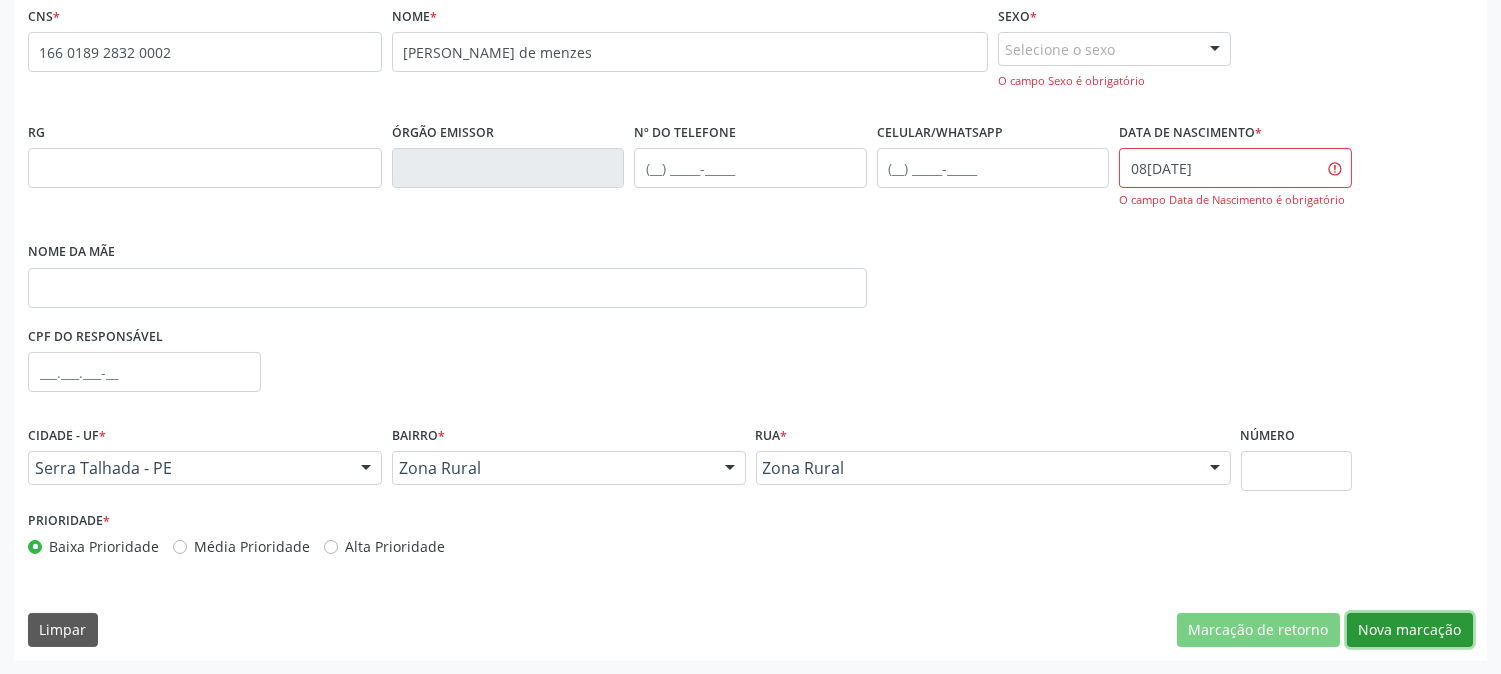 click on "Nova marcação" at bounding box center (1410, 630) 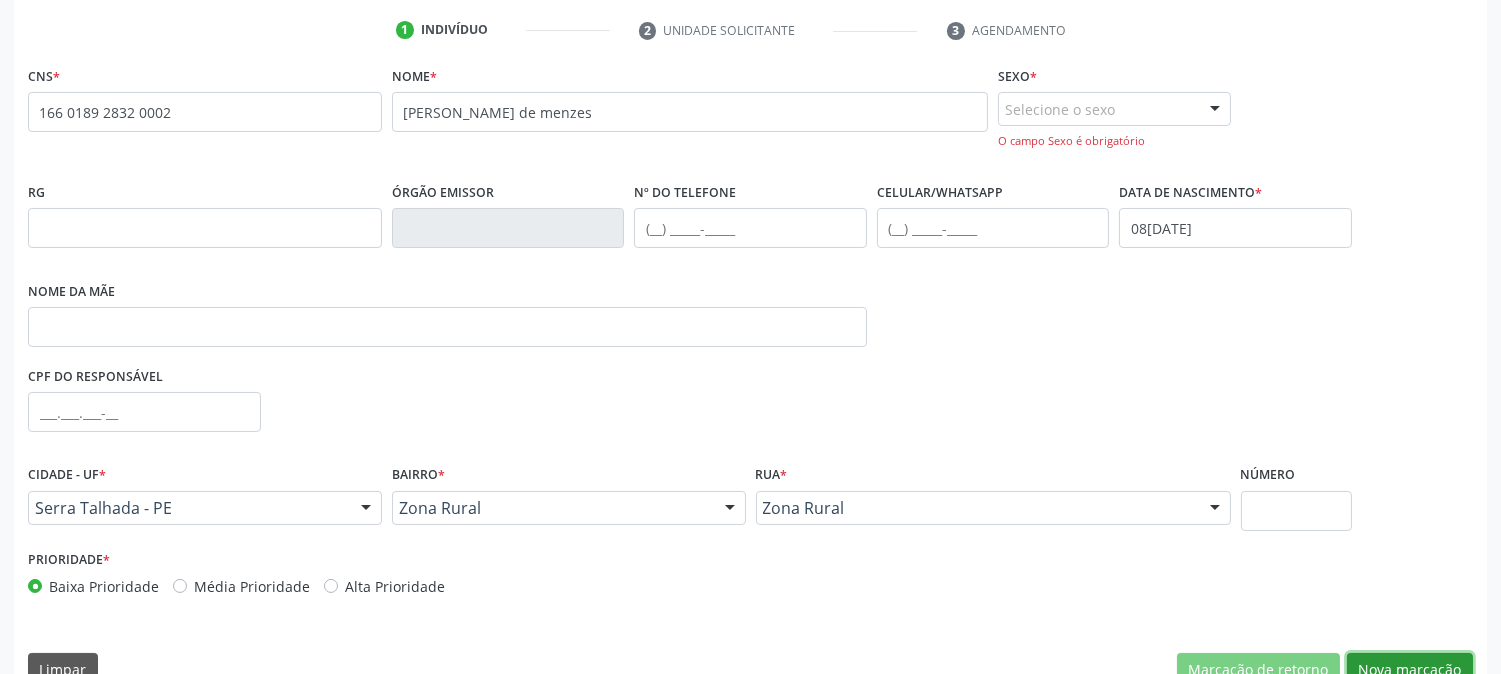 scroll, scrollTop: 412, scrollLeft: 0, axis: vertical 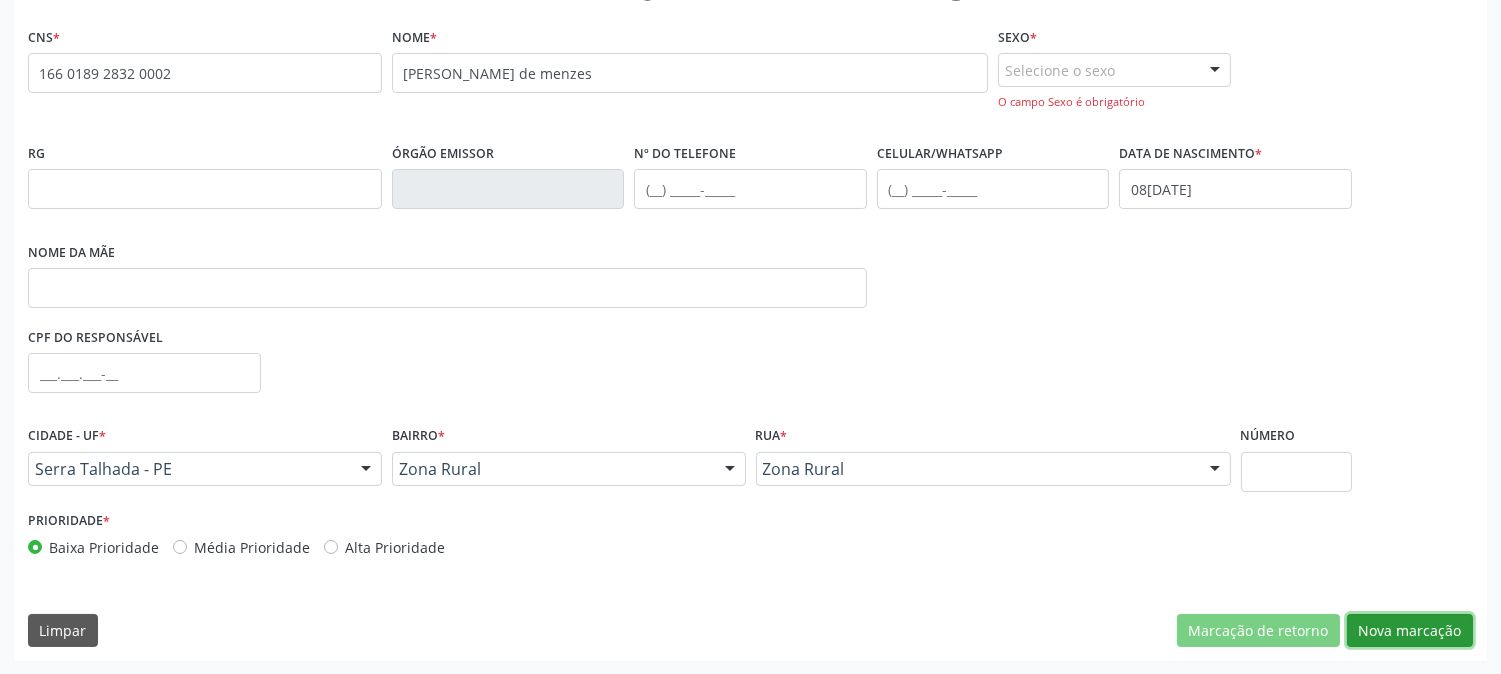 click on "Nova marcação" at bounding box center [1410, 631] 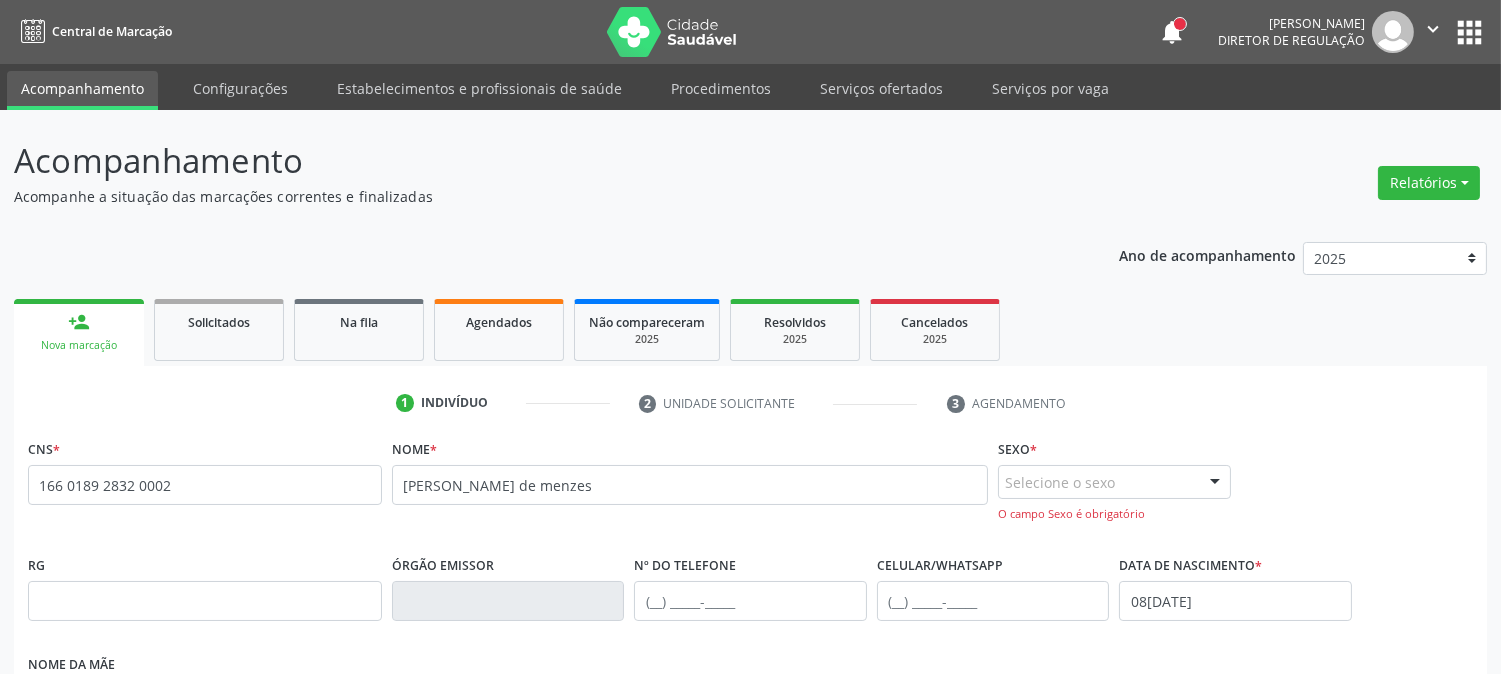 scroll, scrollTop: 111, scrollLeft: 0, axis: vertical 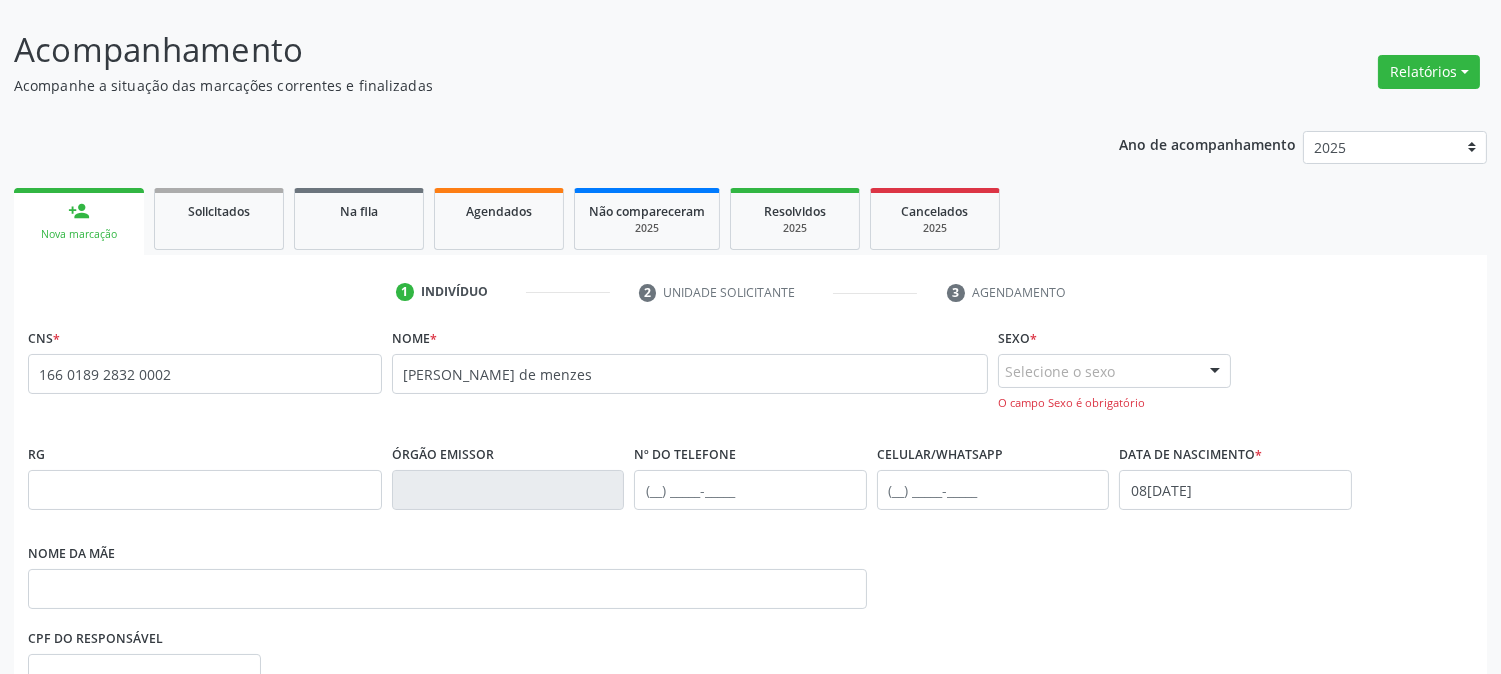 click on "Selecione o sexo
Masculino   Feminino
Nenhum resultado encontrado para: "   "
Não há nenhuma opção para ser exibida.
O campo Sexo é obrigatório" at bounding box center (1114, 382) 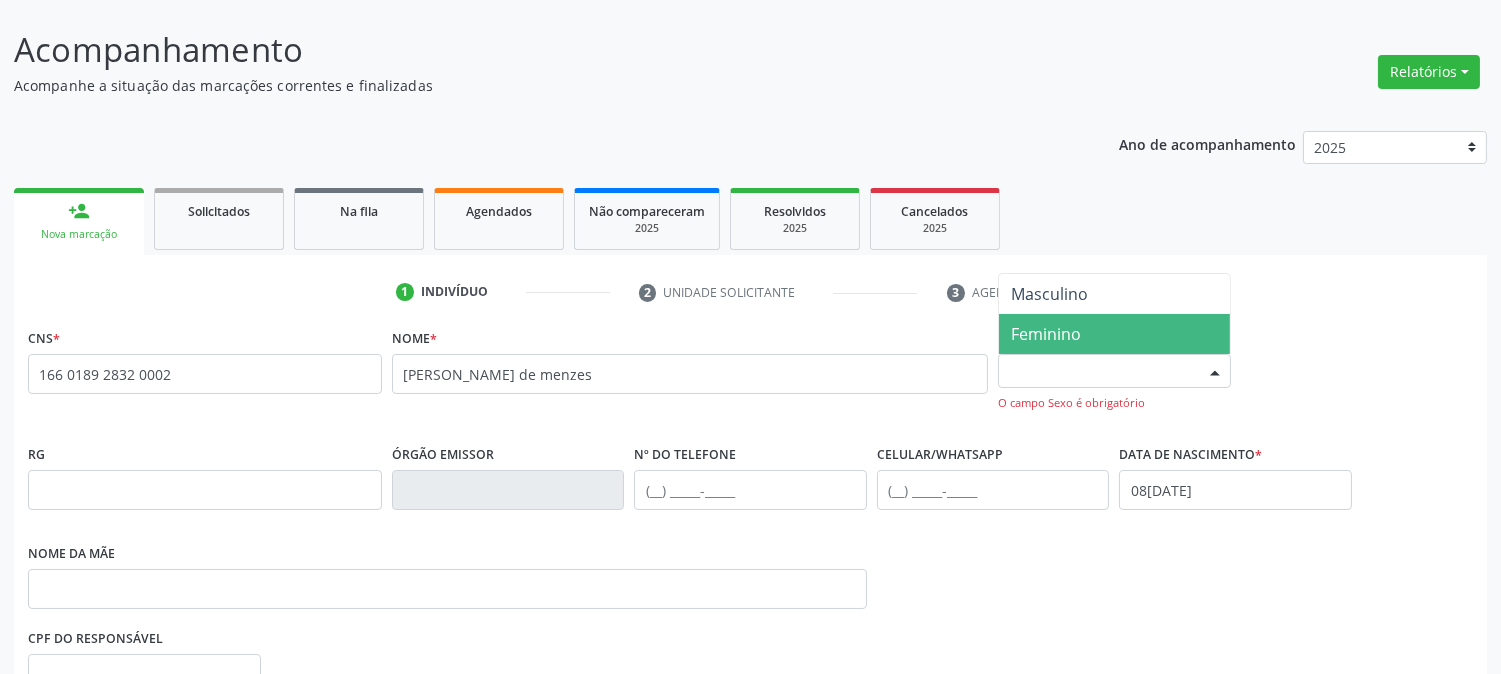 click at bounding box center (1215, 372) 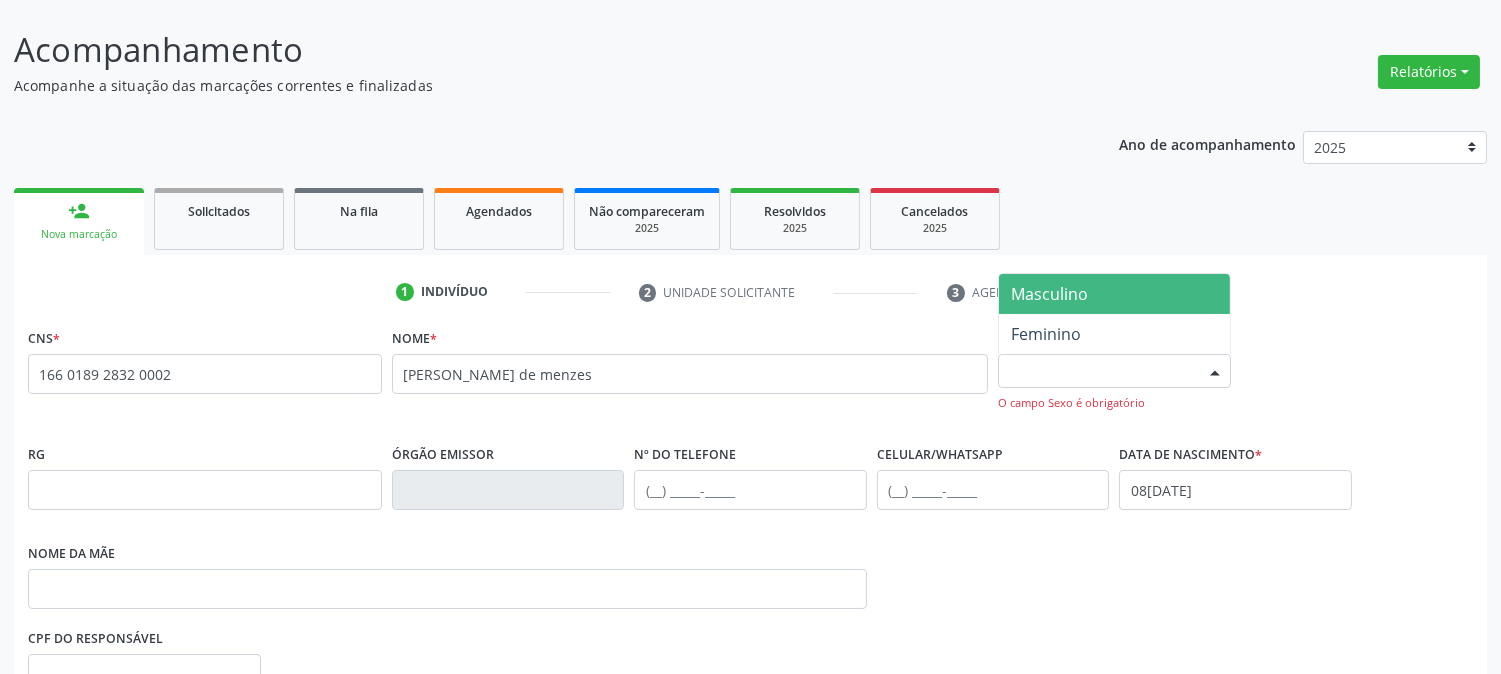 click on "Masculino" at bounding box center [1114, 294] 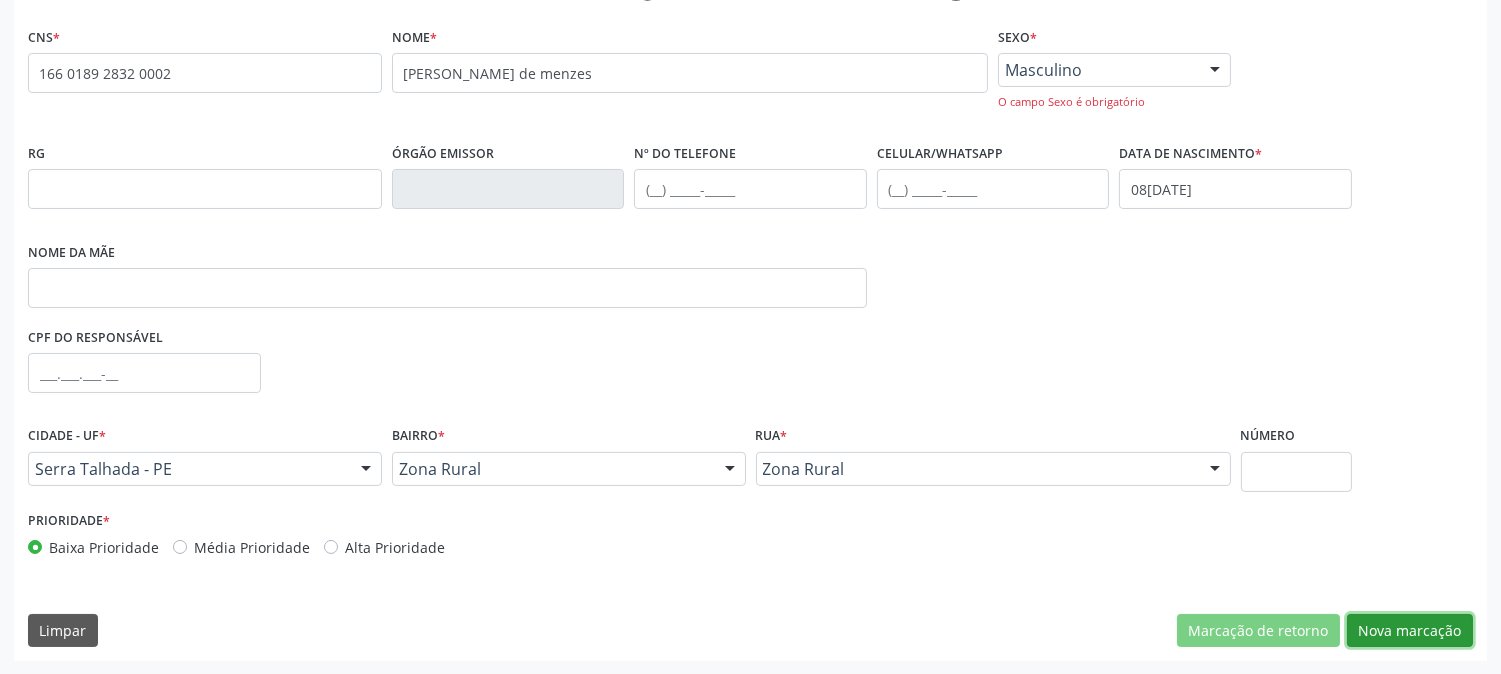 click on "Nova marcação" at bounding box center (1410, 631) 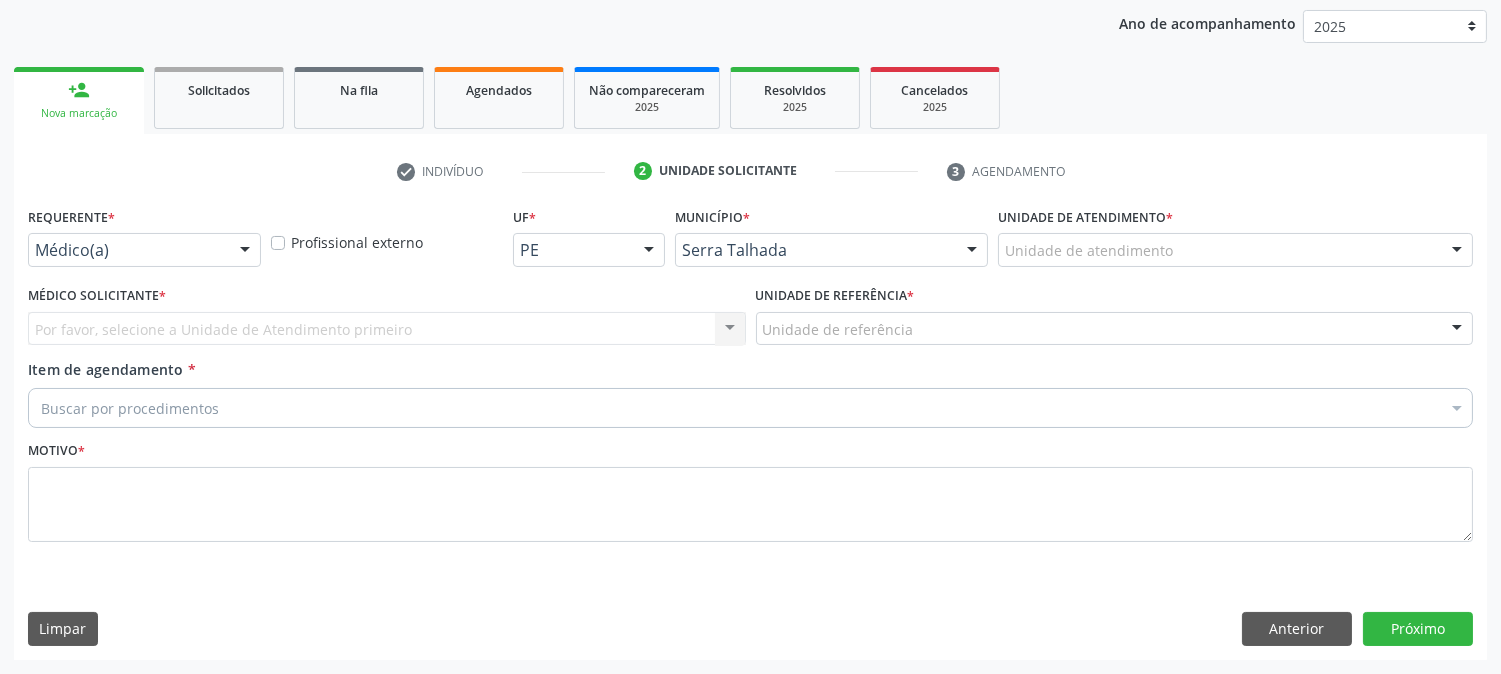 scroll, scrollTop: 231, scrollLeft: 0, axis: vertical 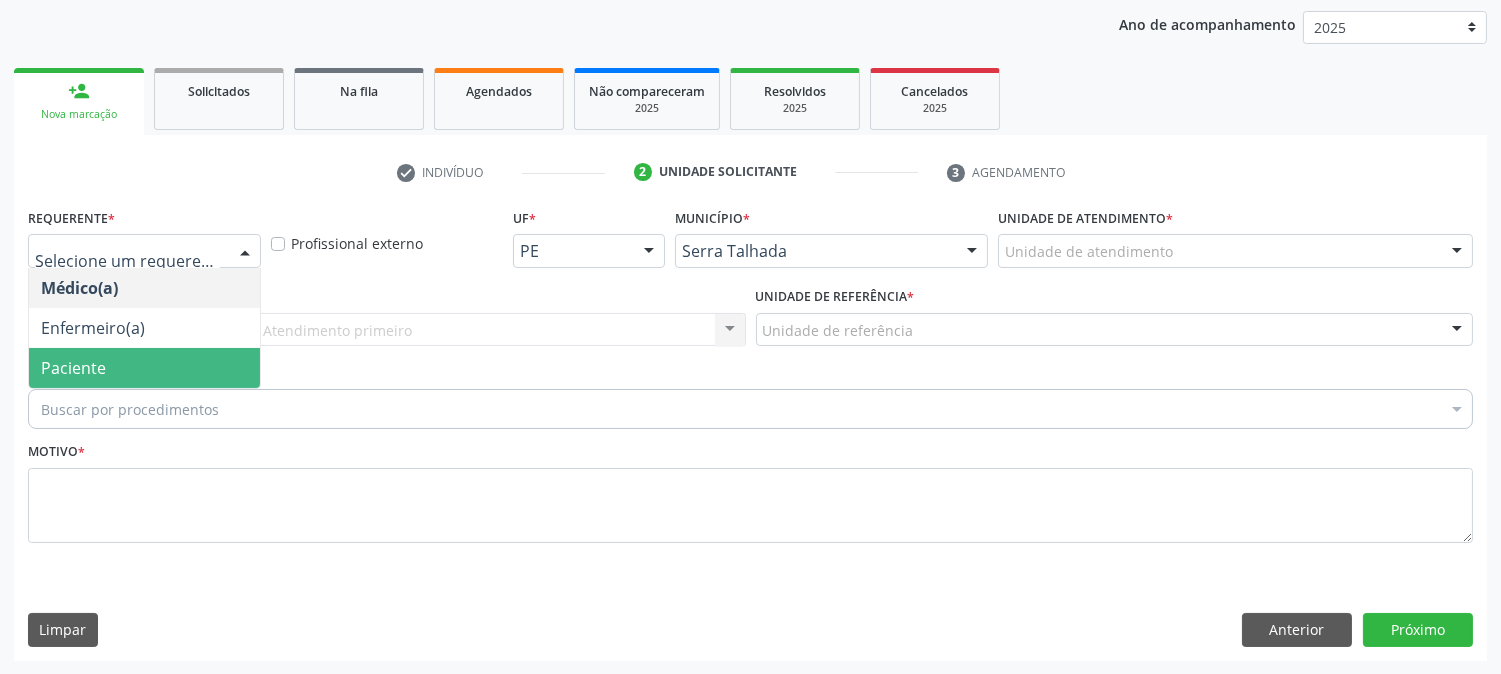 click on "Paciente" at bounding box center [144, 368] 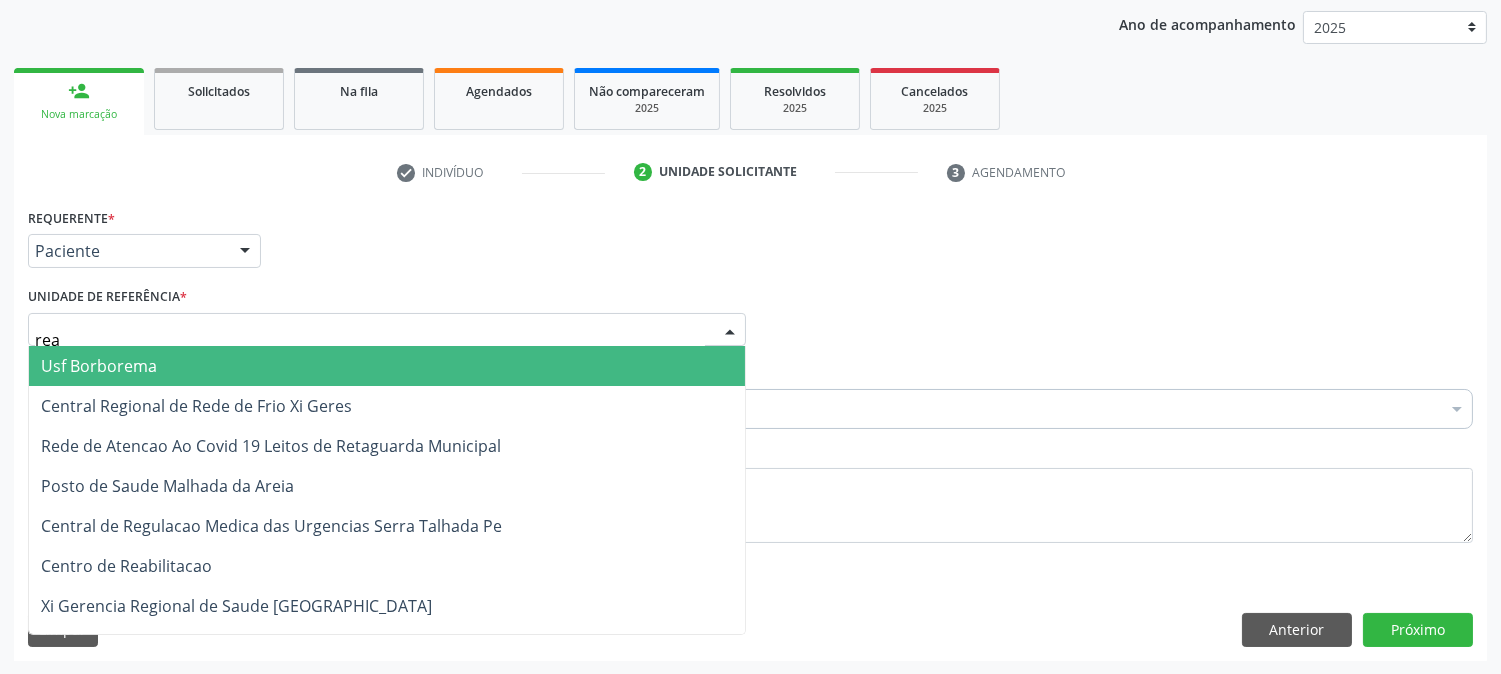 type on "reab" 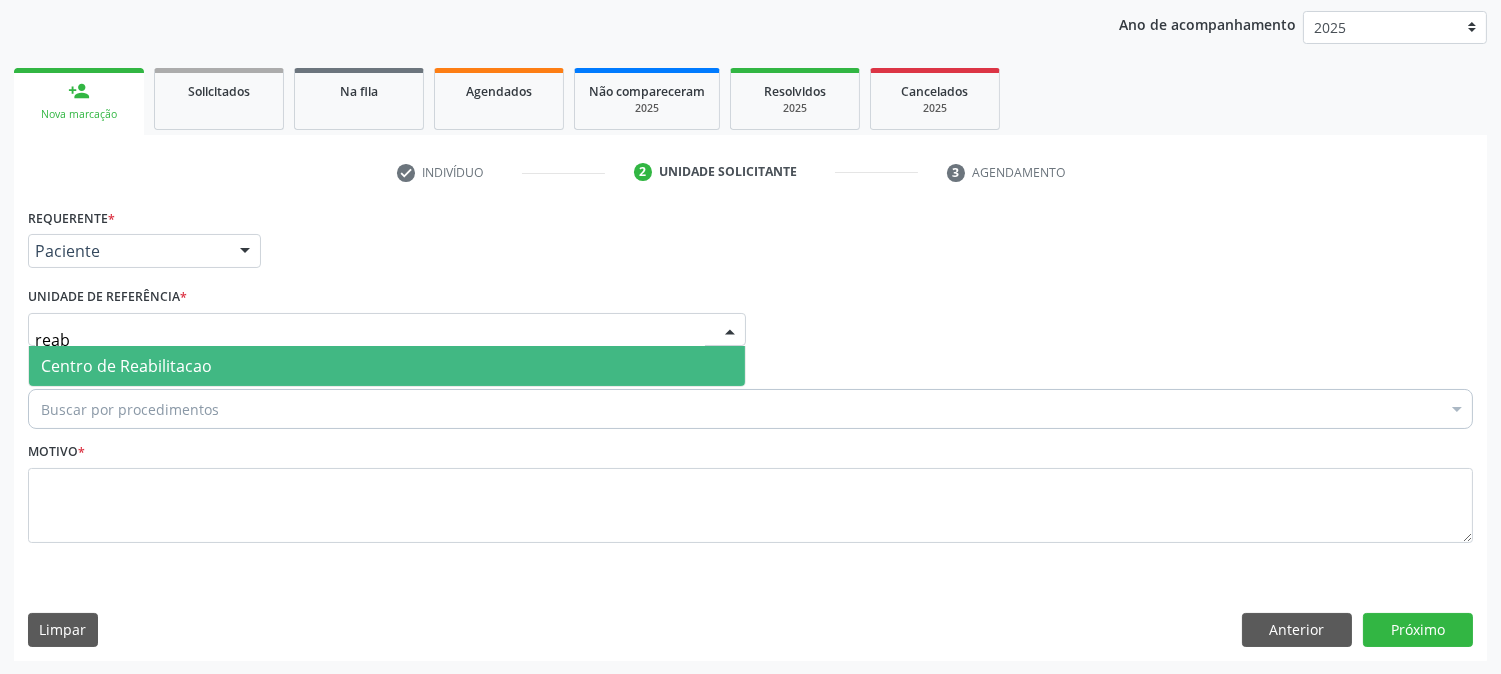 click on "Centro de Reabilitacao" at bounding box center (387, 366) 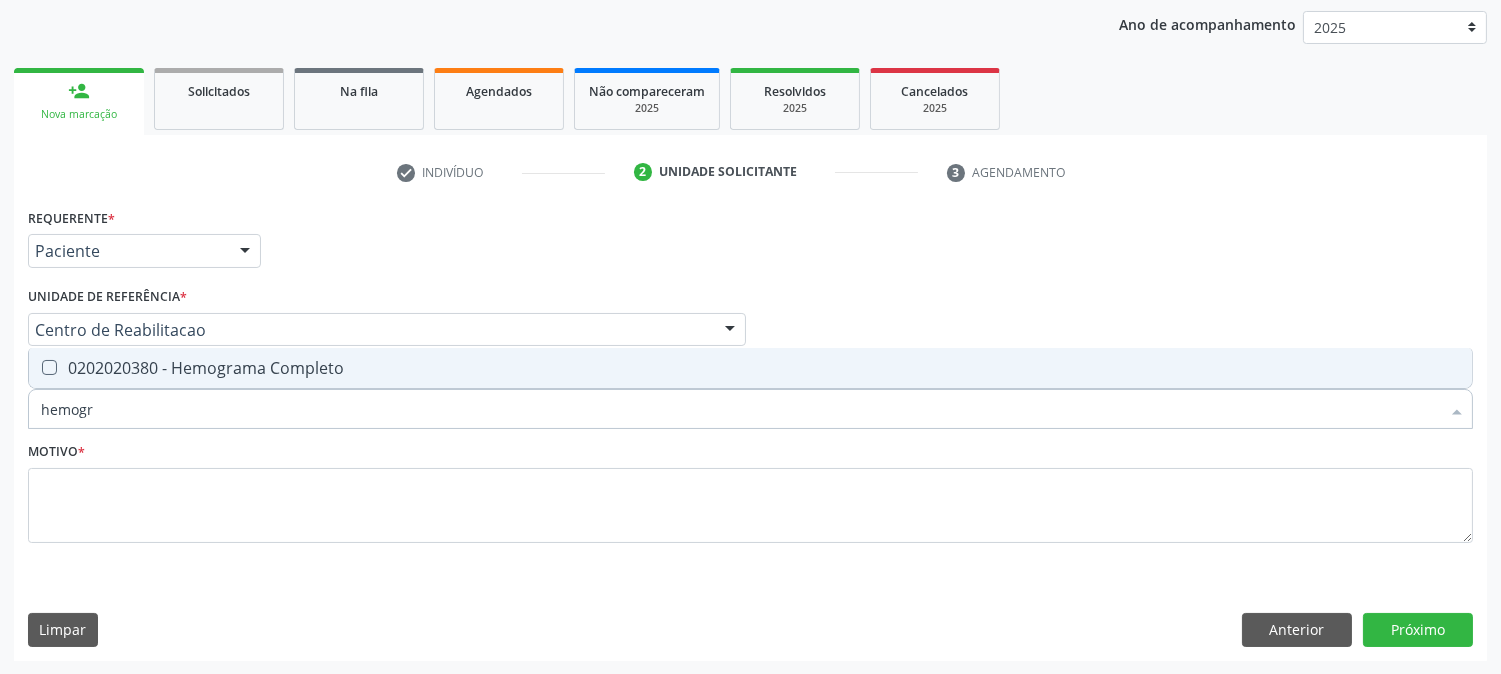 type on "hemogra" 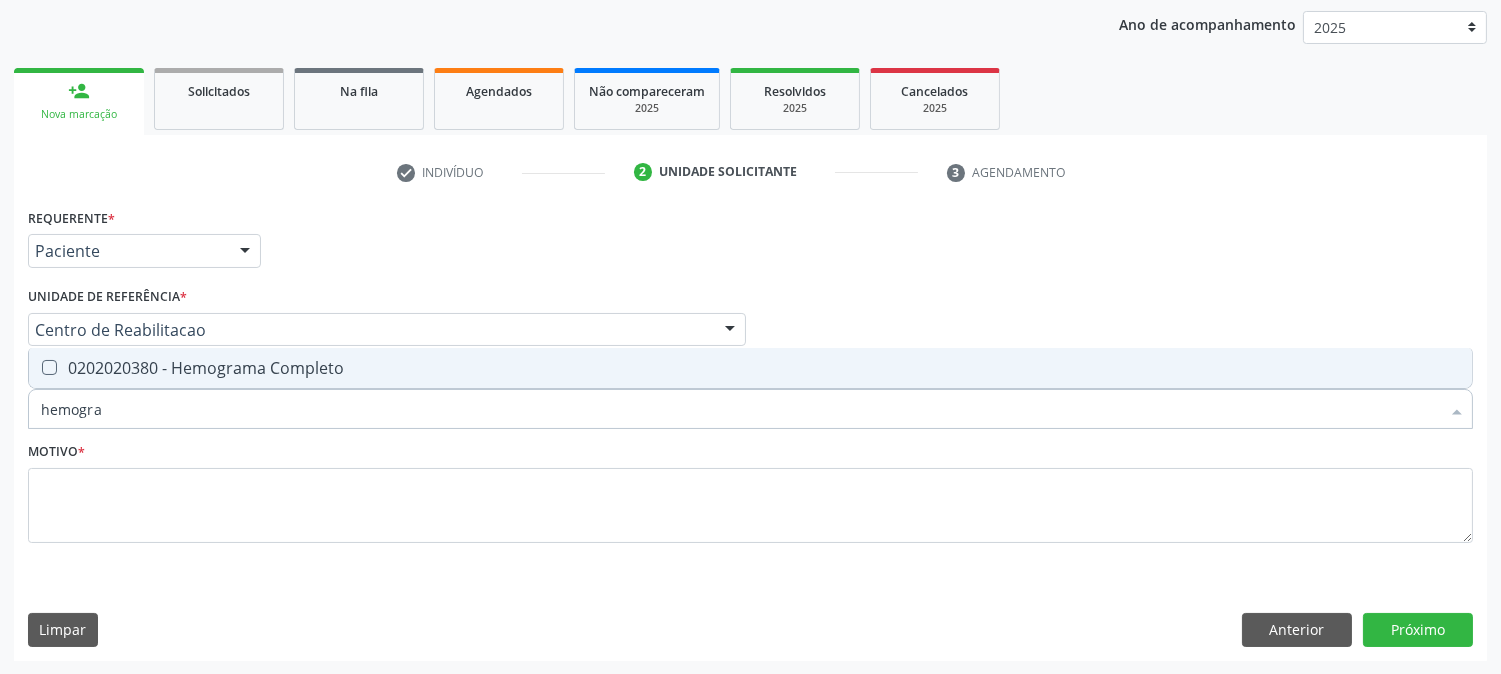click on "hemogra" at bounding box center (740, 409) 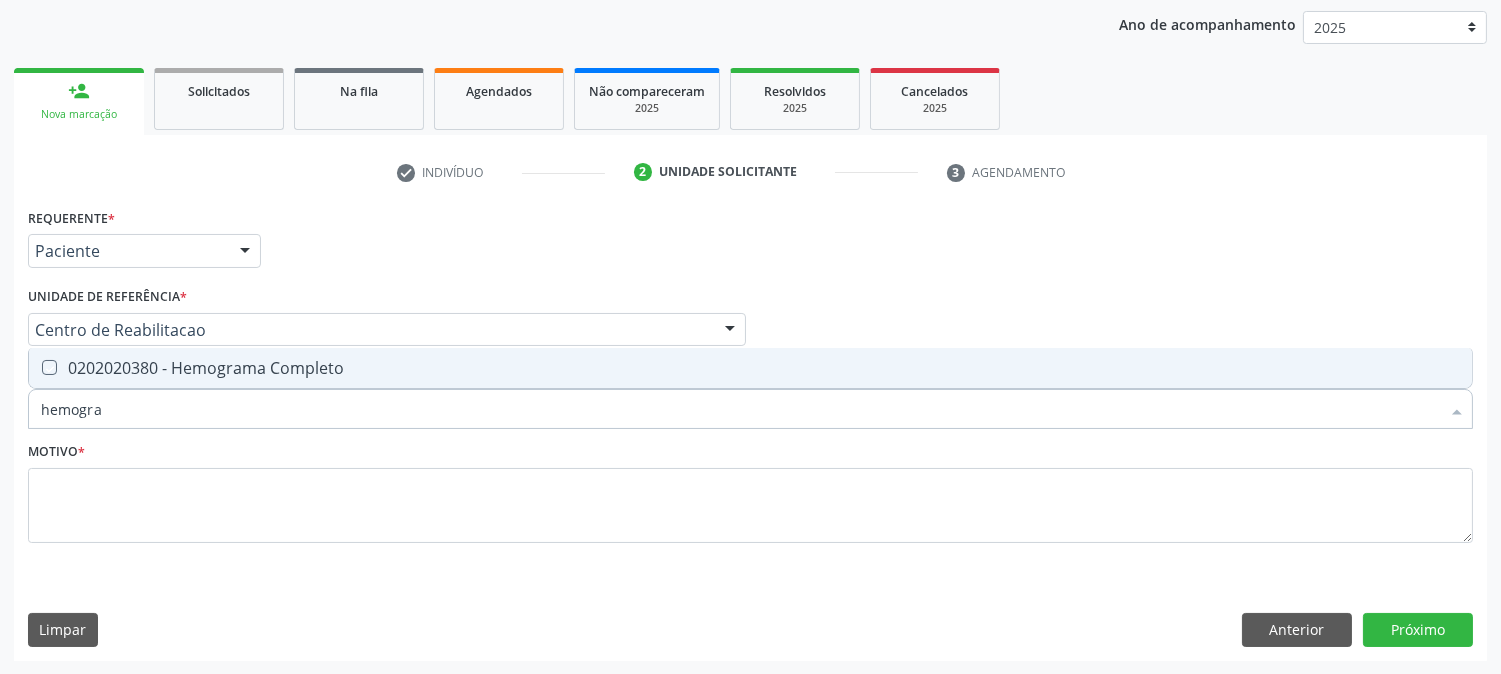 checkbox on "true" 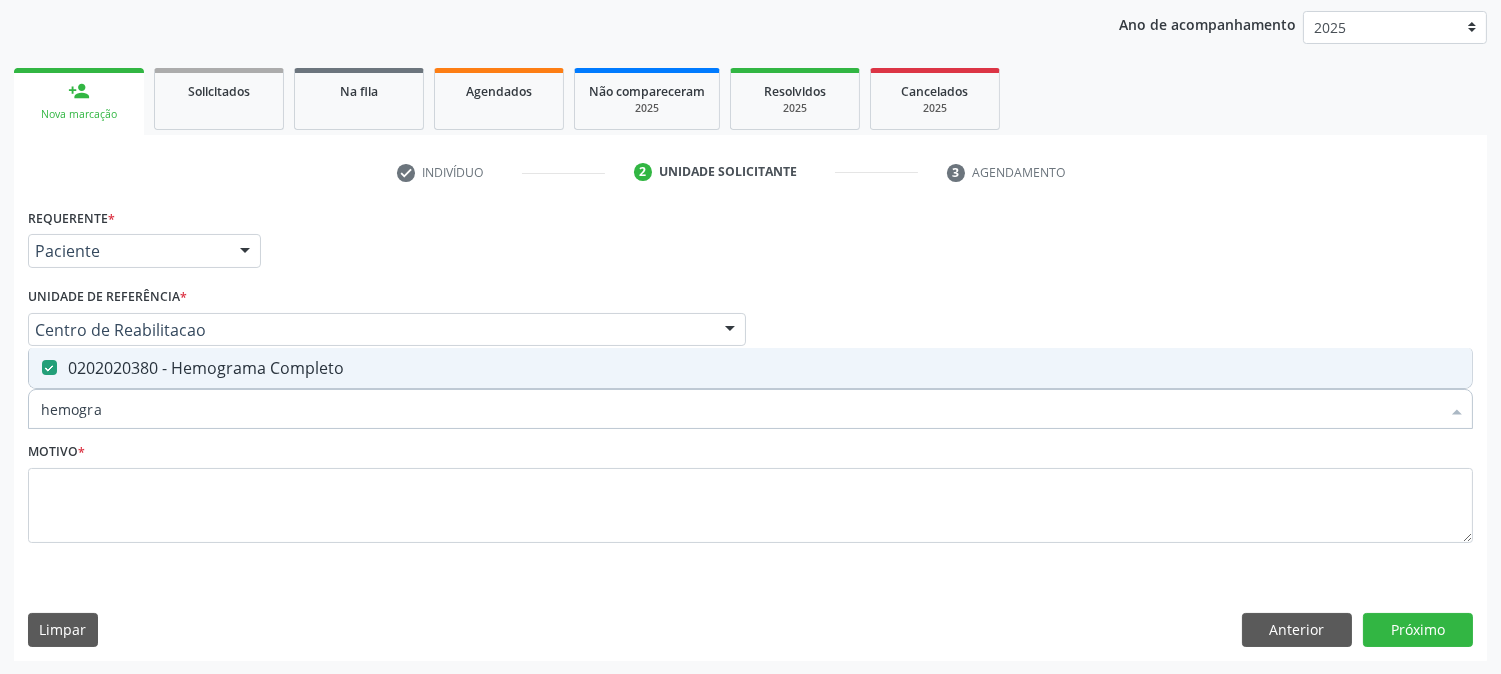 click on "hemogra" at bounding box center (740, 409) 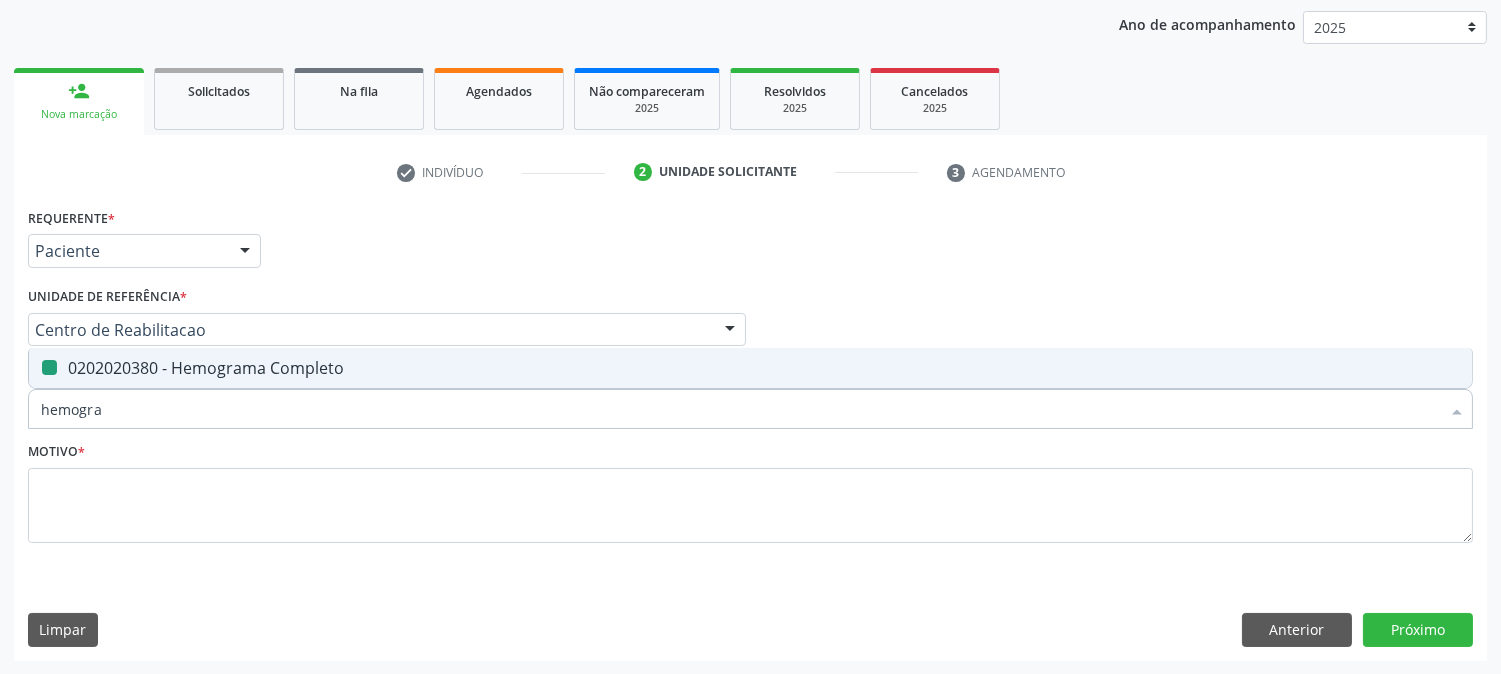 type on "h" 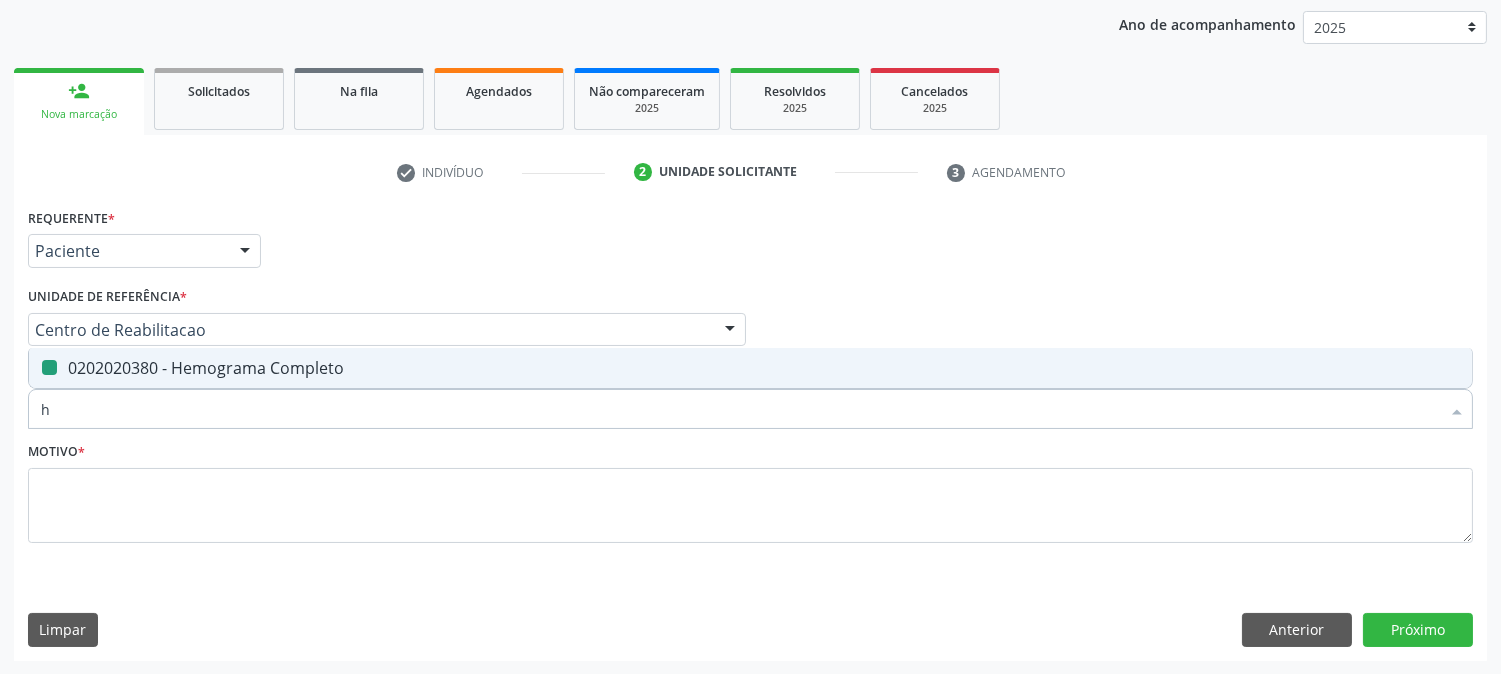 checkbox on "false" 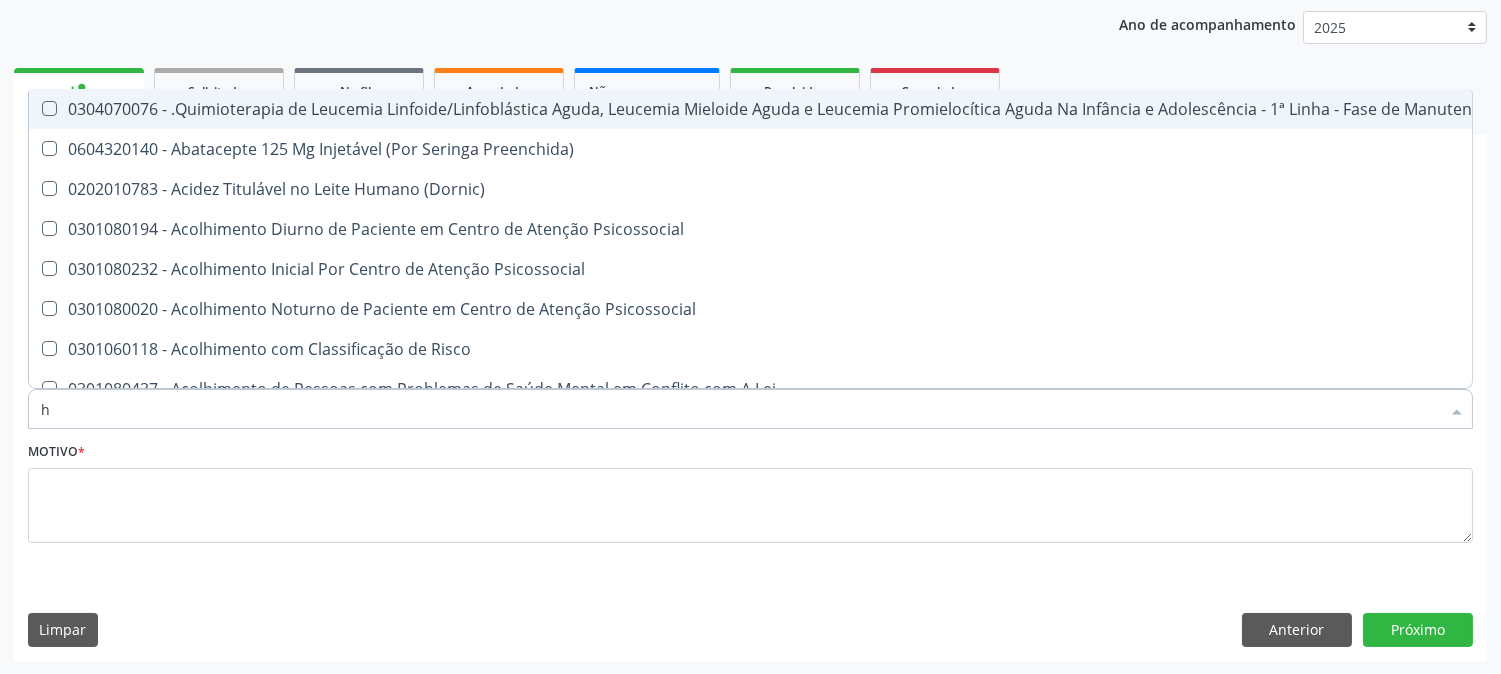 type 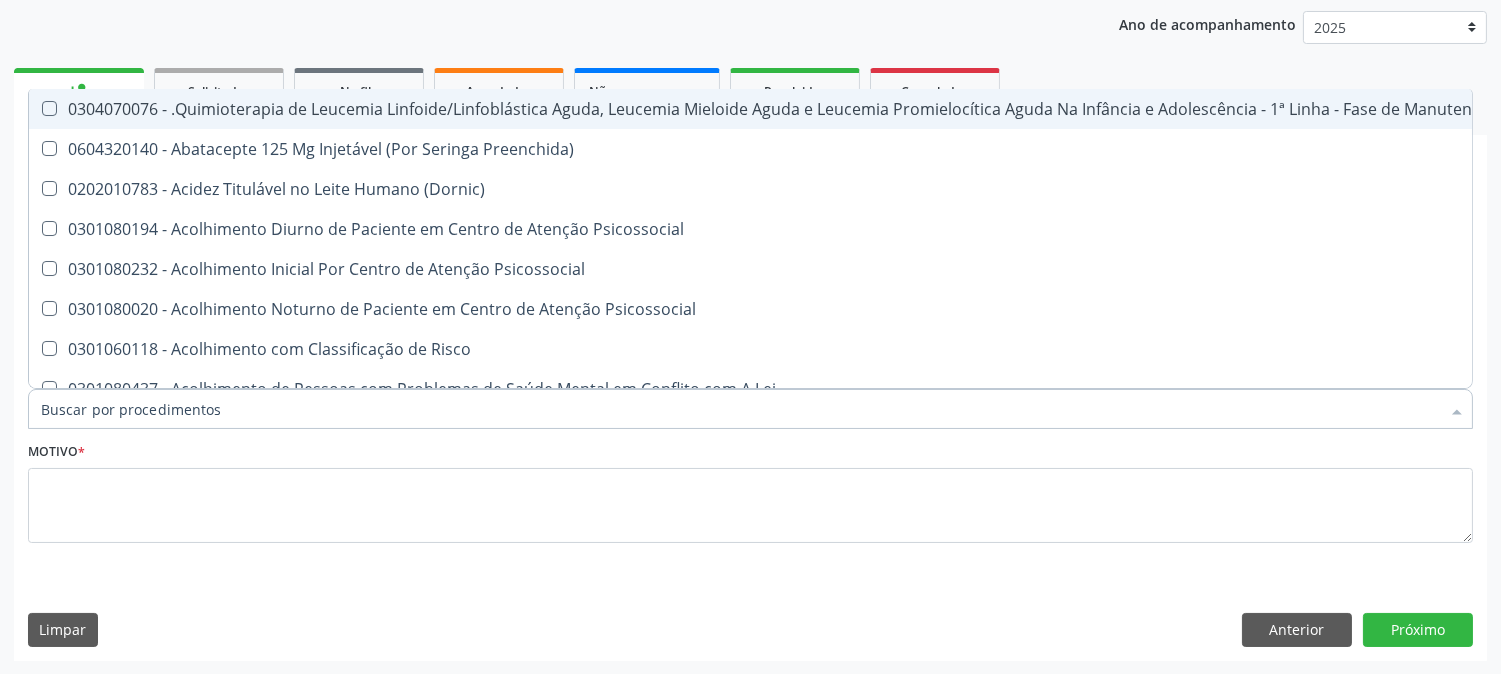 checkbox on "false" 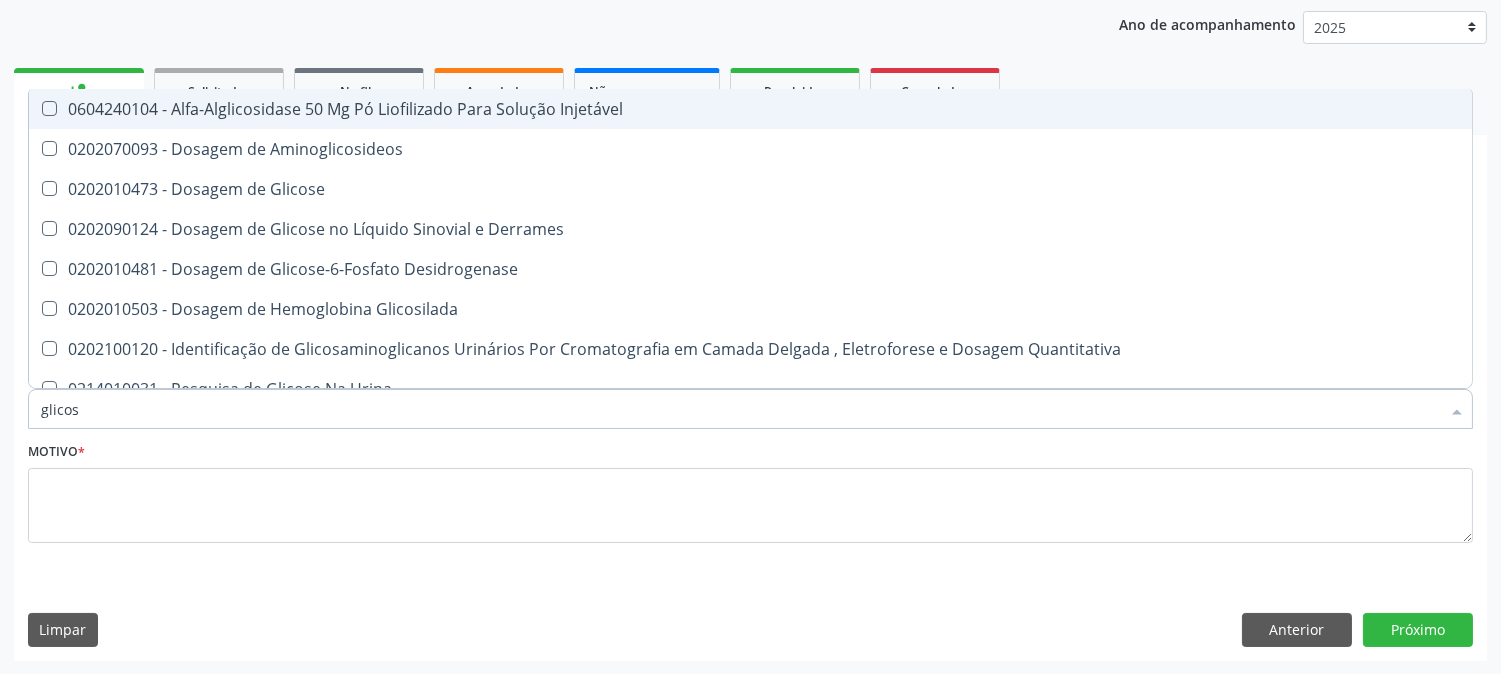 type on "glicose" 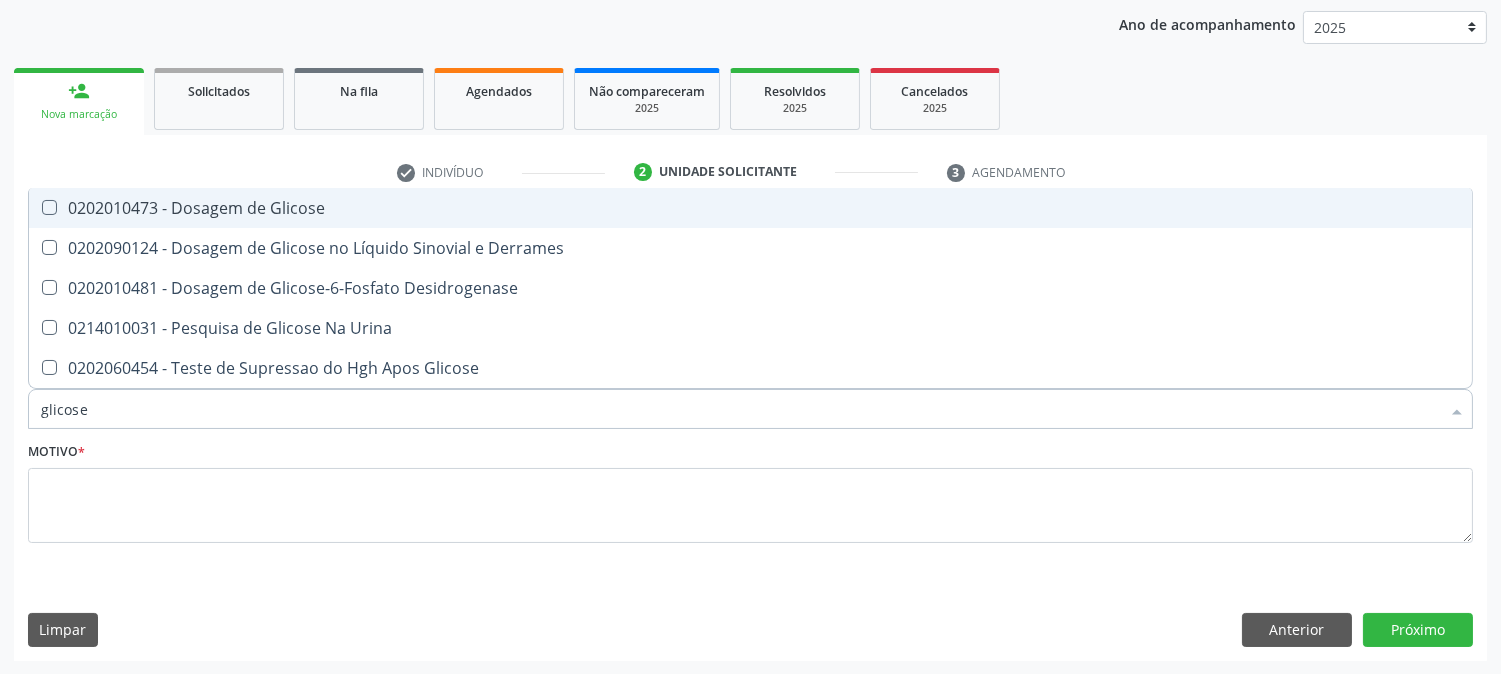 click on "0202010473 - Dosagem de Glicose" at bounding box center [750, 208] 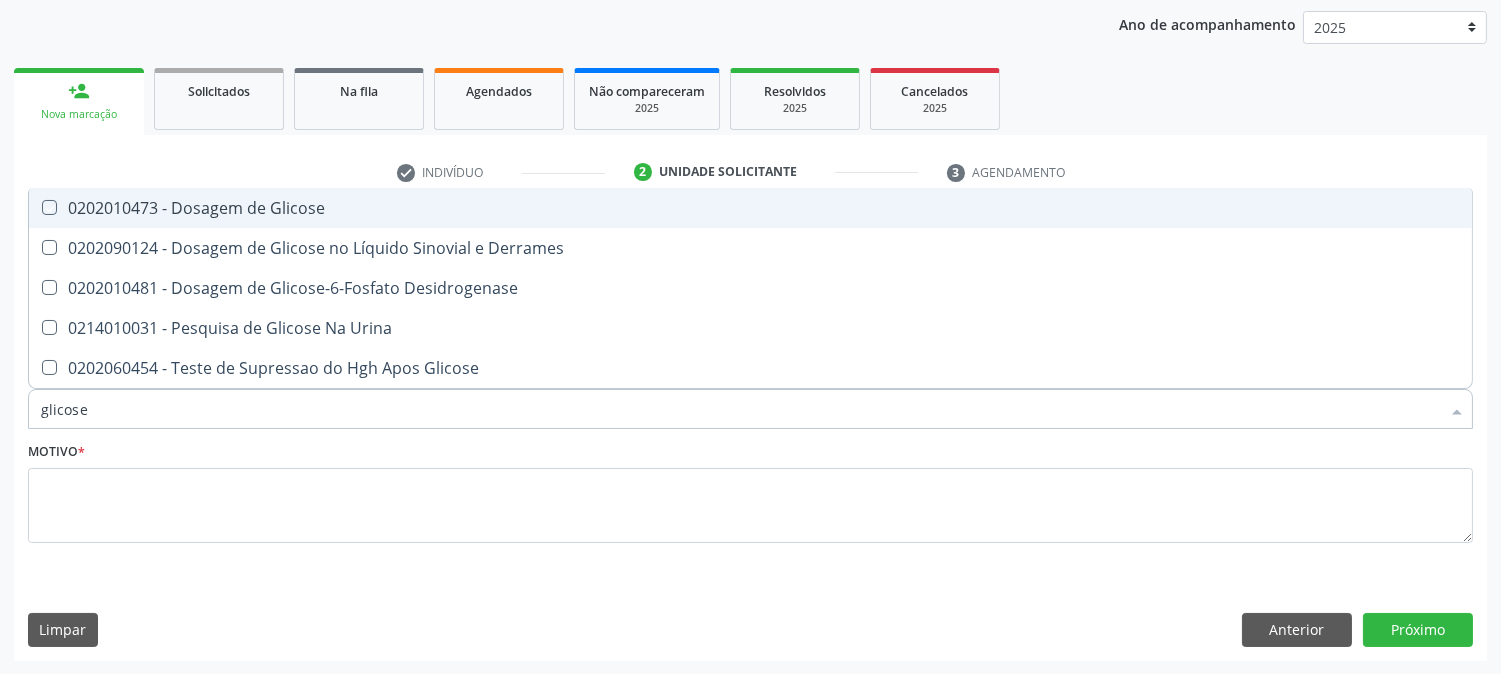 checkbox on "true" 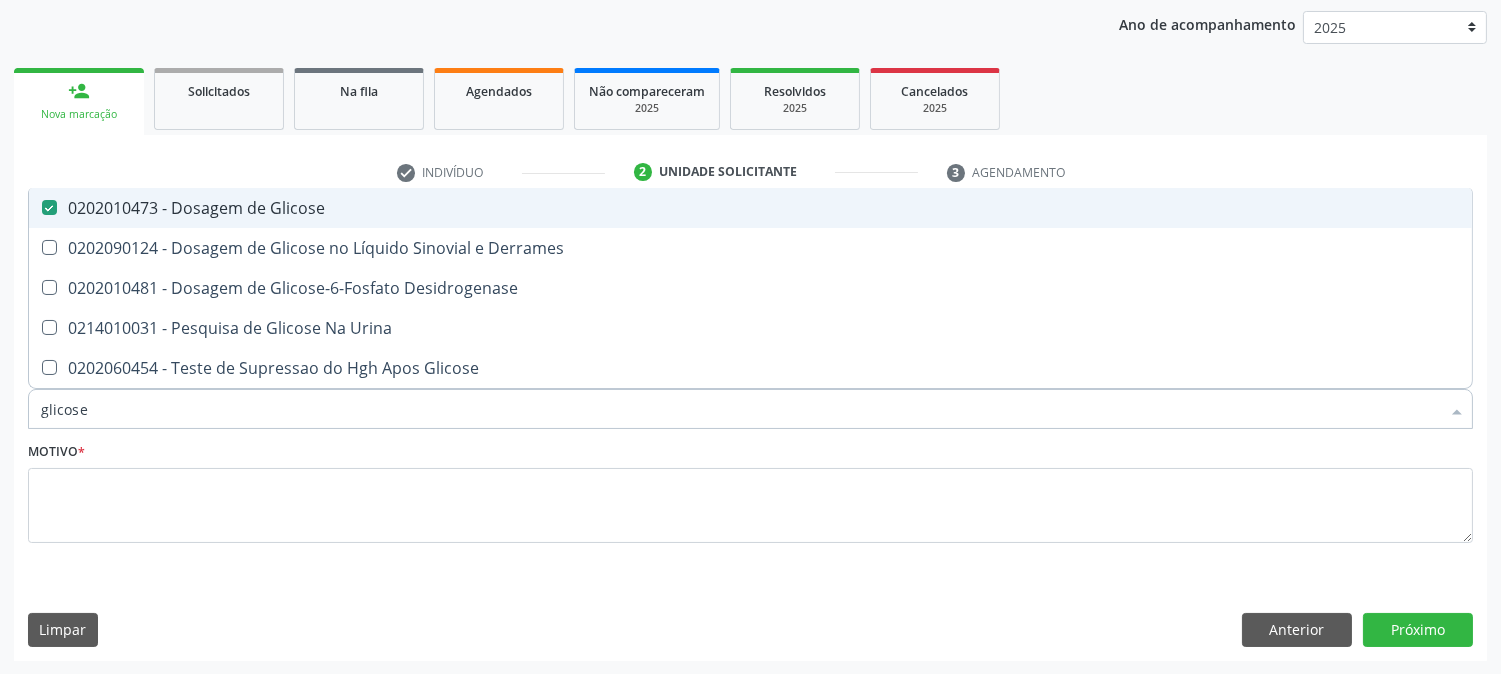 type on "glicos" 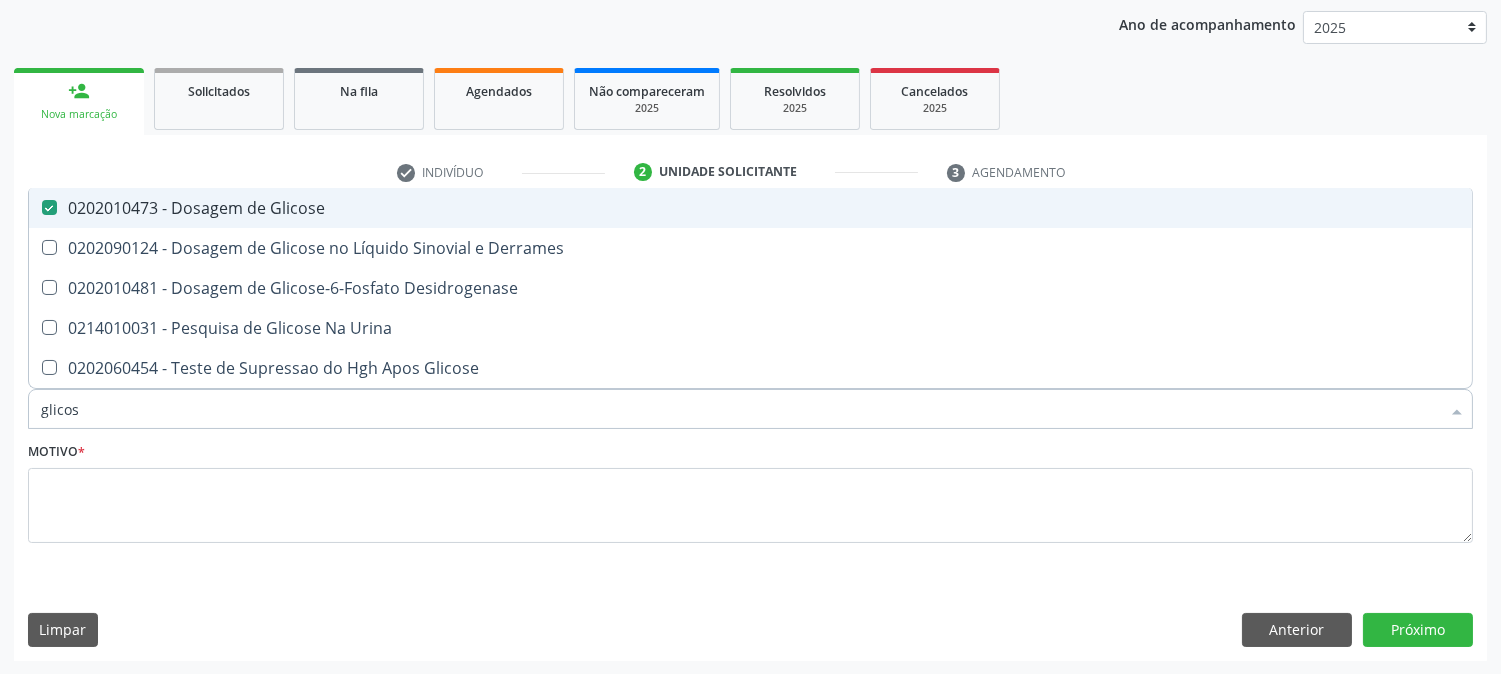 checkbox on "false" 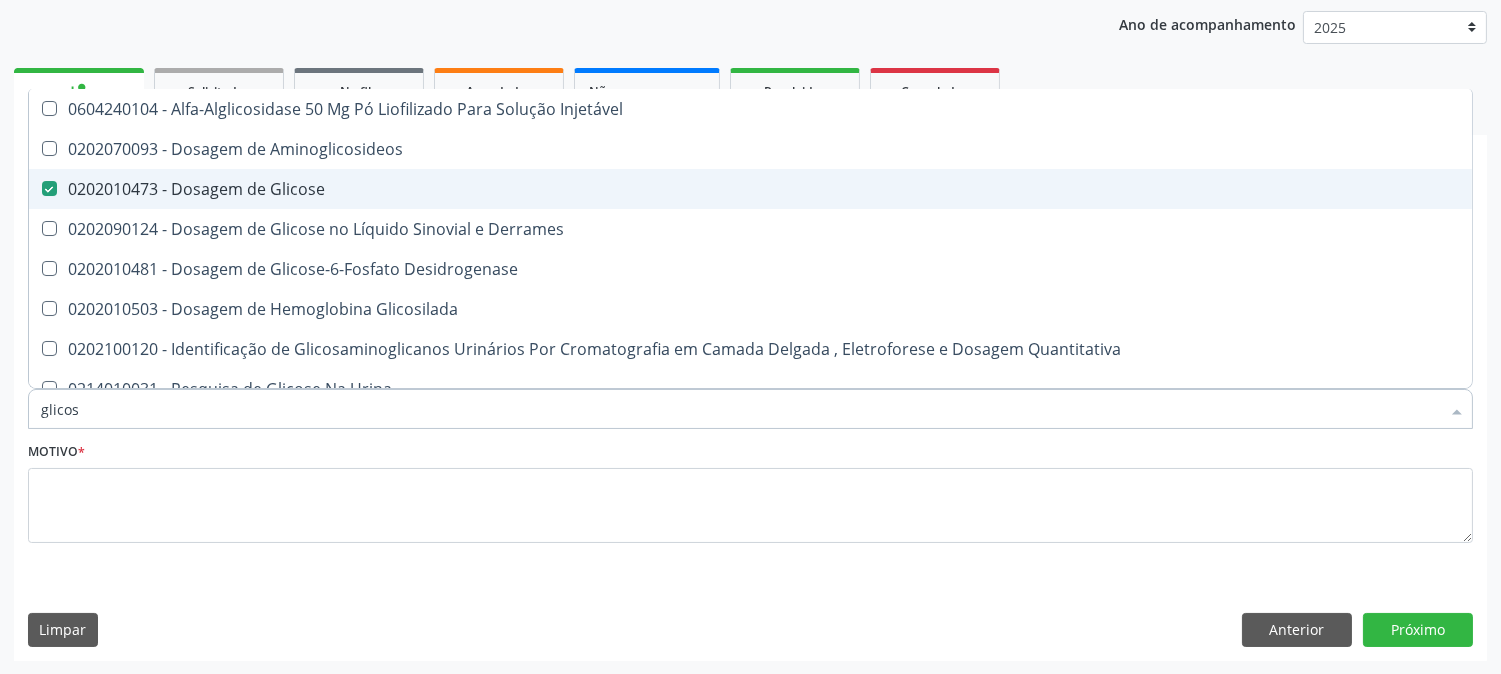 type on "glico" 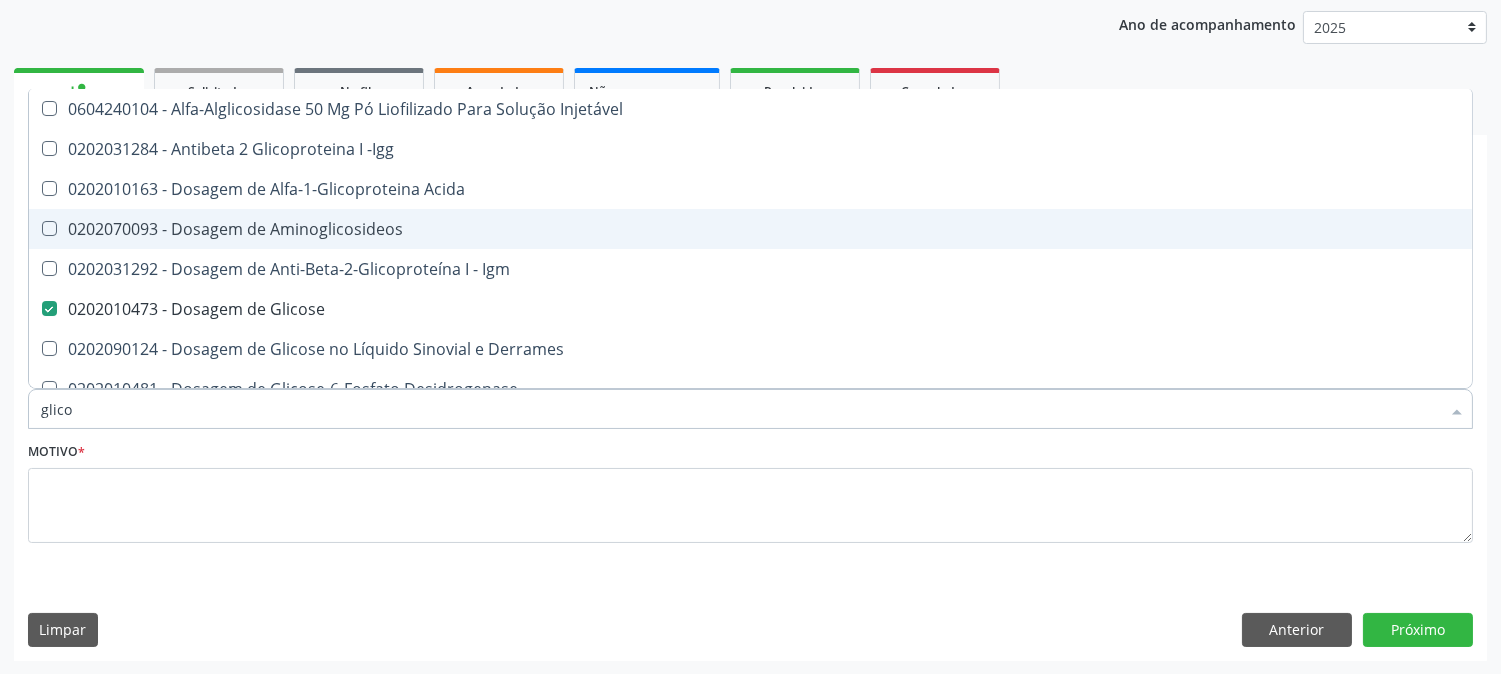 type on "glicos" 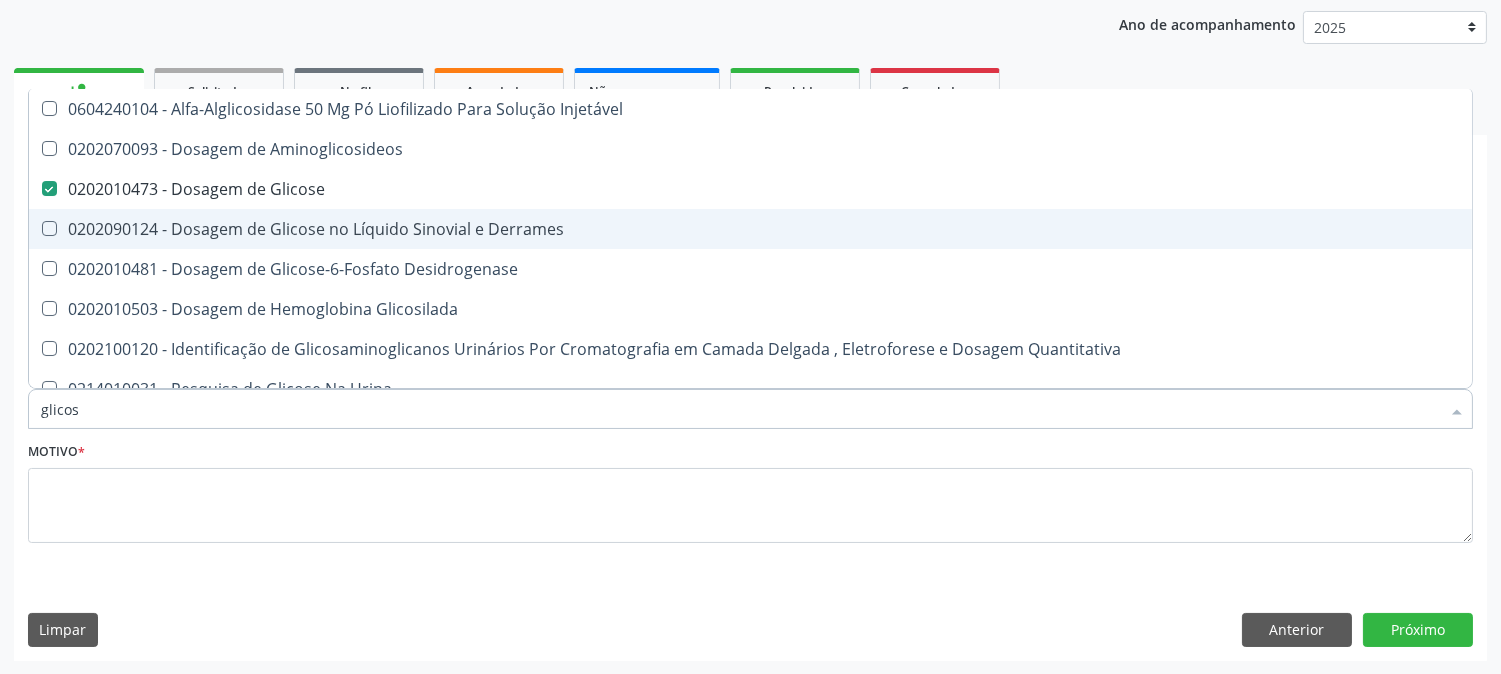 type on "glicosi" 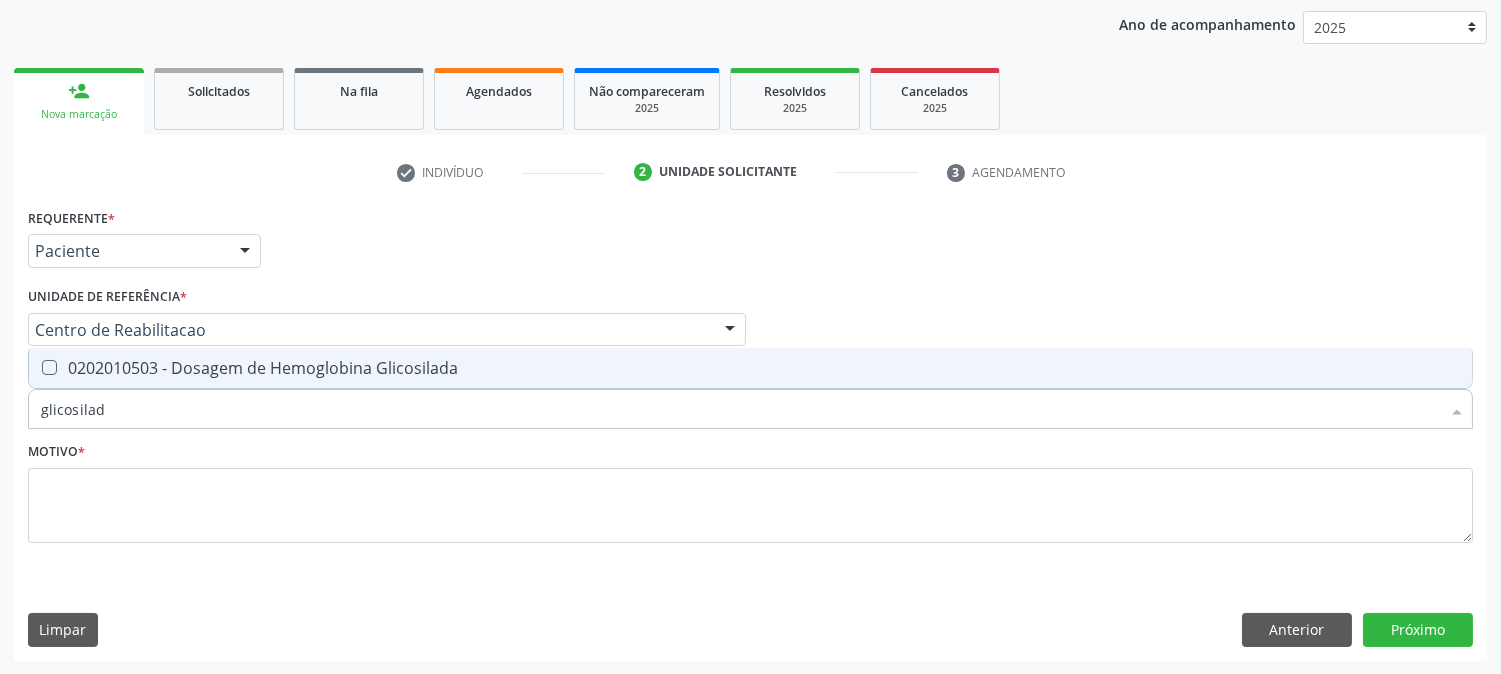 type on "glicosilada" 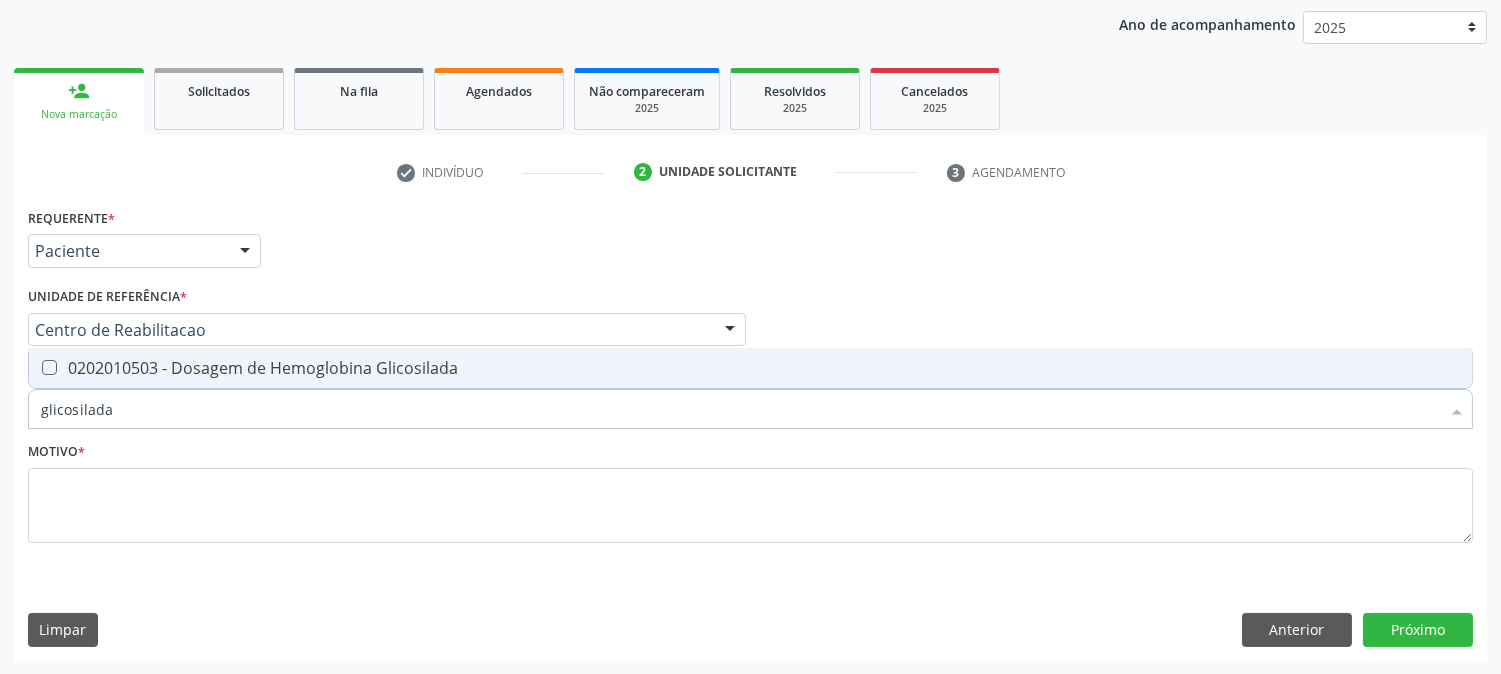 click on "0202010503 - Dosagem de Hemoglobina Glicosilada" at bounding box center [750, 368] 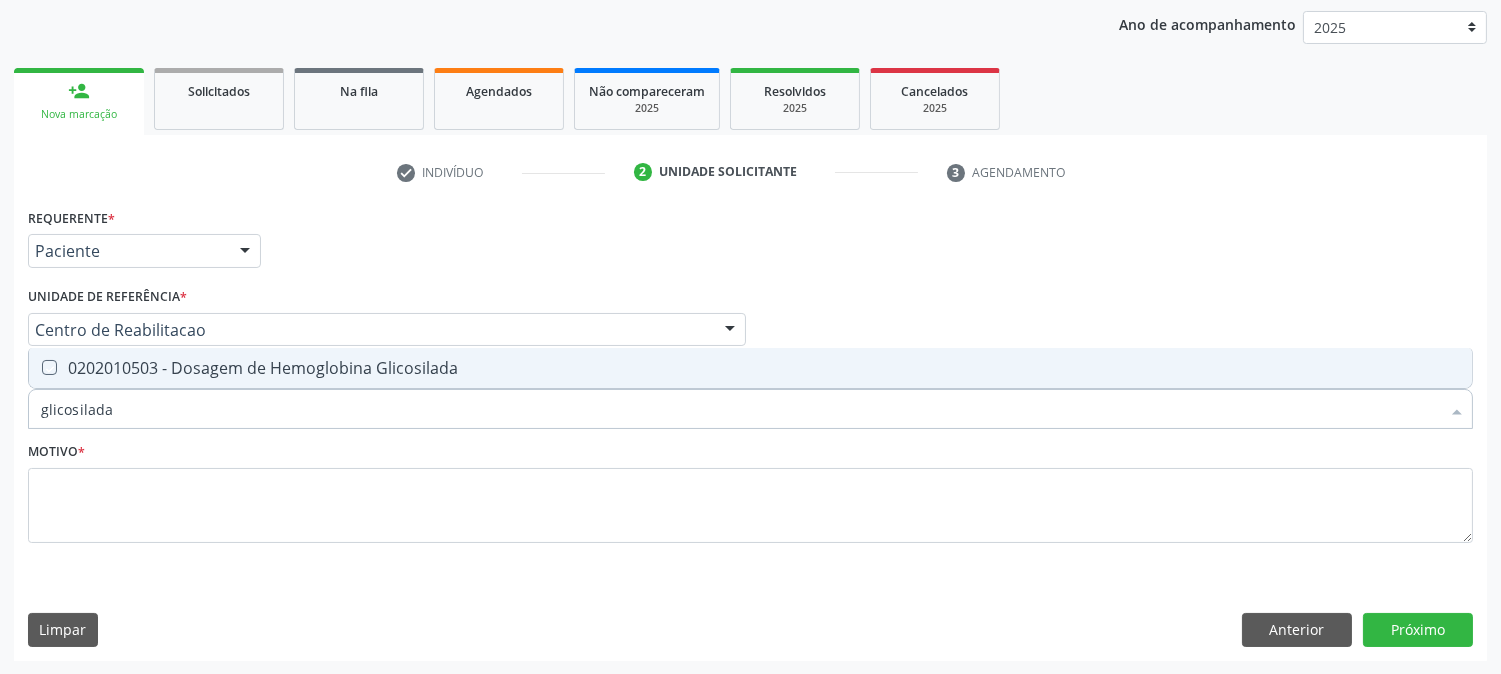 checkbox on "true" 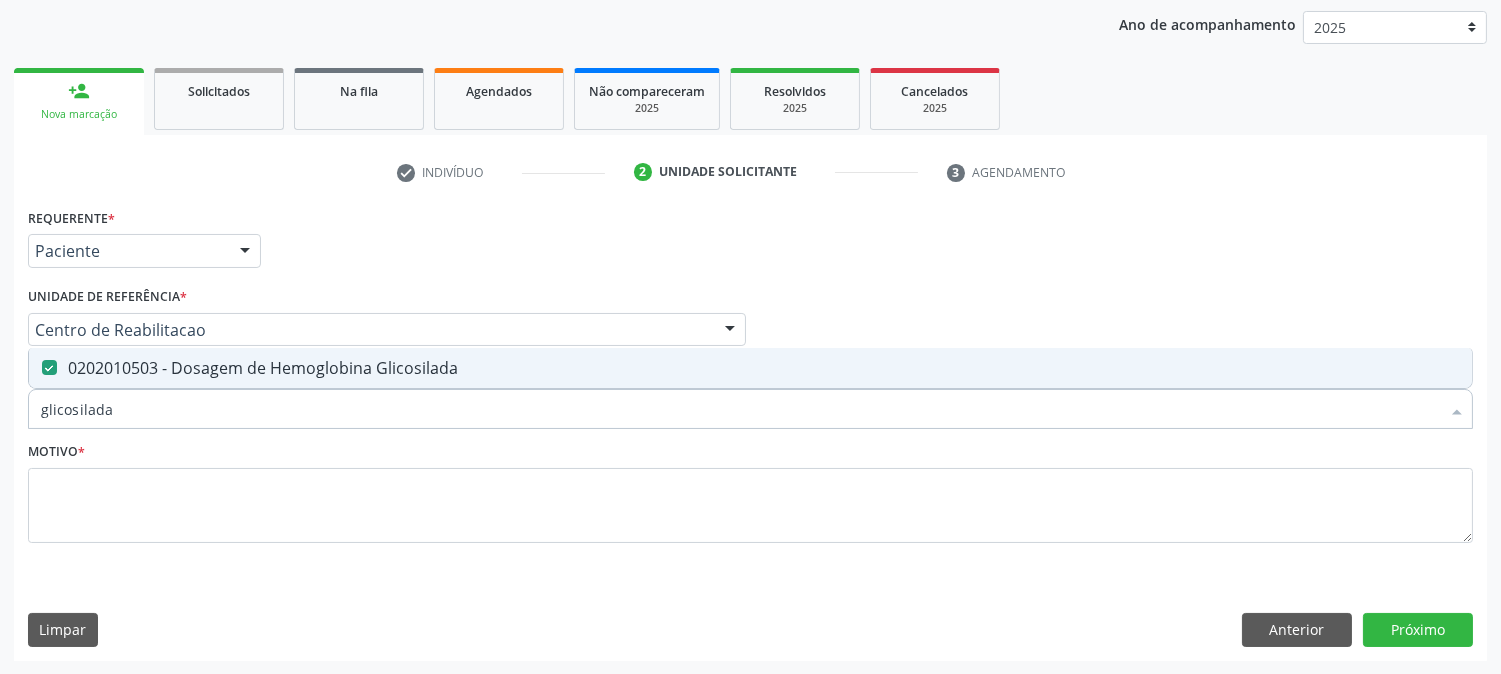 drag, startPoint x: 106, startPoint y: 402, endPoint x: 0, endPoint y: 402, distance: 106 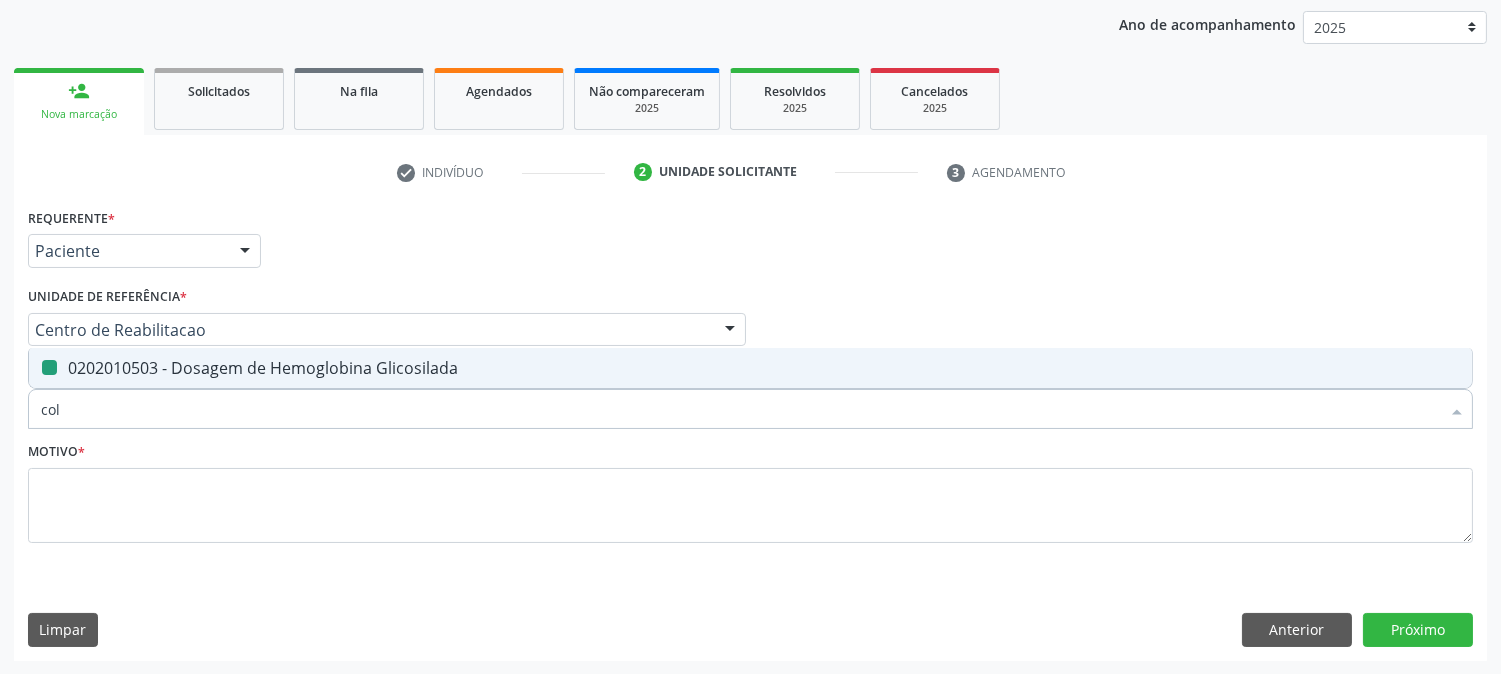 type on "cole" 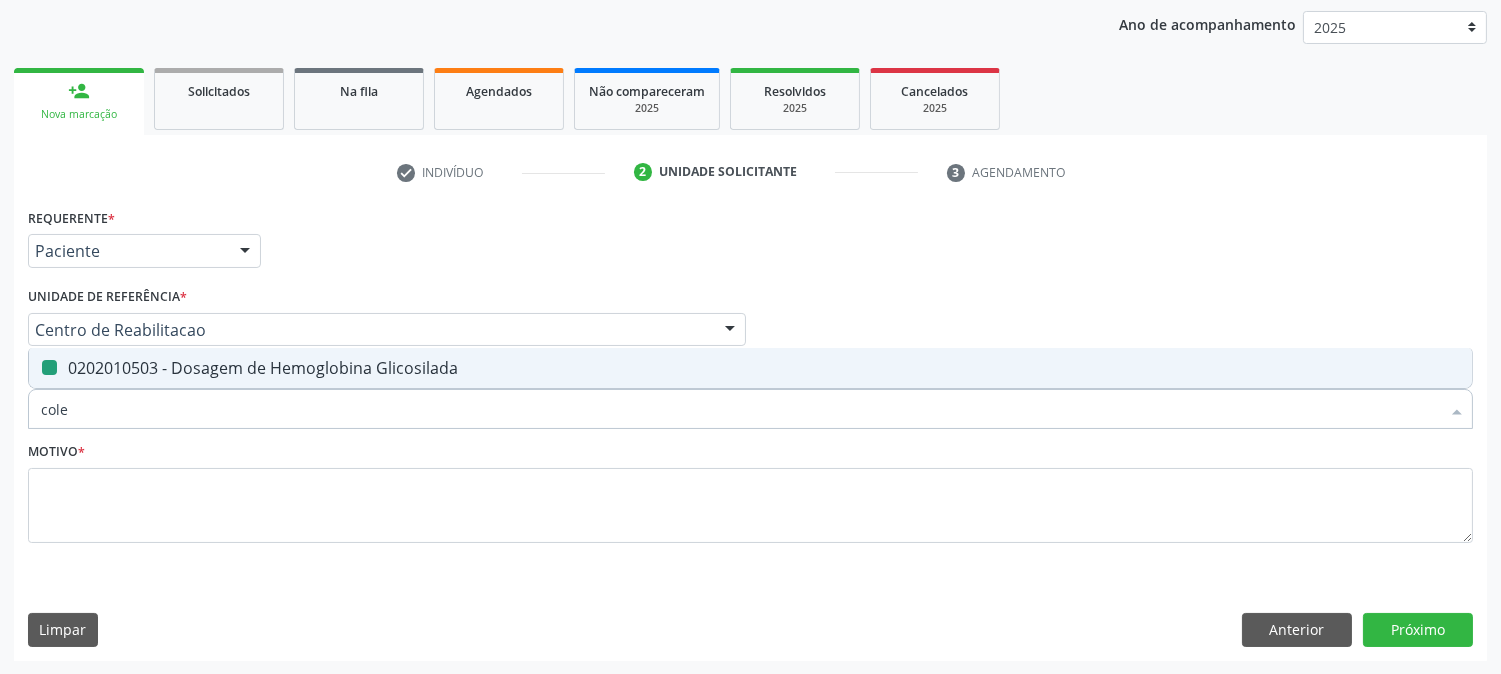 checkbox on "false" 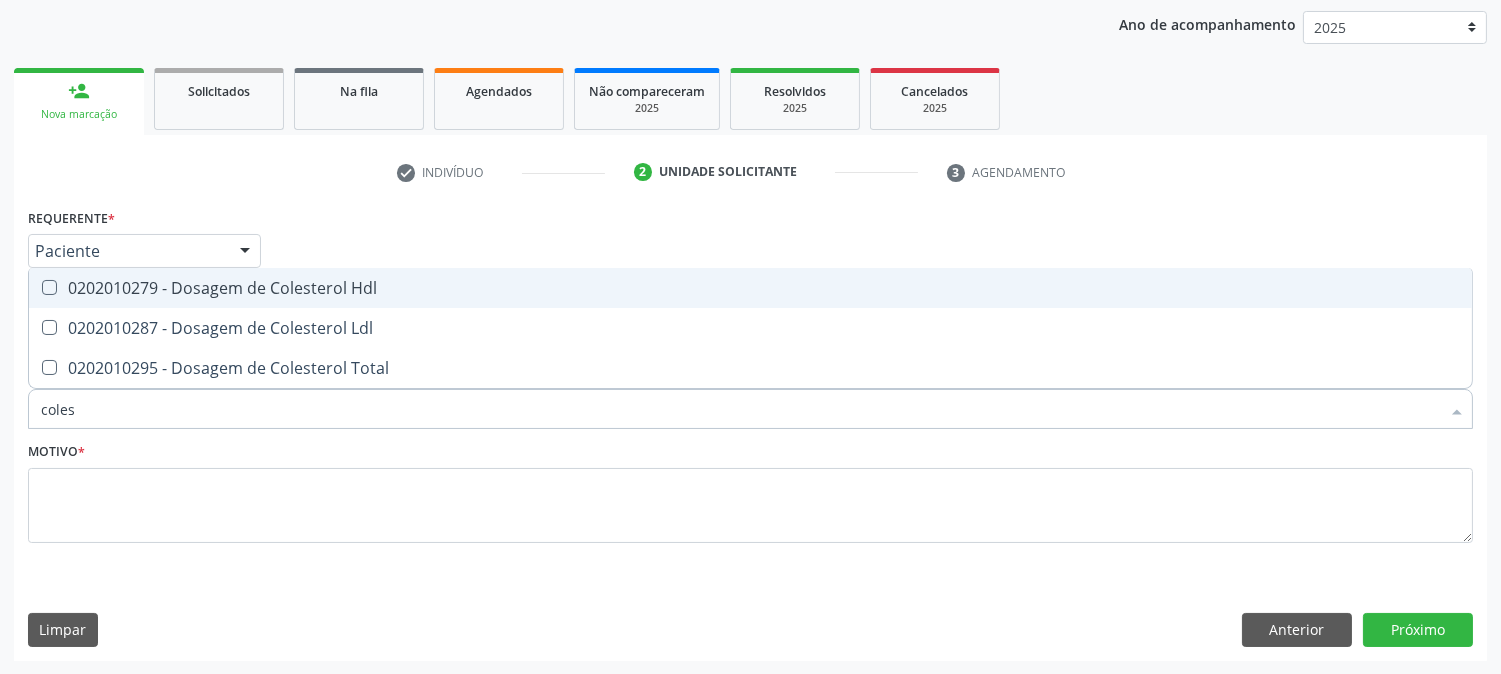 type on "colest" 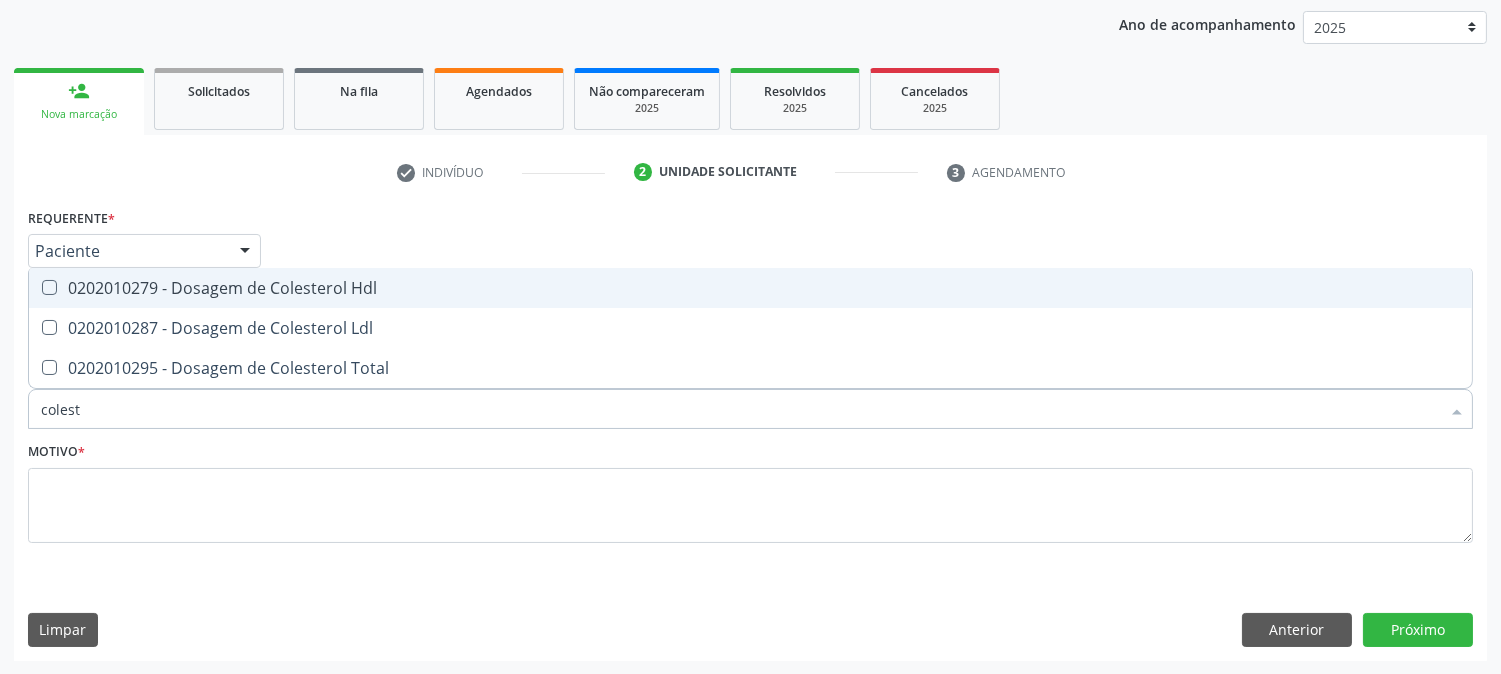 click on "0202010279 - Dosagem de Colesterol Hdl" at bounding box center (750, 288) 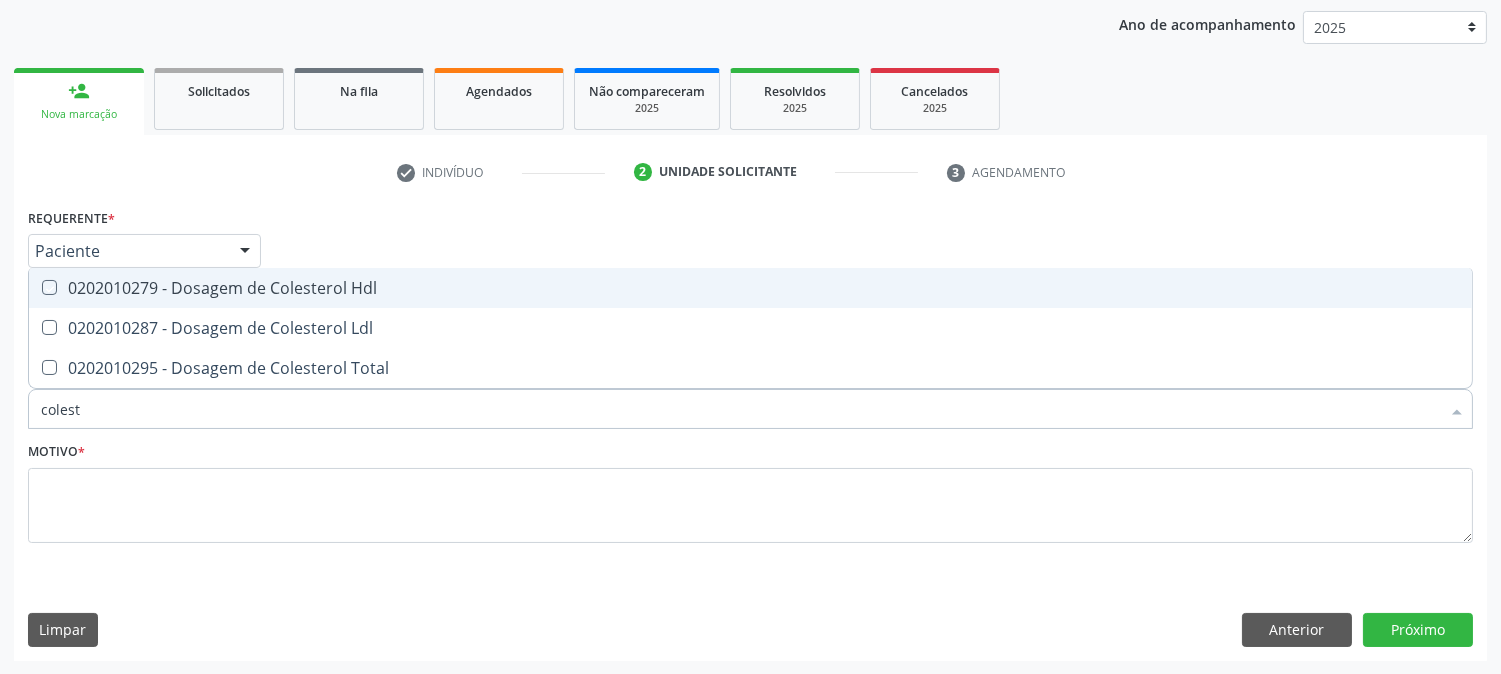 checkbox on "true" 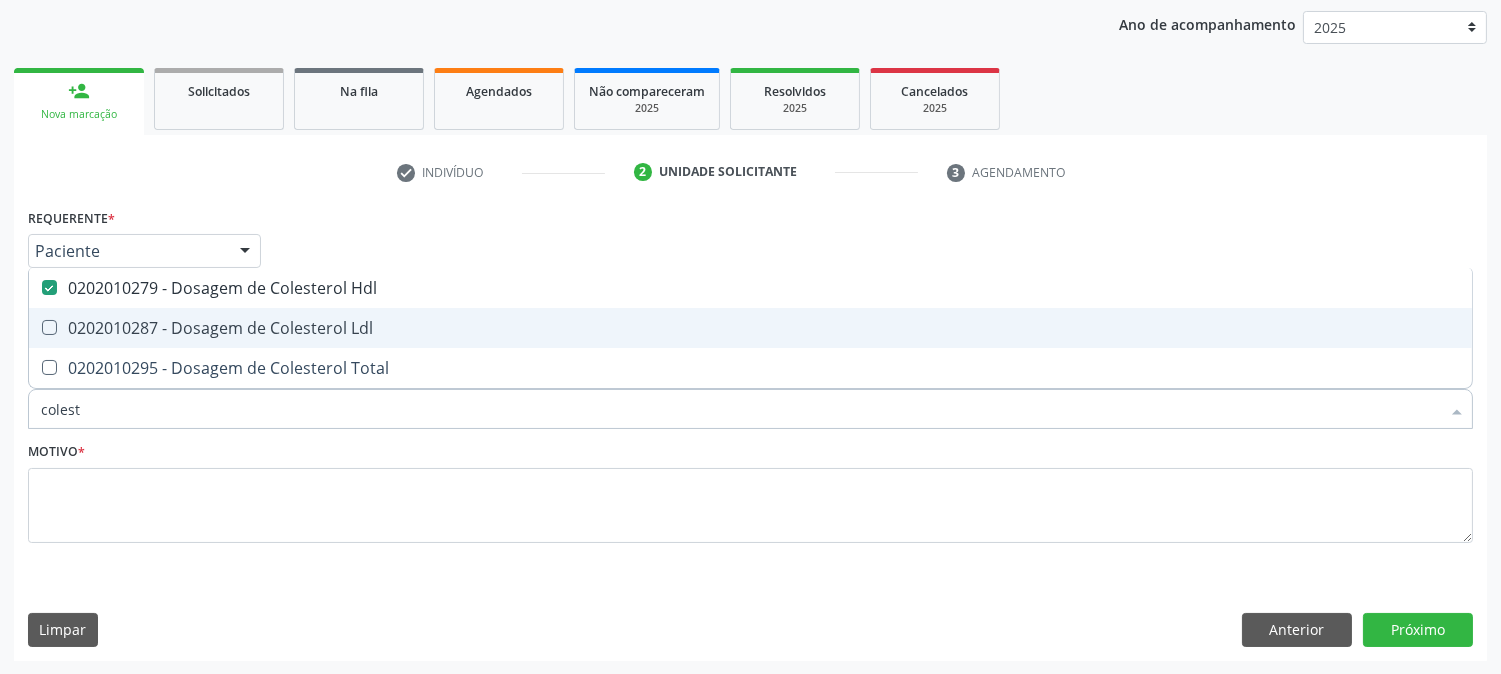 click on "0202010287 - Dosagem de Colesterol Ldl" at bounding box center [750, 328] 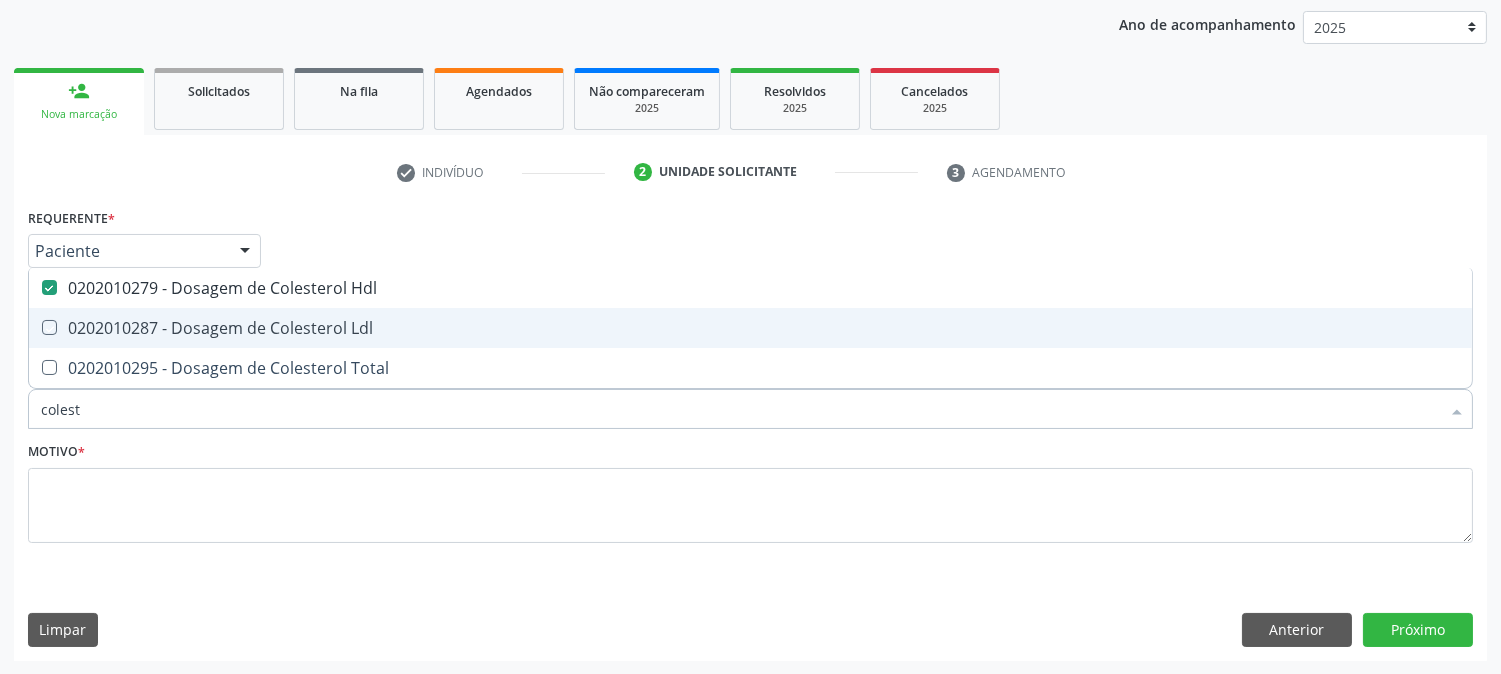 checkbox on "true" 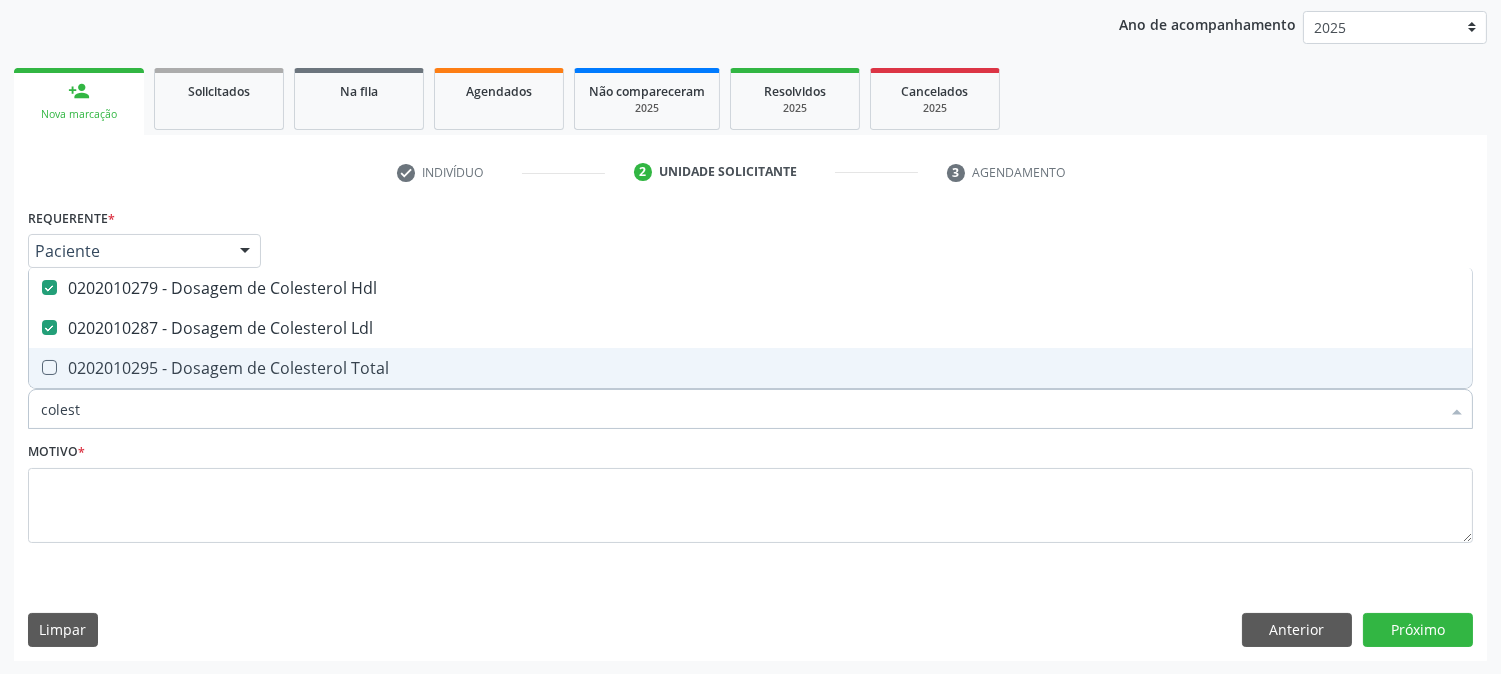 click on "0202010295 - Dosagem de Colesterol Total" at bounding box center (750, 368) 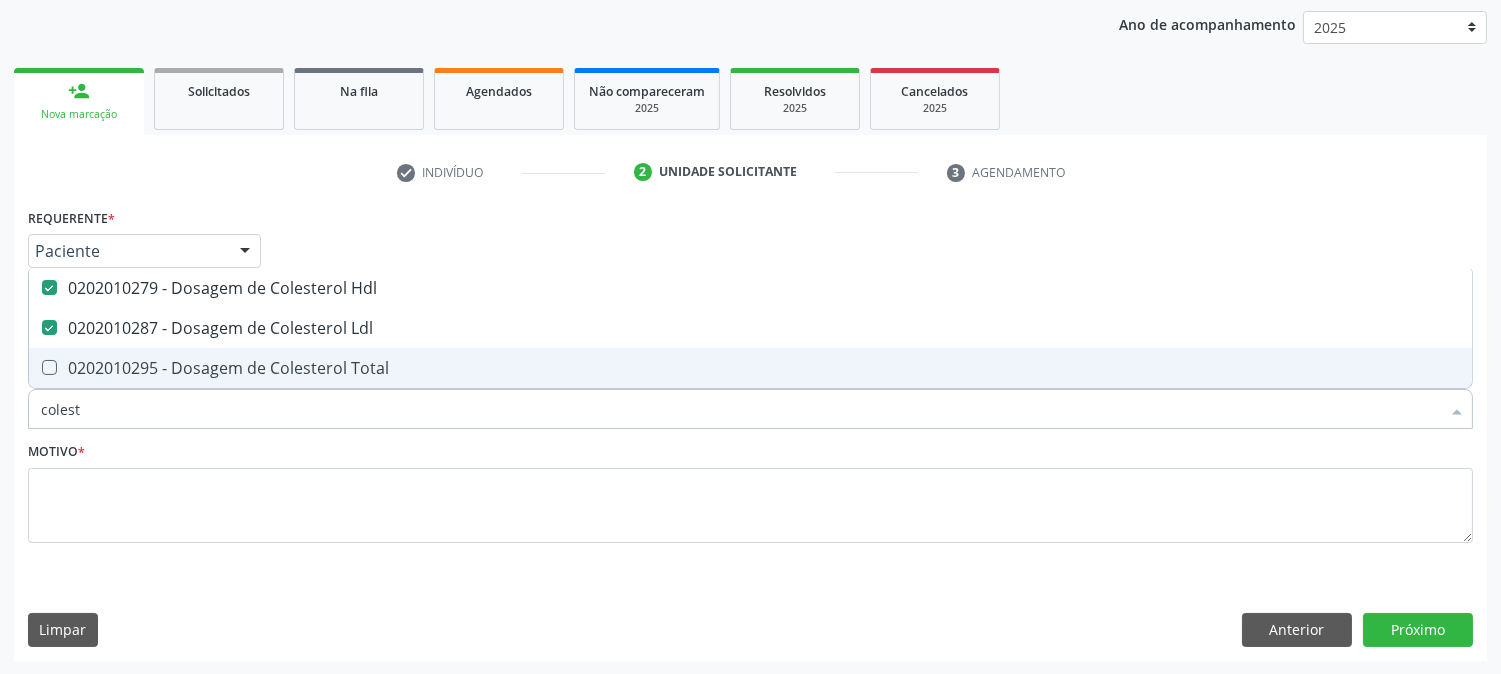 checkbox on "true" 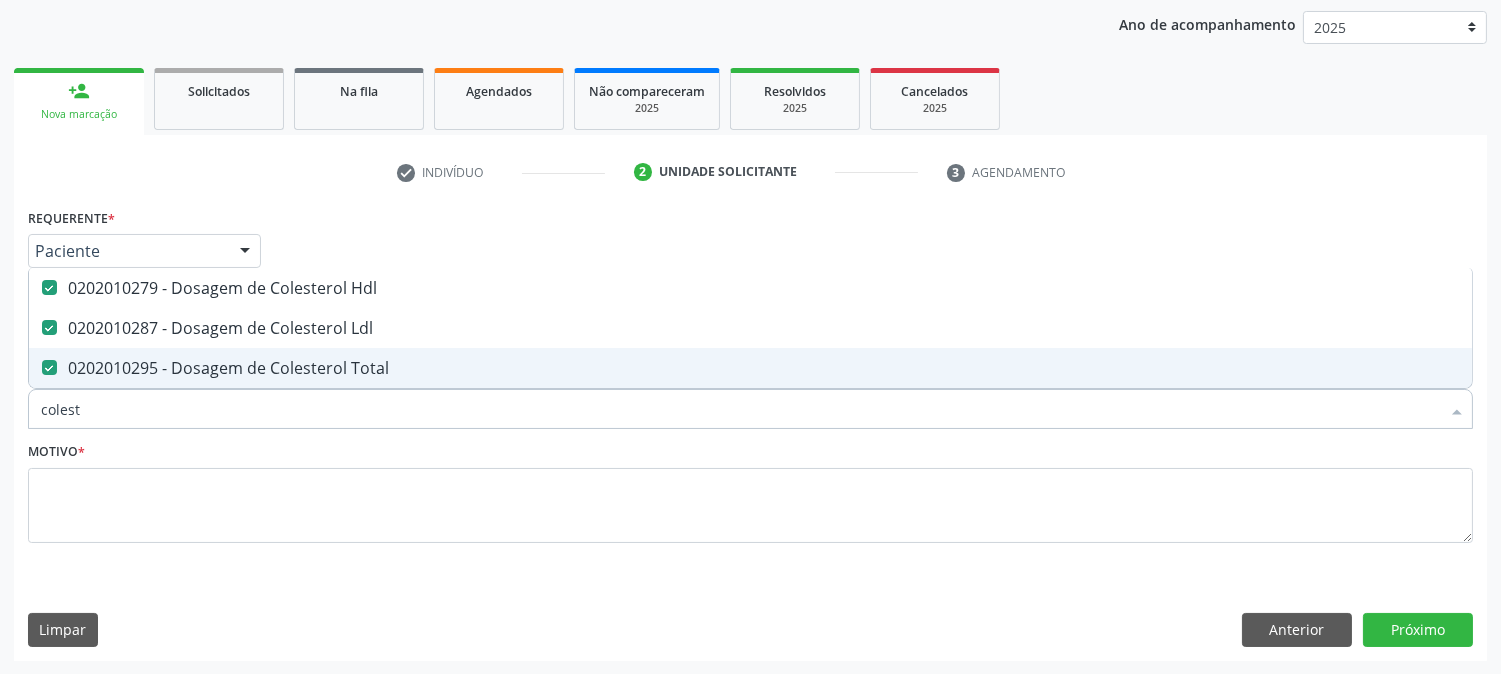 drag, startPoint x: 132, startPoint y: 416, endPoint x: 15, endPoint y: 402, distance: 117.83463 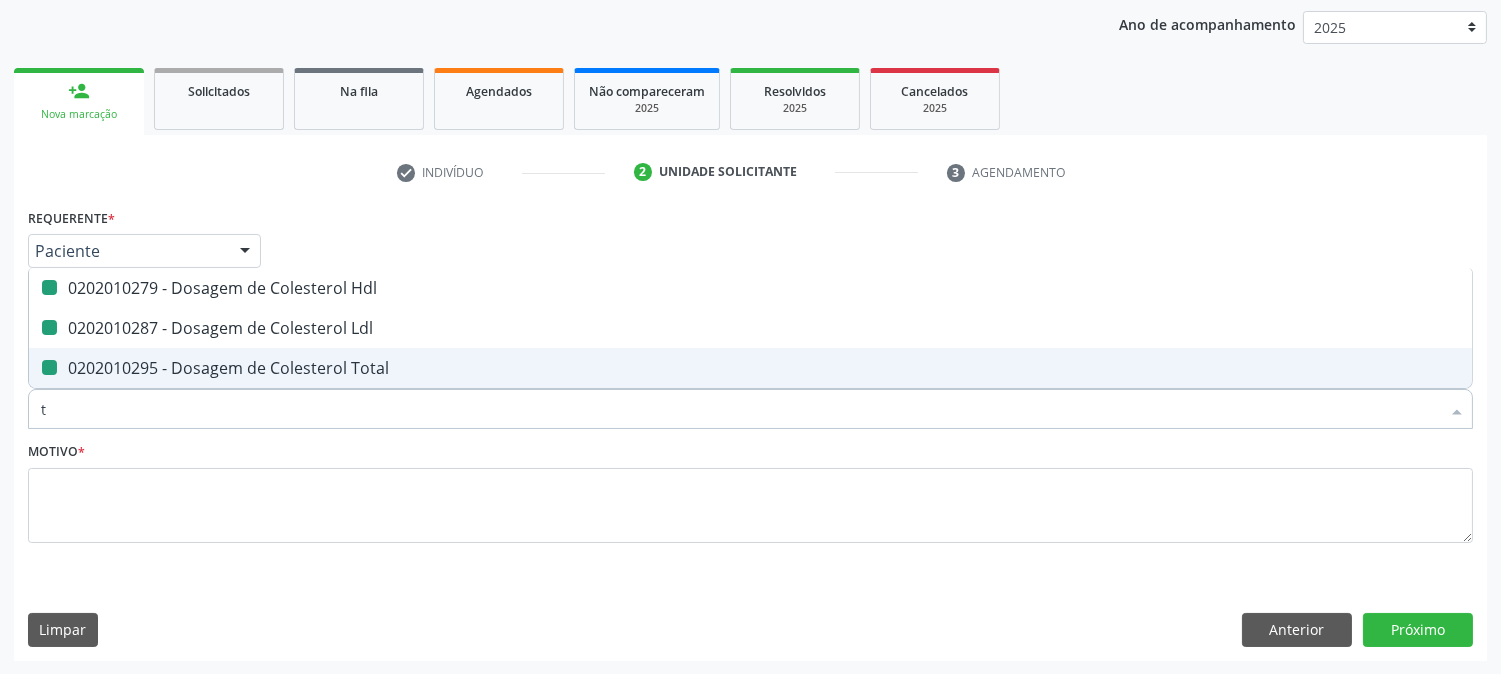 type on "tr" 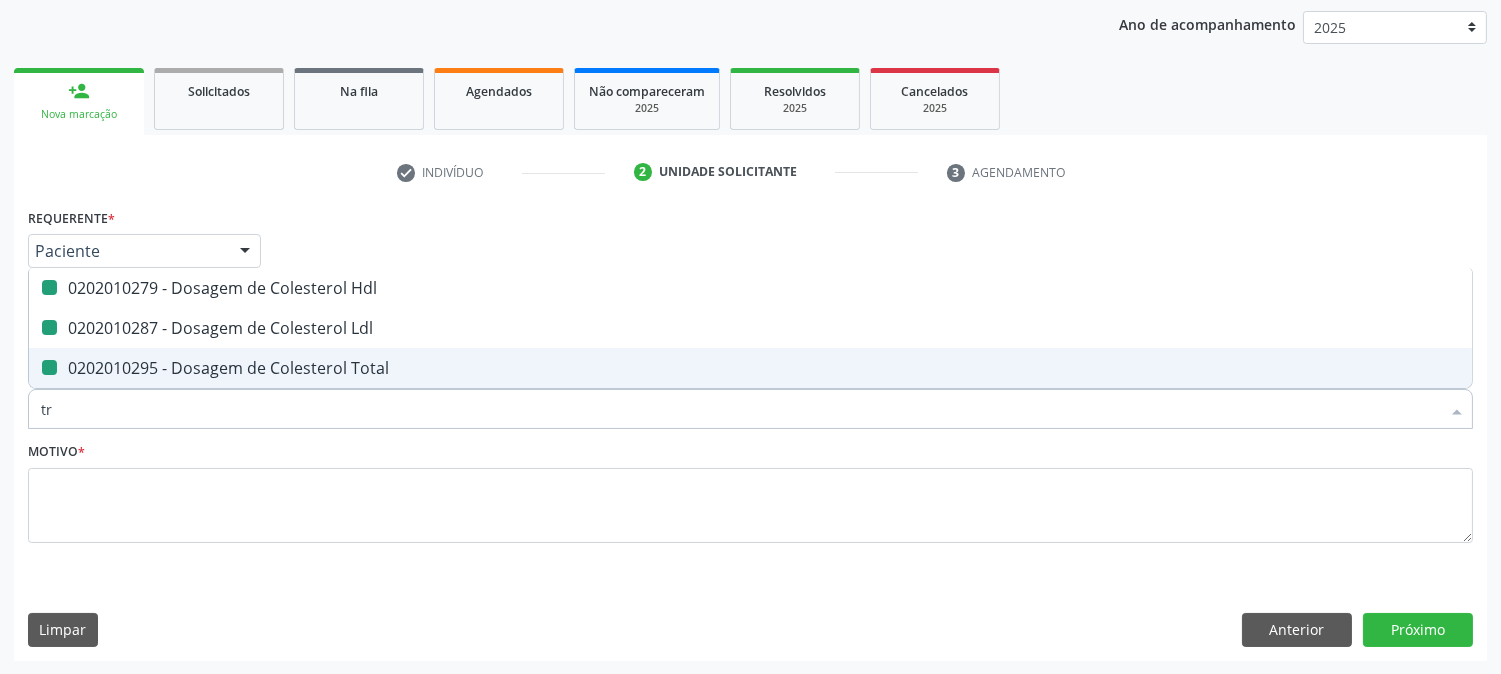 checkbox on "false" 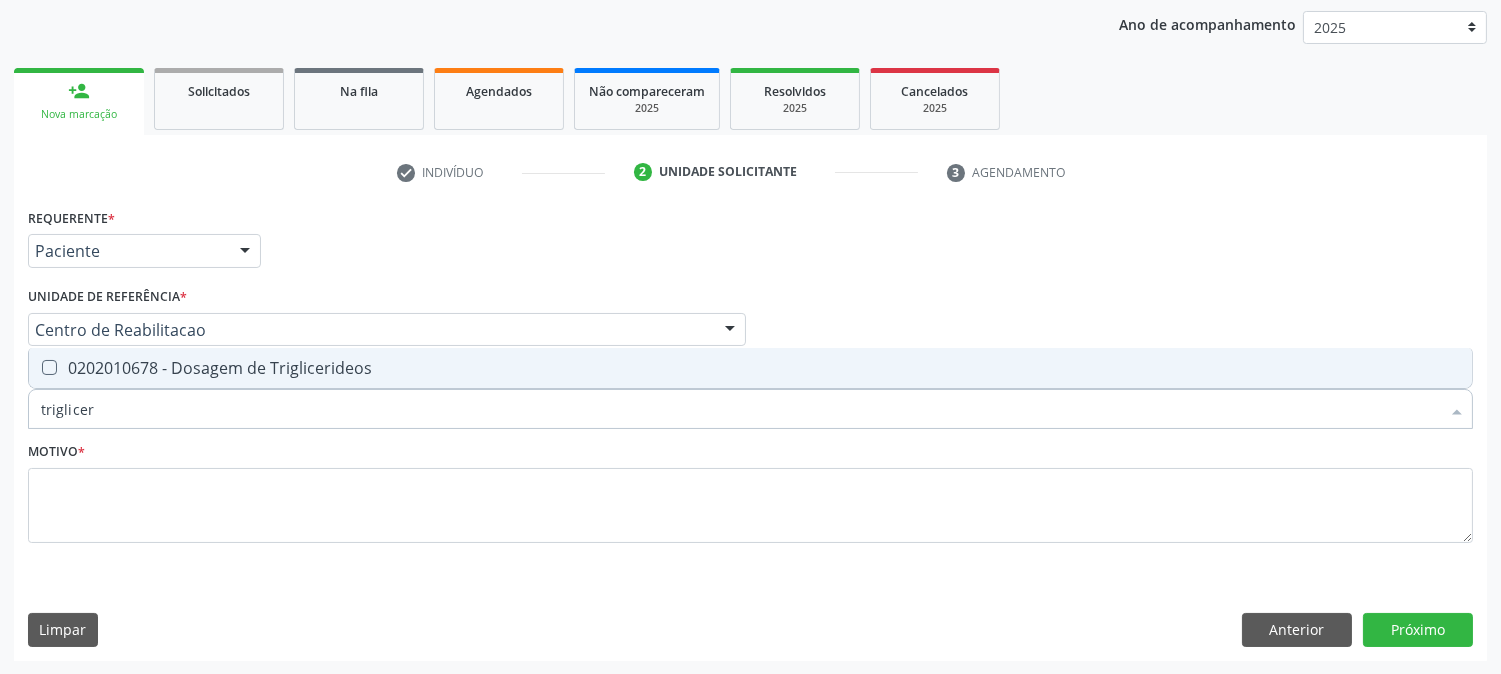 type on "trigliceri" 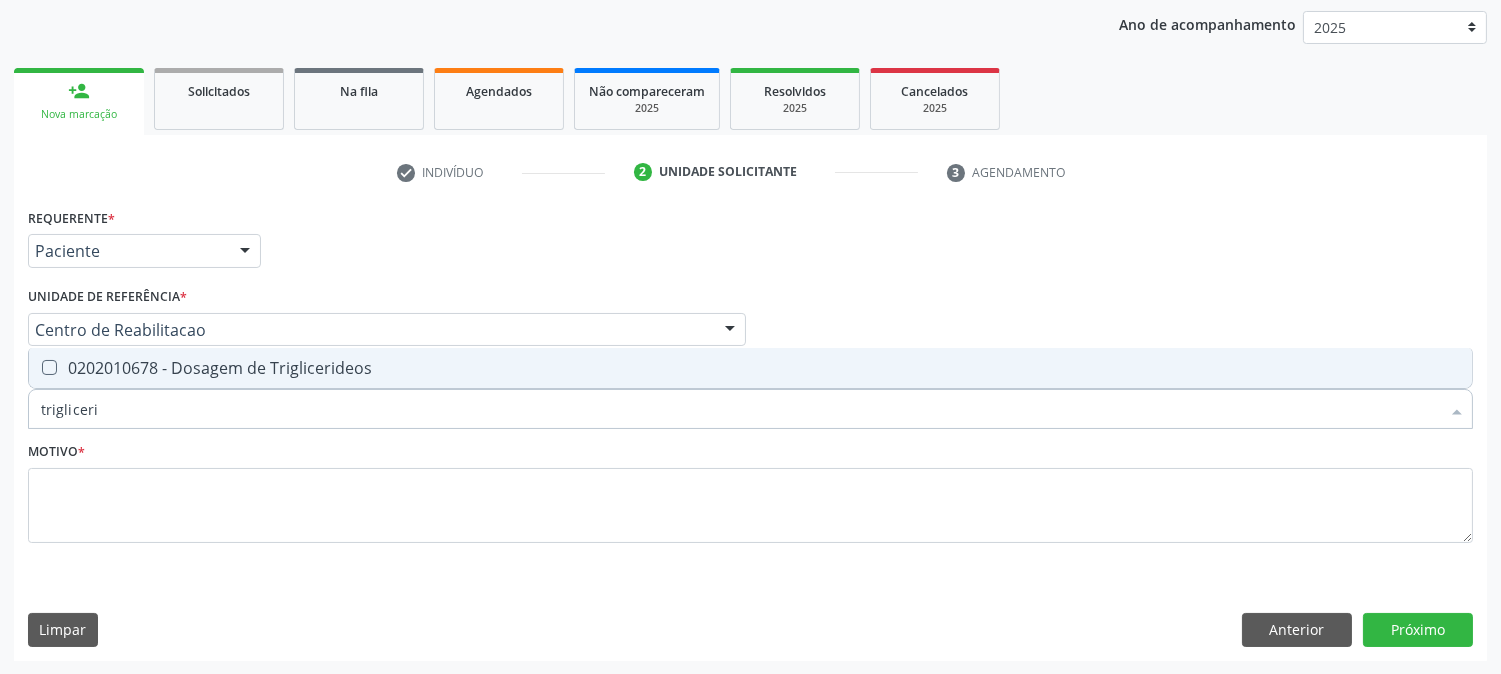 click on "0202010678 - Dosagem de Triglicerideos" at bounding box center [750, 368] 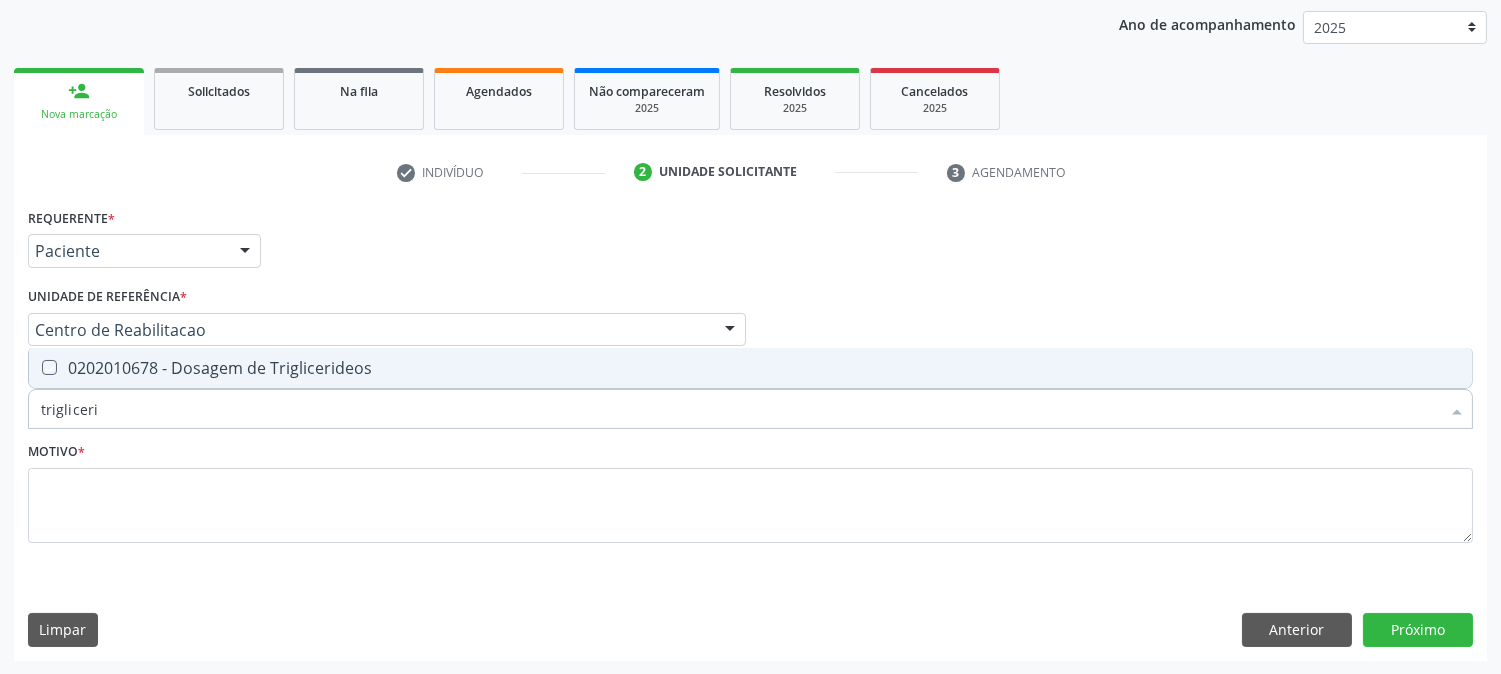 checkbox on "true" 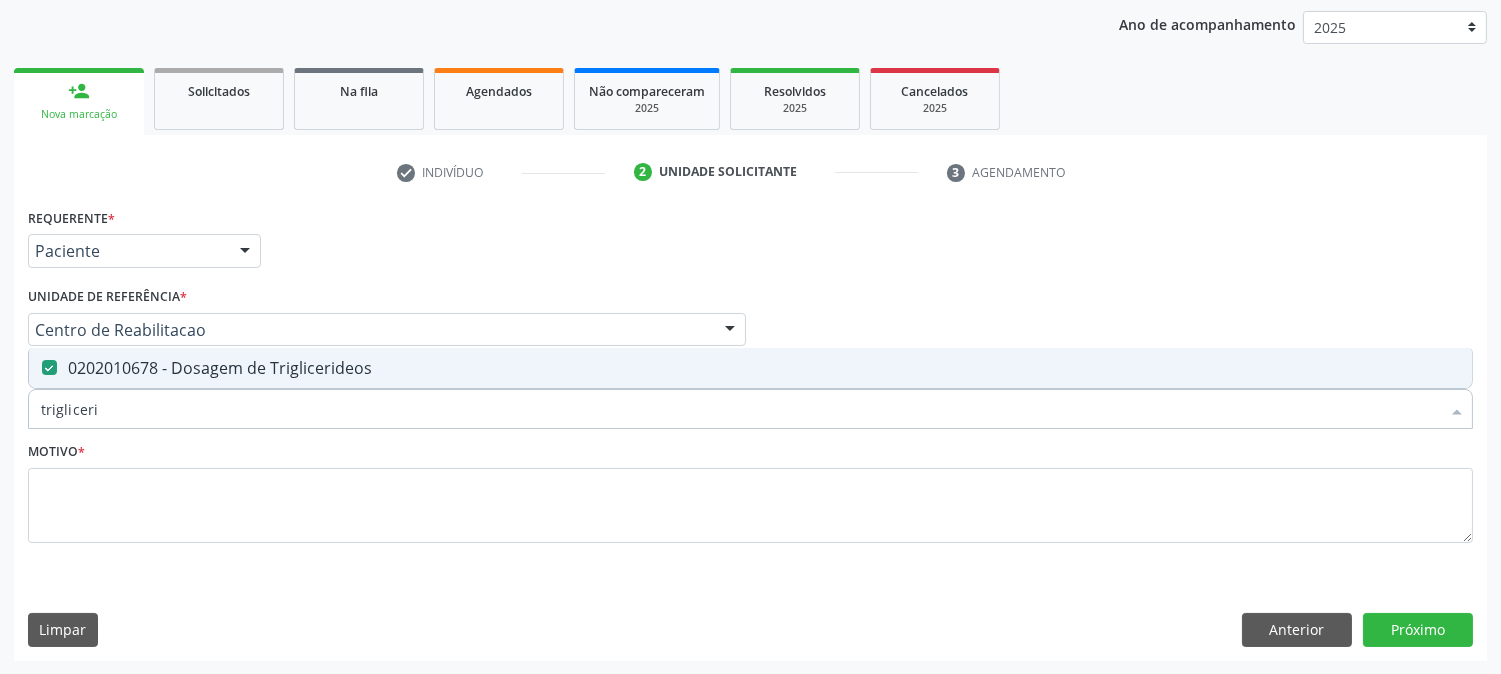 click on "trigliceri" at bounding box center [740, 409] 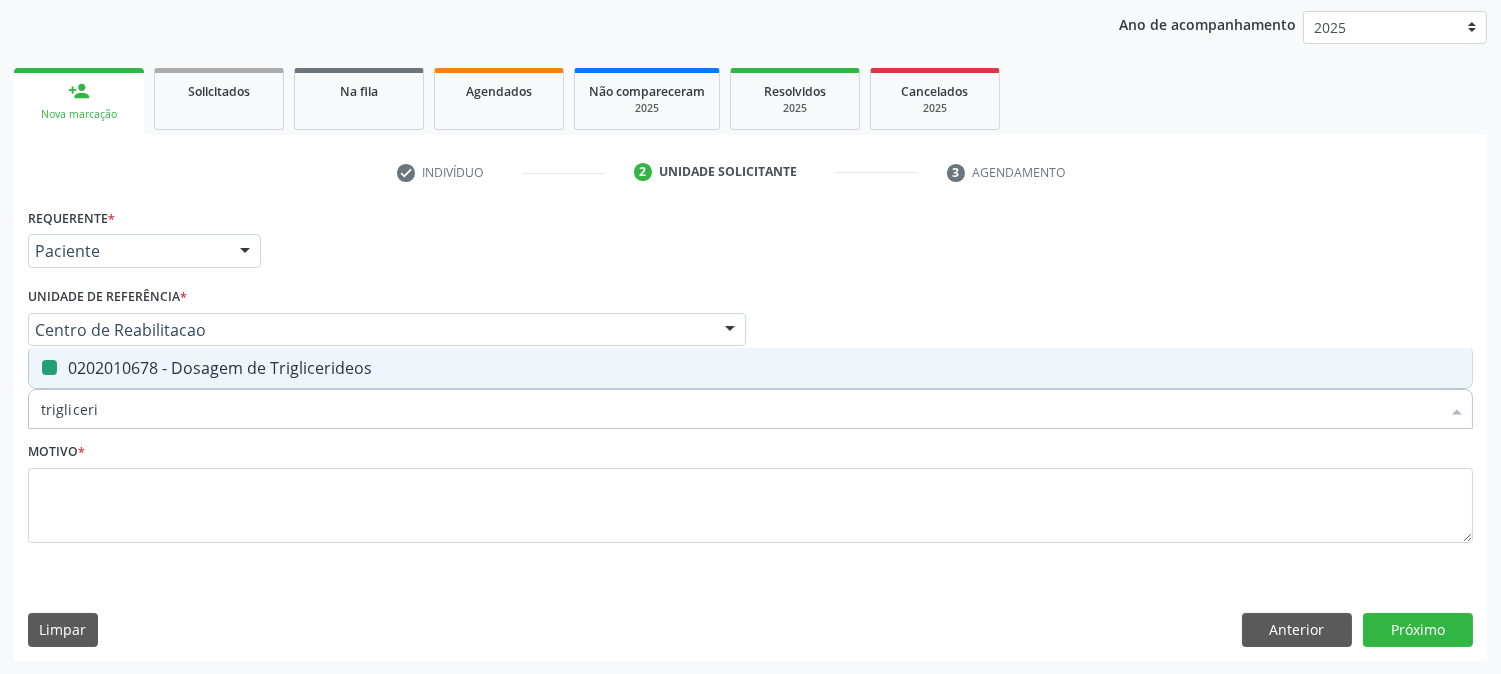 type on "a" 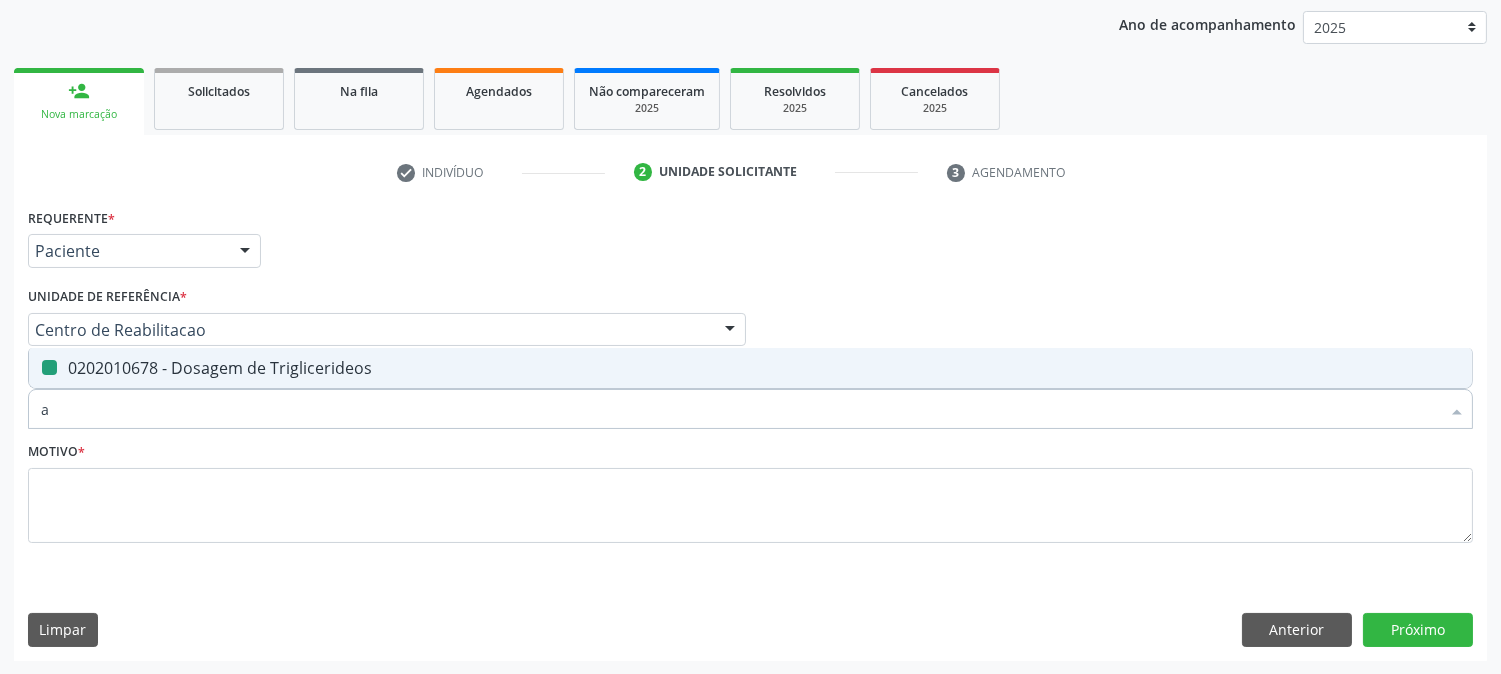 checkbox on "false" 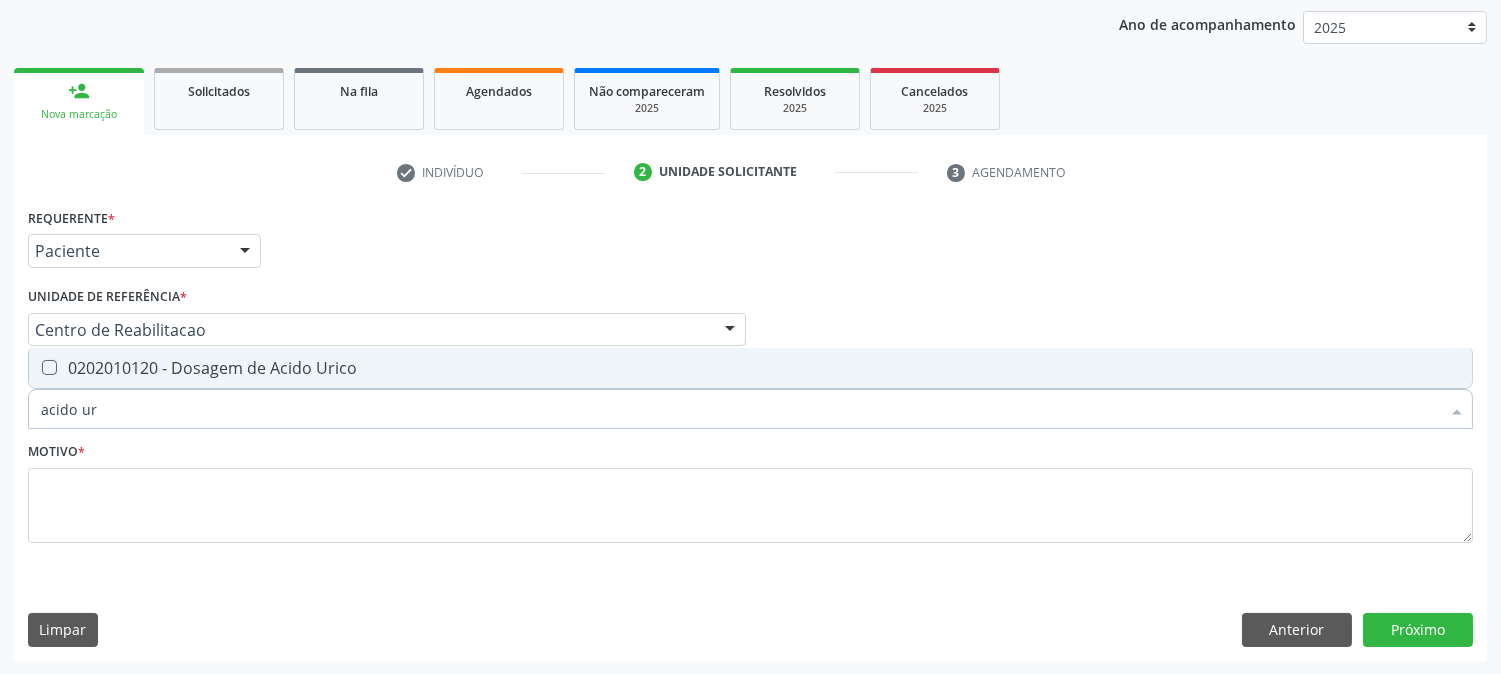 type on "acido uri" 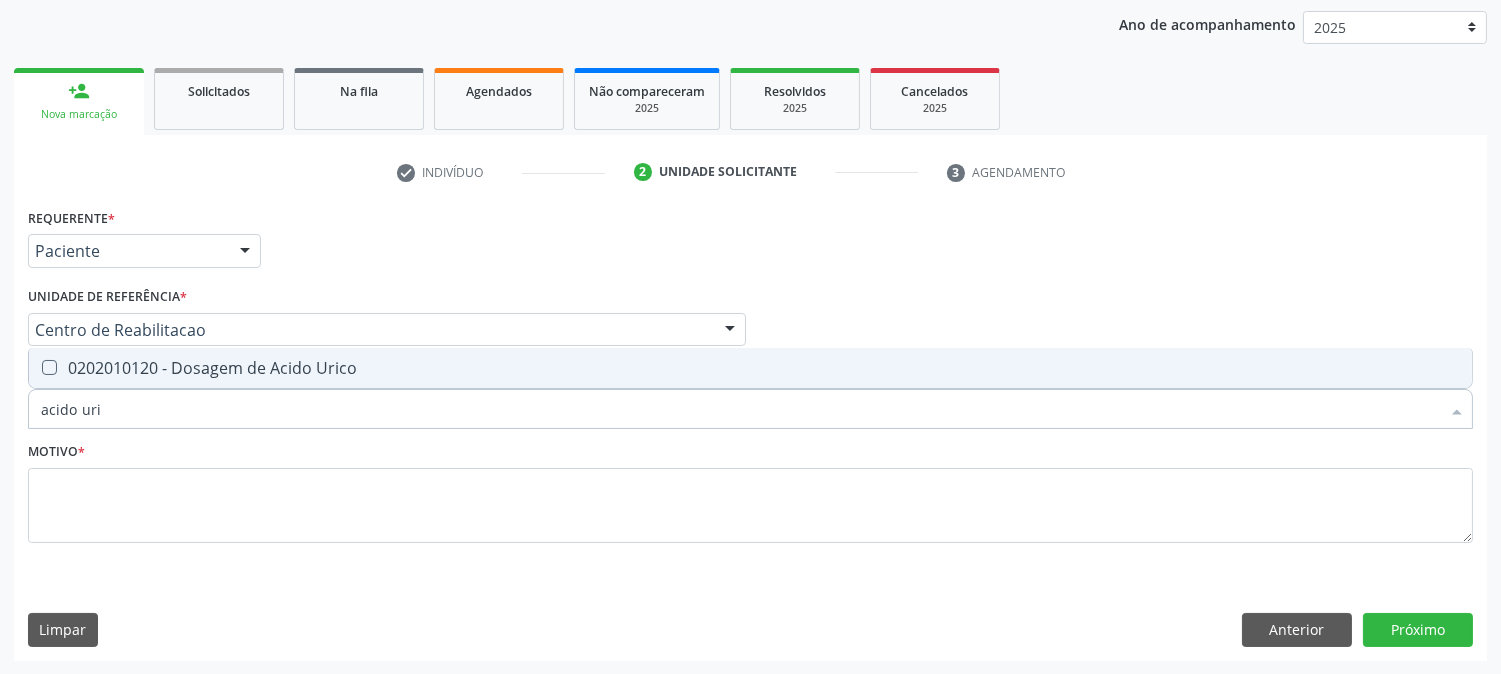 click on "0202010120 - Dosagem de Acido Urico" at bounding box center (750, 368) 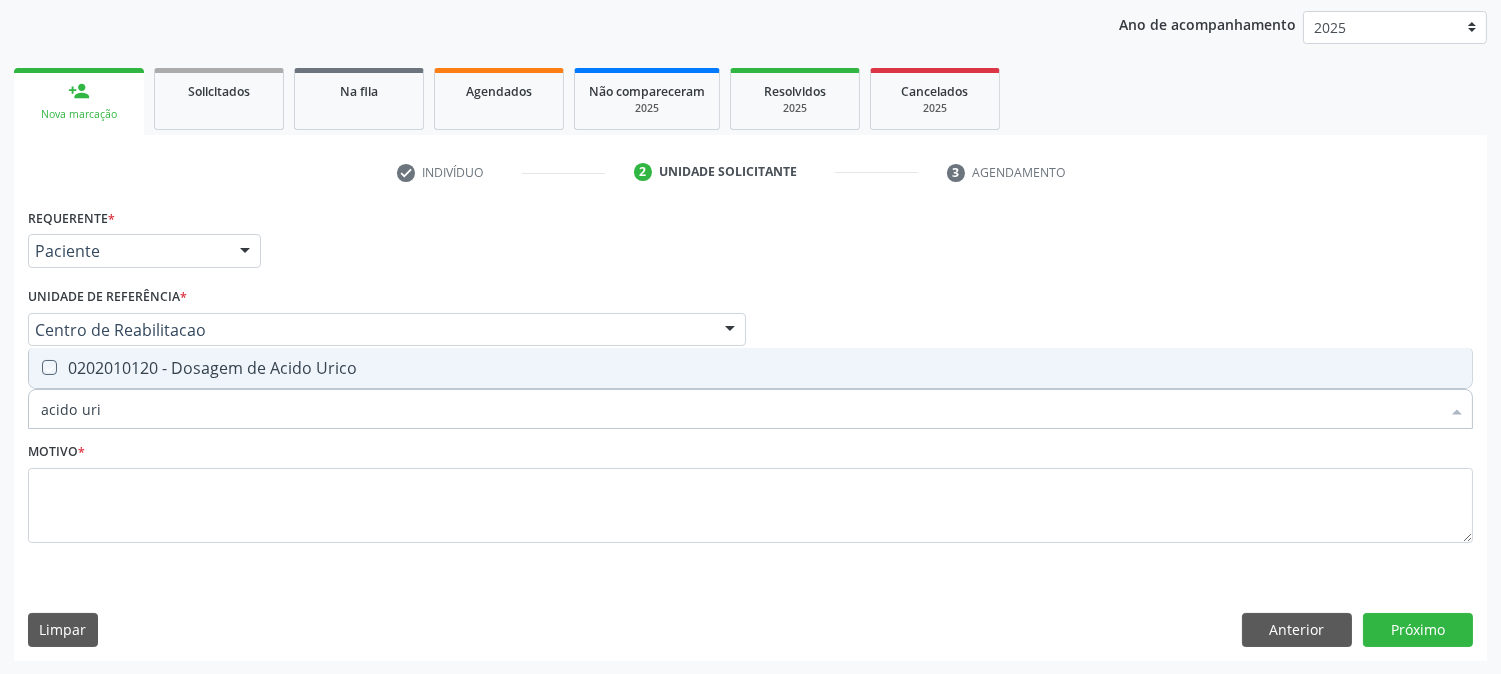 checkbox on "true" 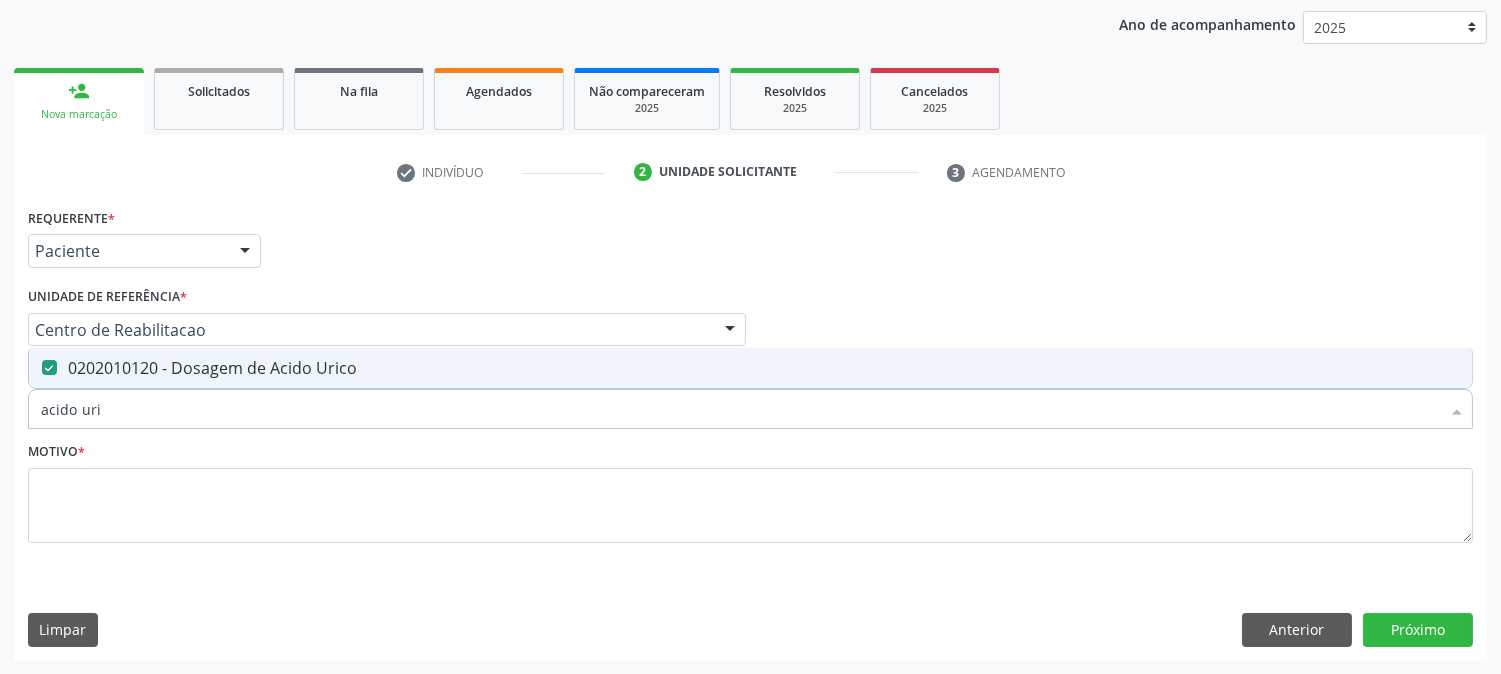 drag, startPoint x: 128, startPoint y: 407, endPoint x: 6, endPoint y: 407, distance: 122 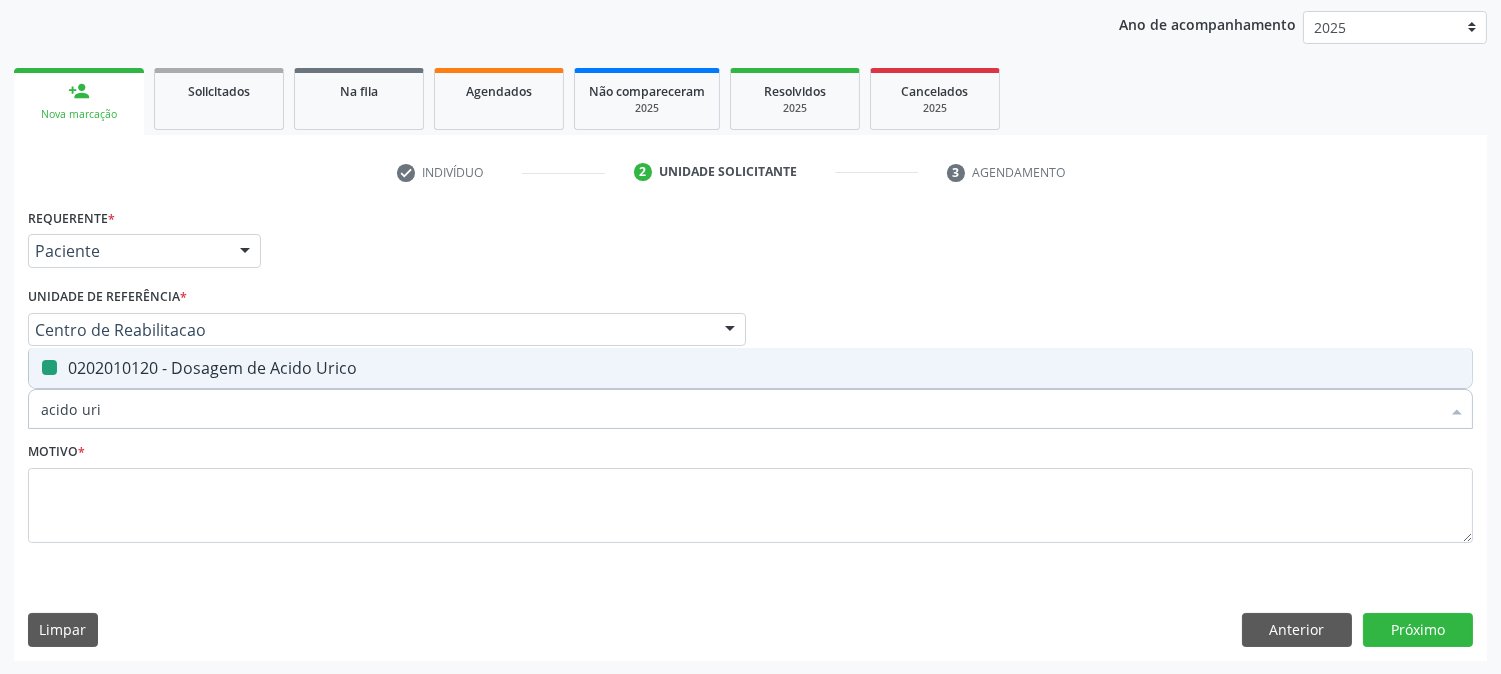 type on "c" 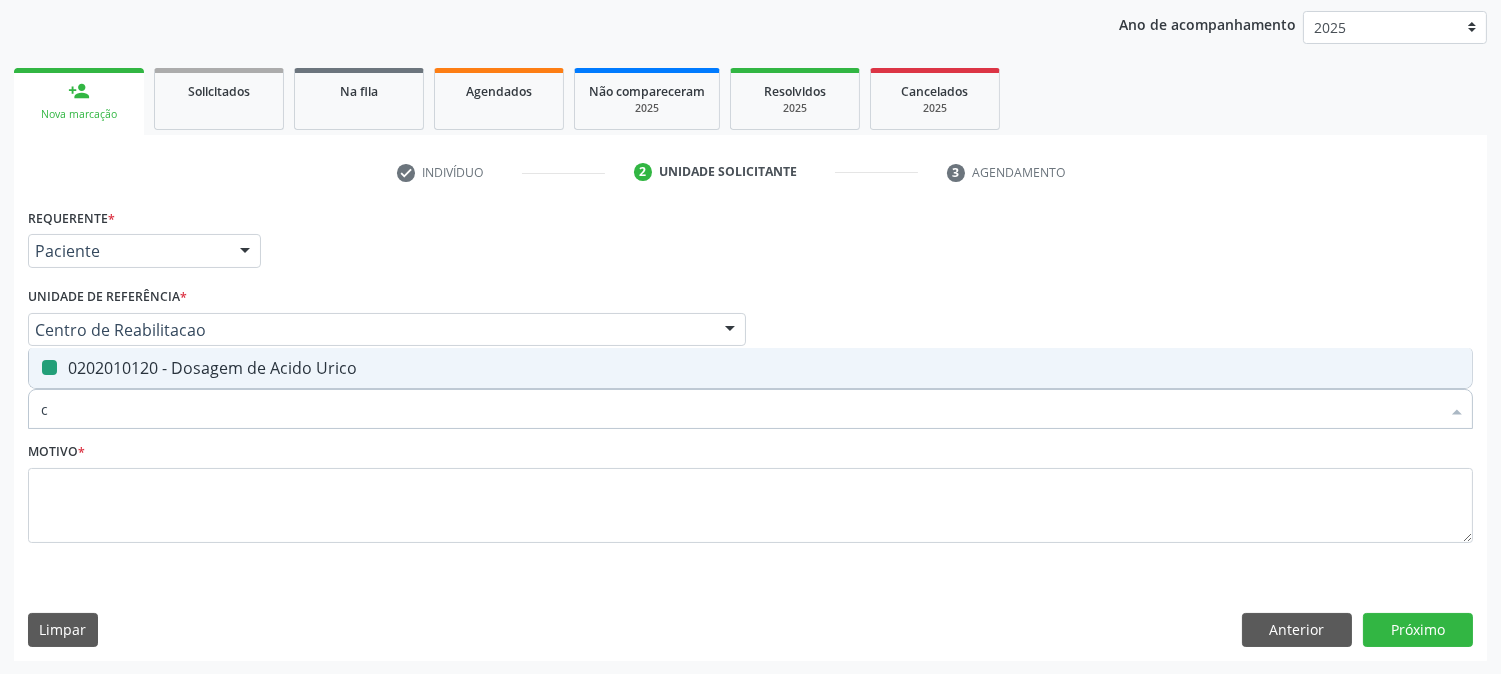 checkbox on "false" 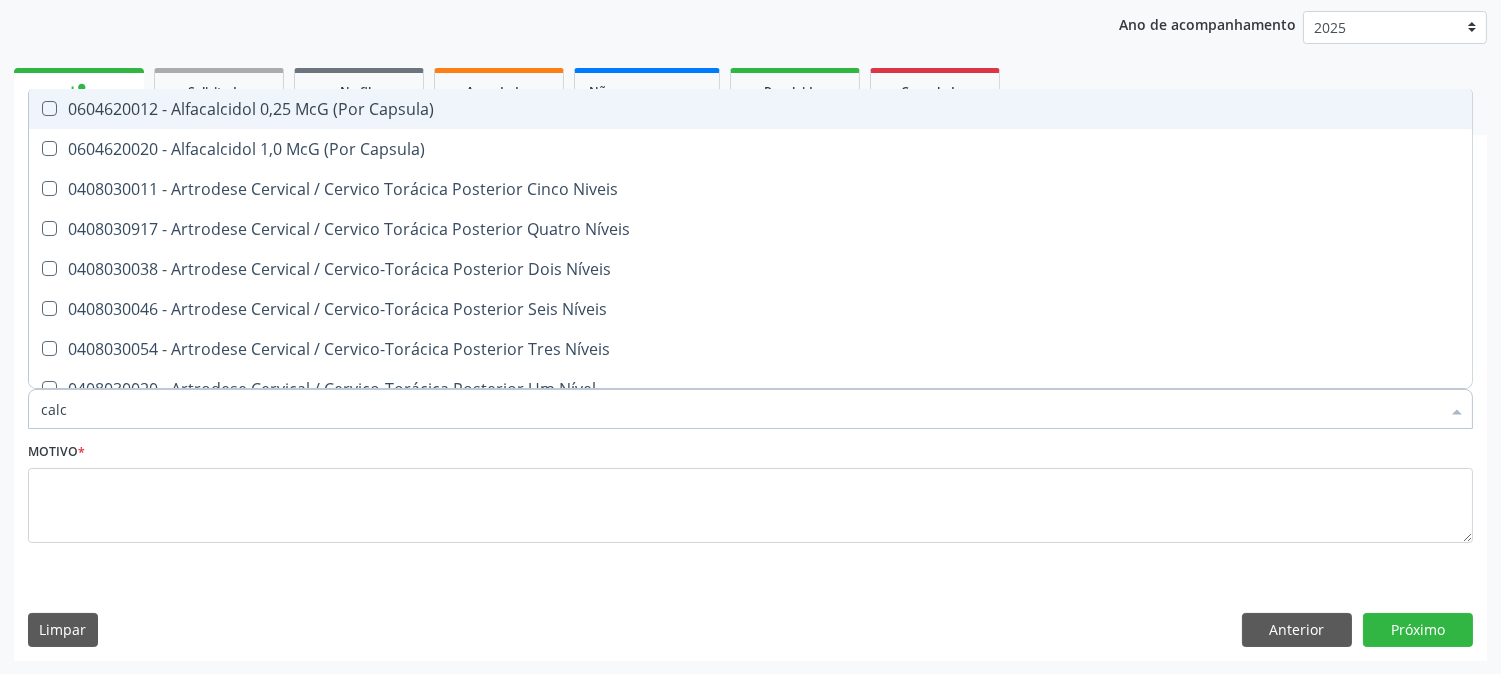type on "calci" 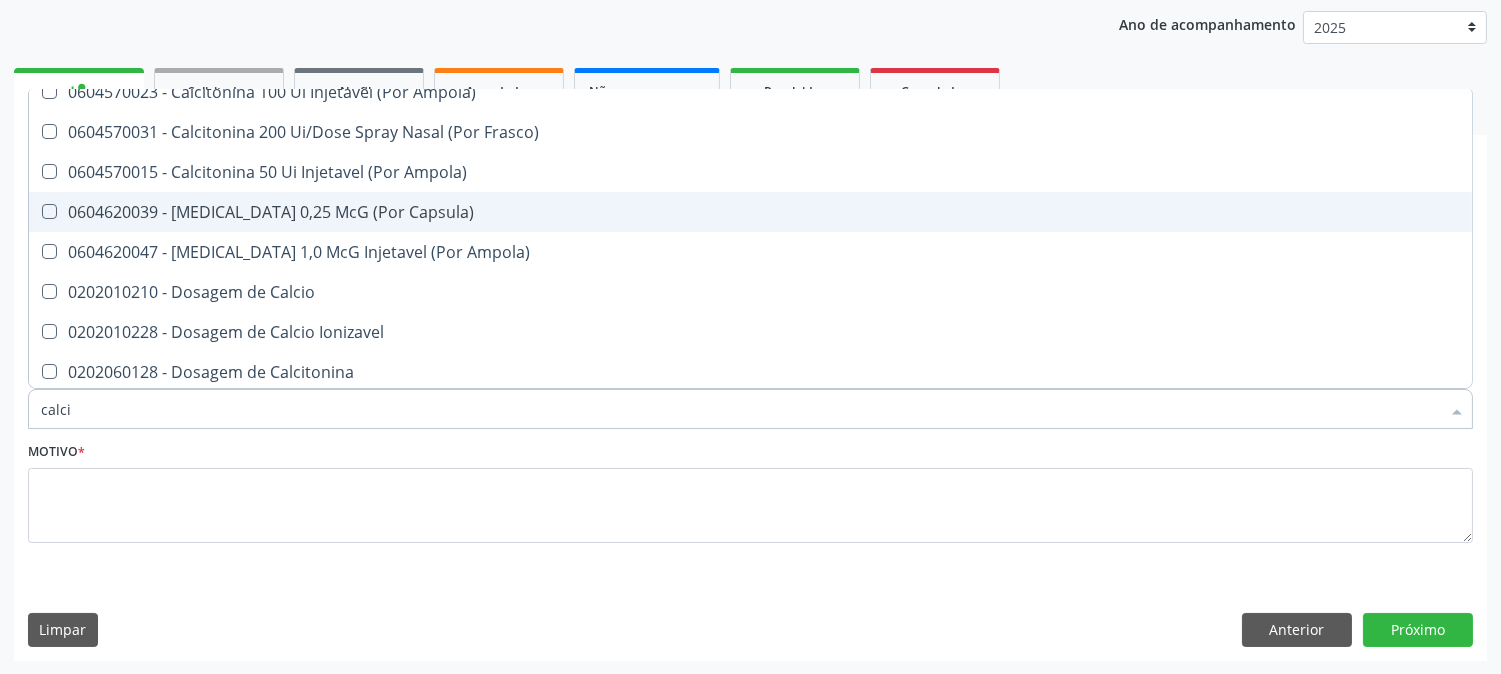 scroll, scrollTop: 181, scrollLeft: 0, axis: vertical 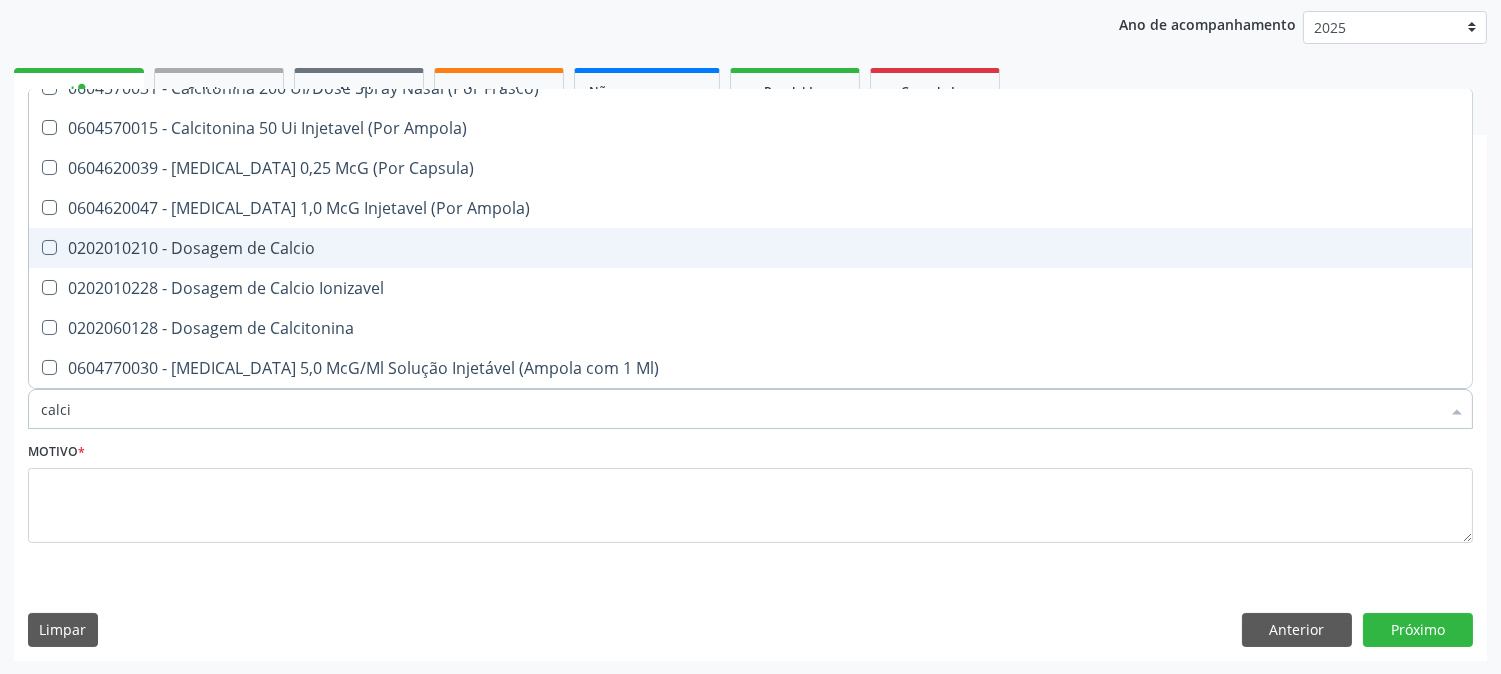 click on "0202010210 - Dosagem de Calcio" at bounding box center (750, 248) 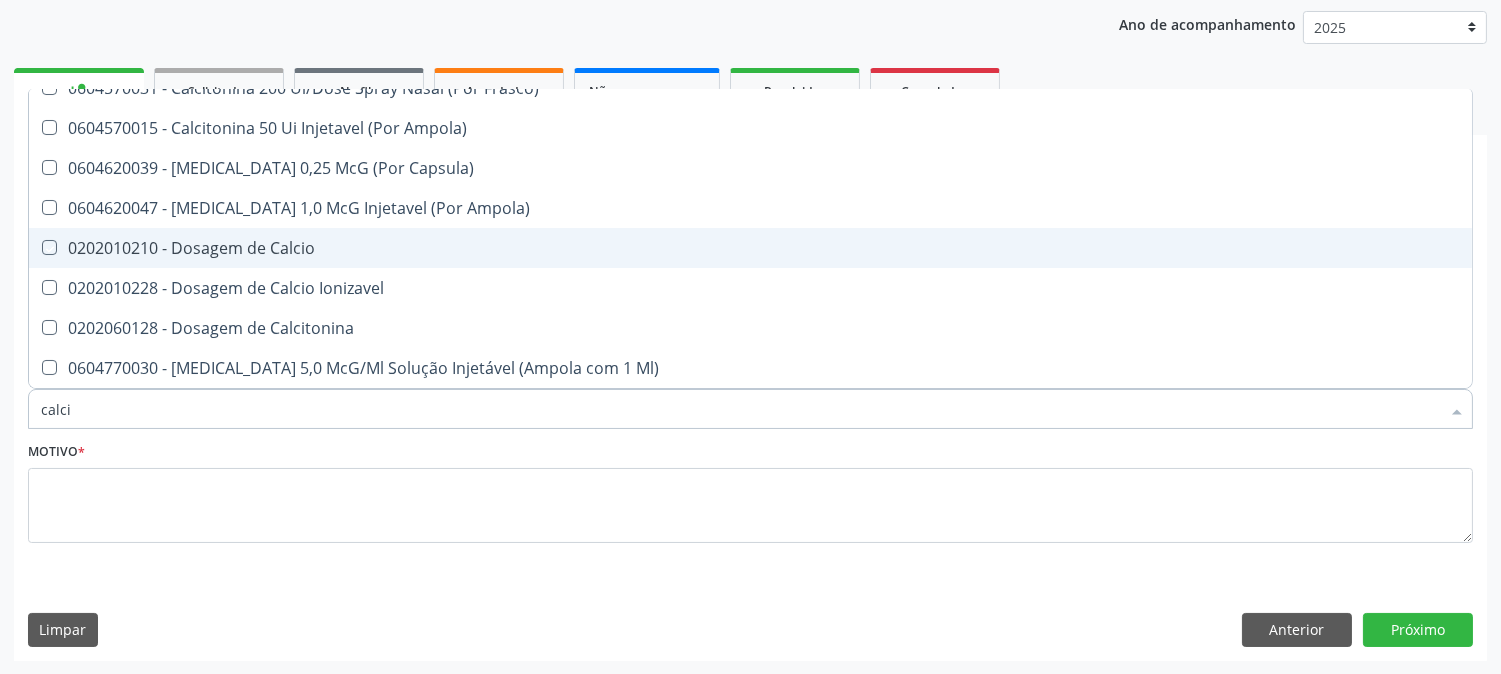 checkbox on "true" 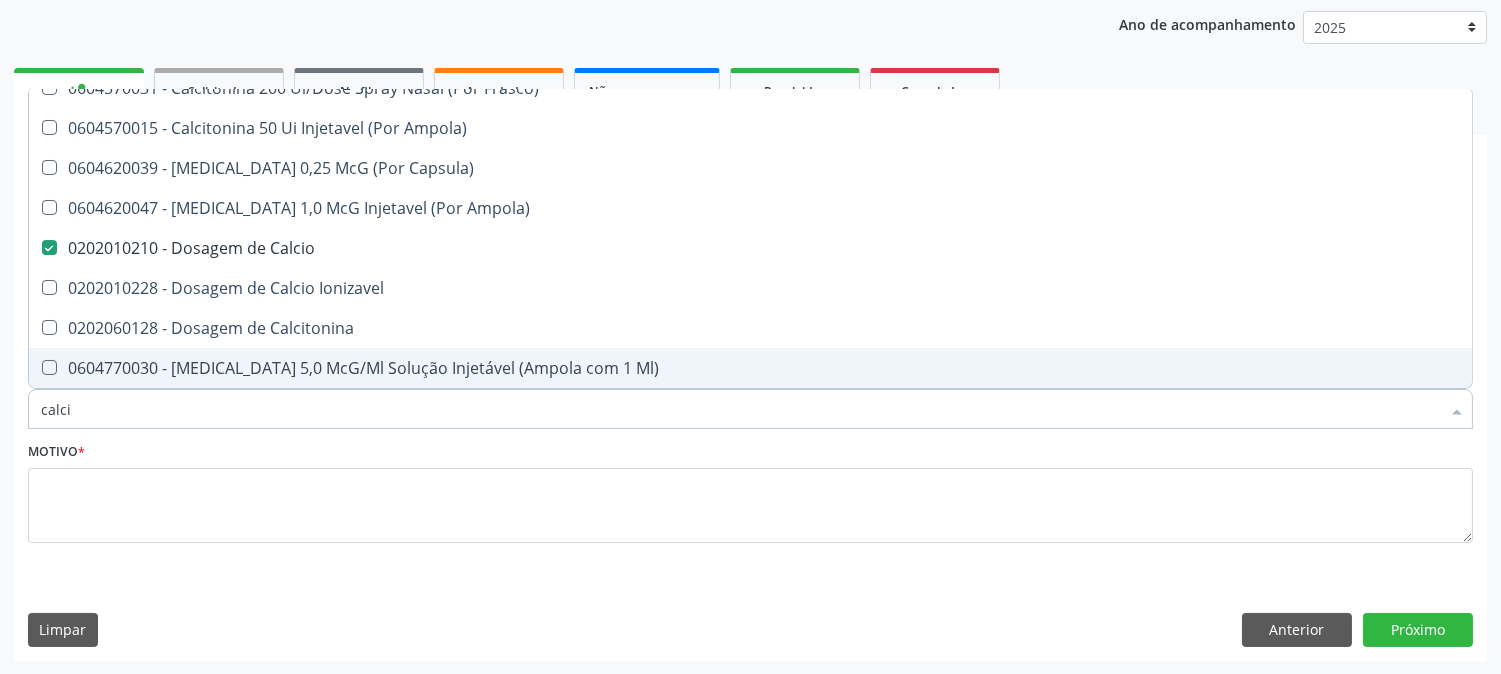 drag, startPoint x: 152, startPoint y: 412, endPoint x: 34, endPoint y: 411, distance: 118.004234 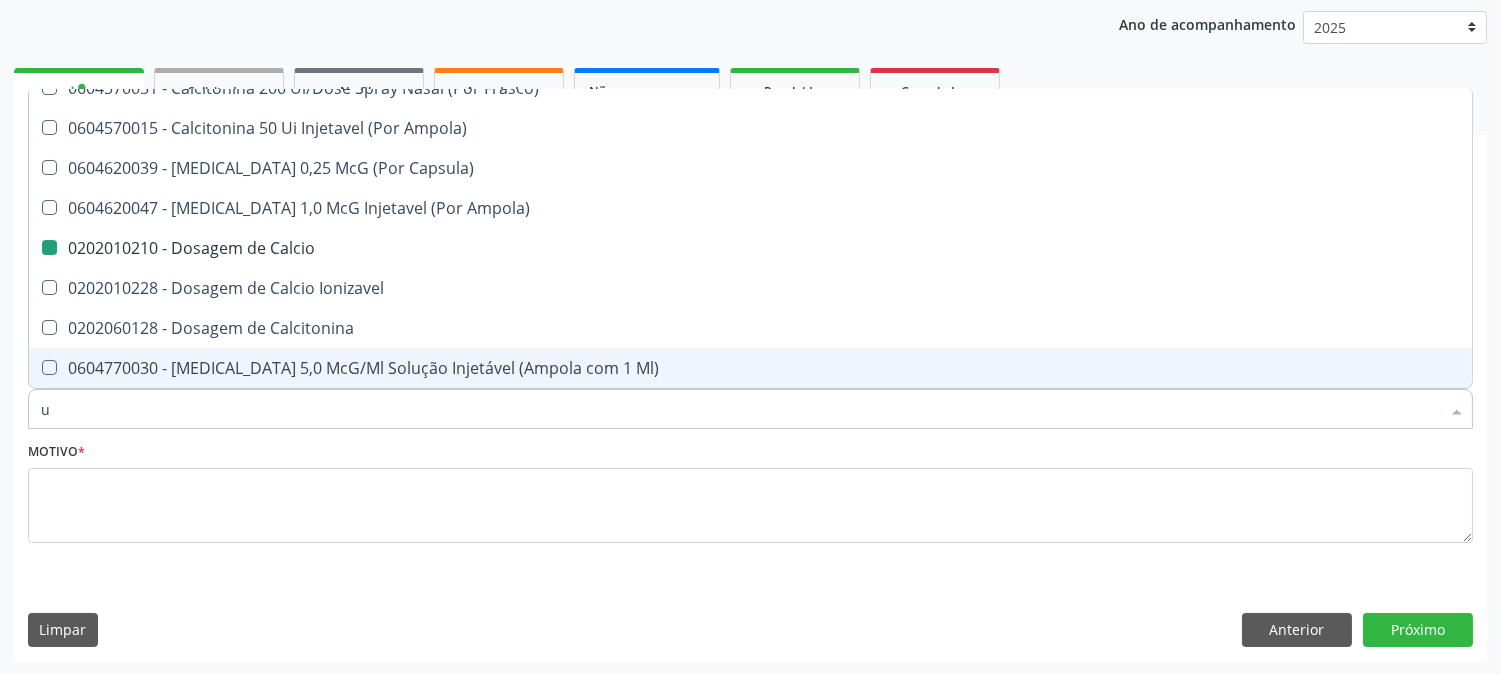 type on "ur" 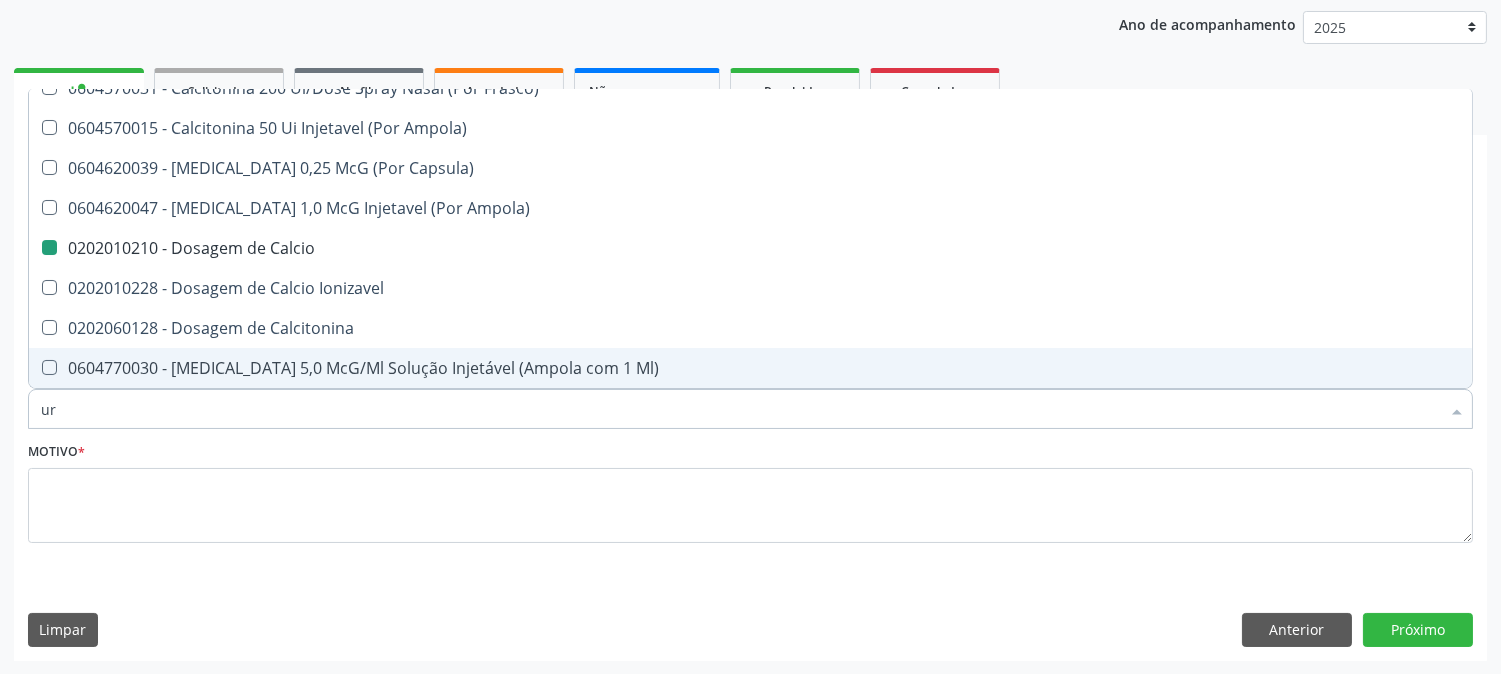 checkbox on "false" 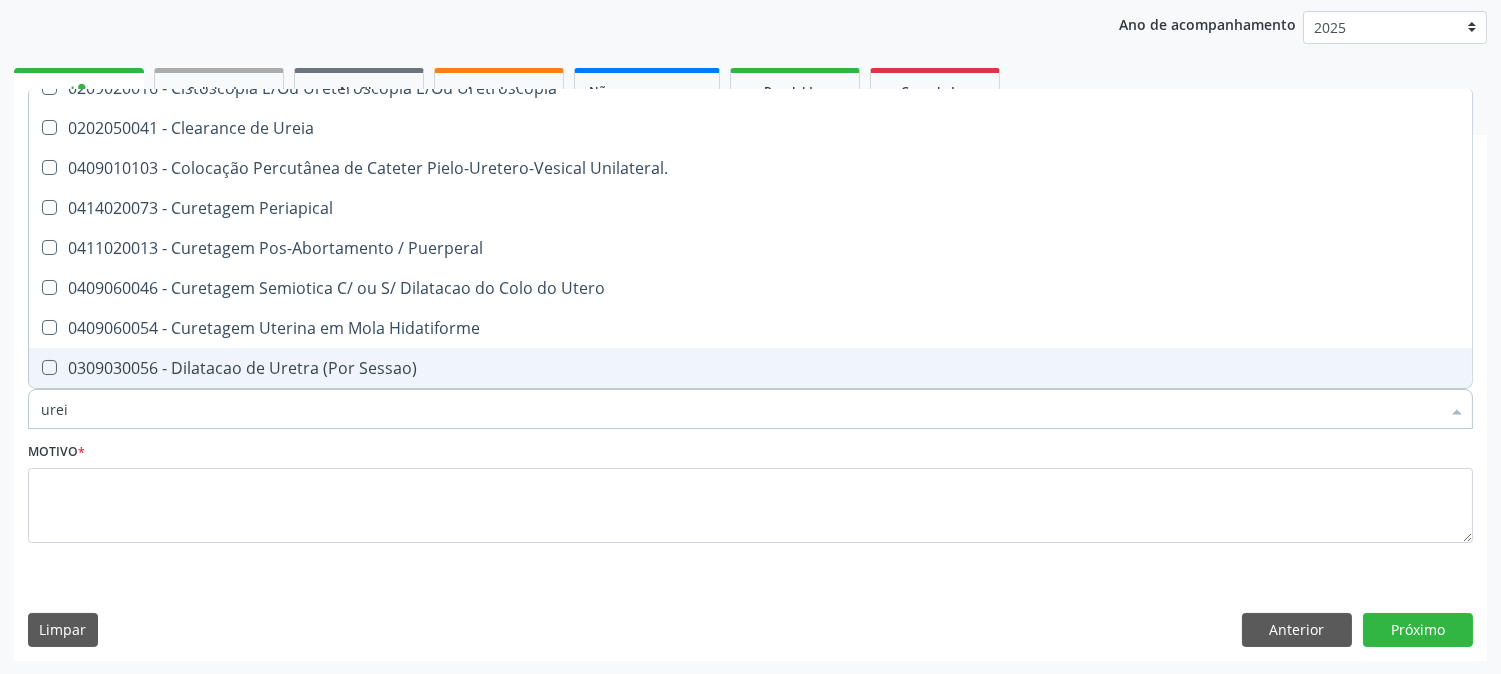 scroll, scrollTop: 0, scrollLeft: 0, axis: both 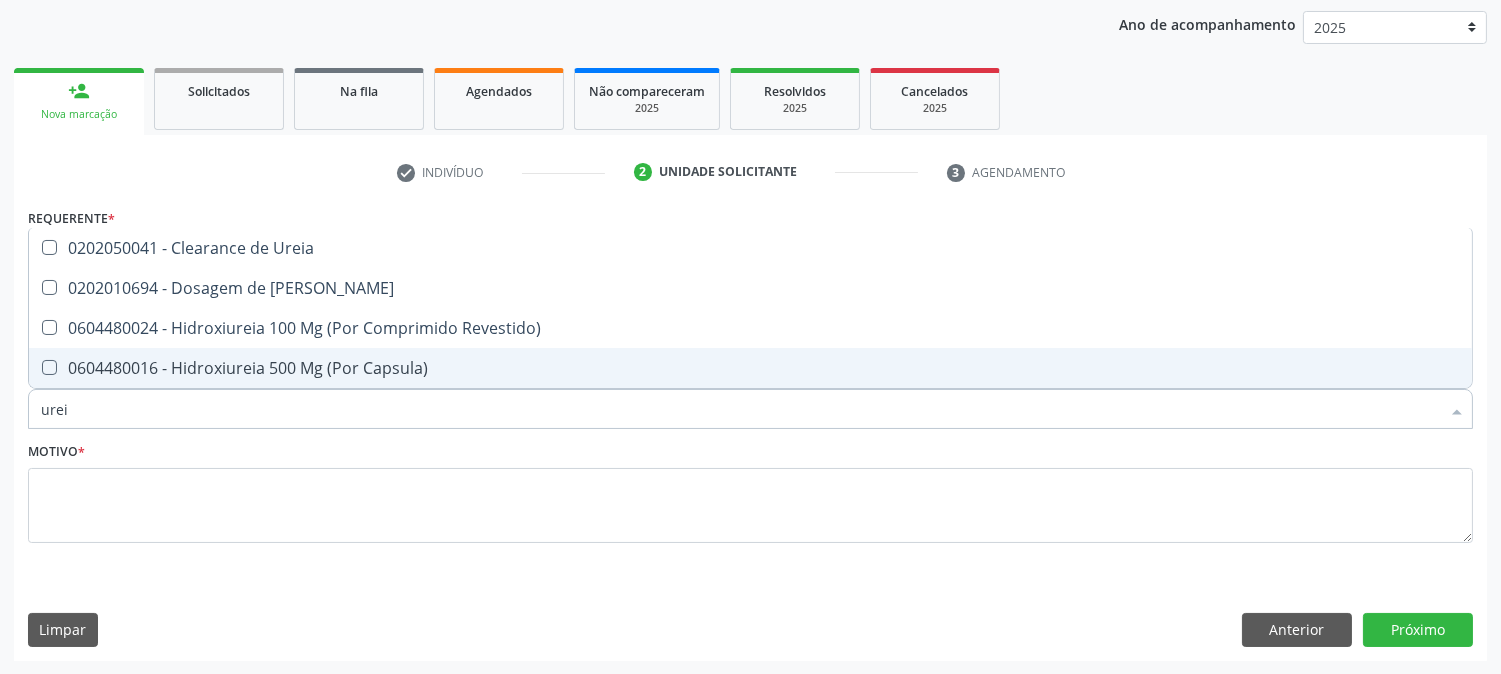 type on "ureia" 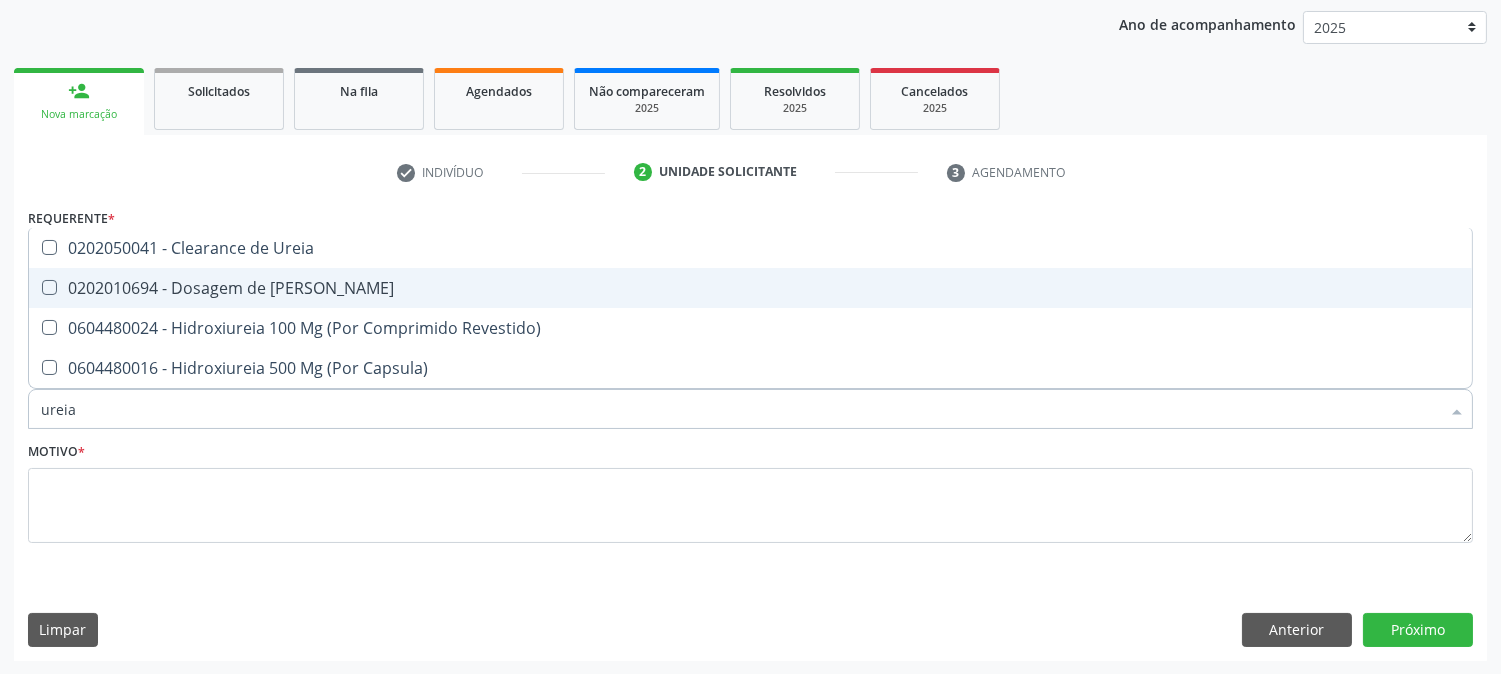 click on "0202010694 - Dosagem de [PERSON_NAME]" at bounding box center [750, 288] 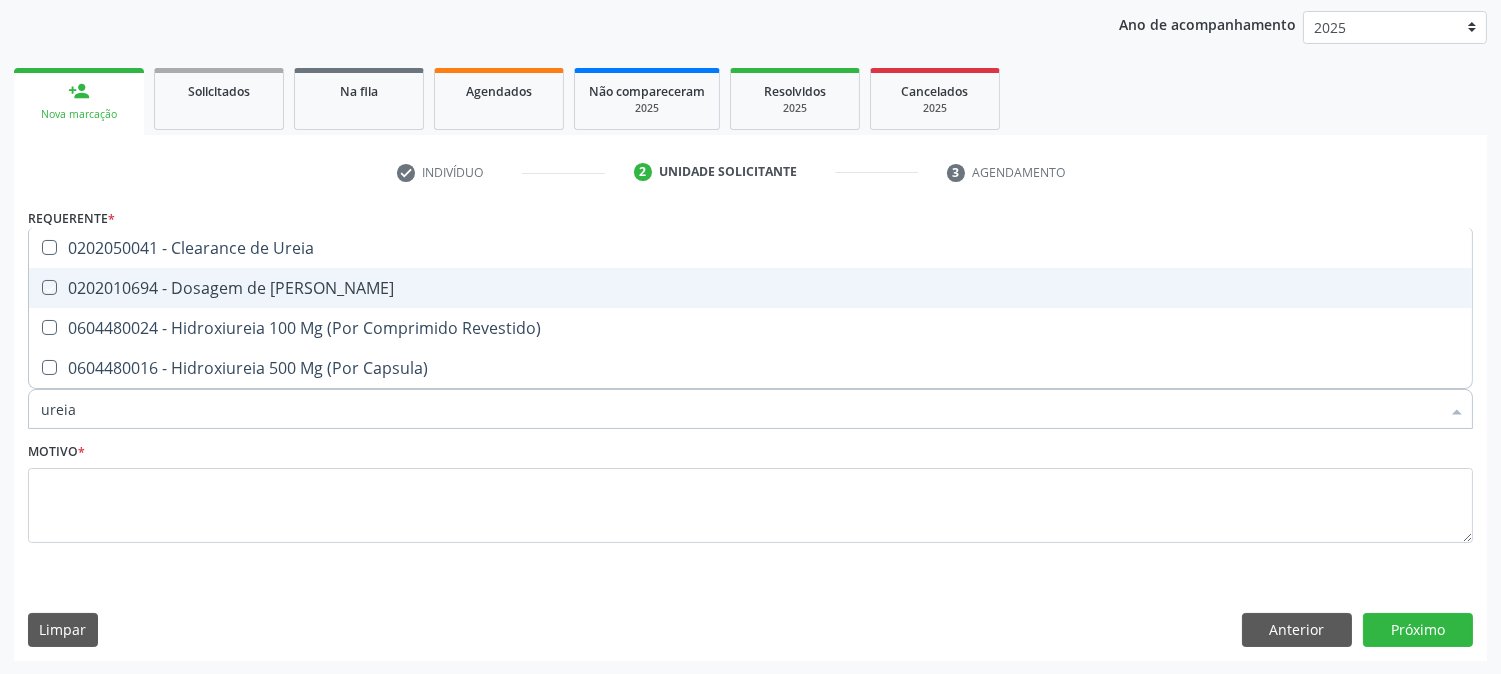 checkbox on "true" 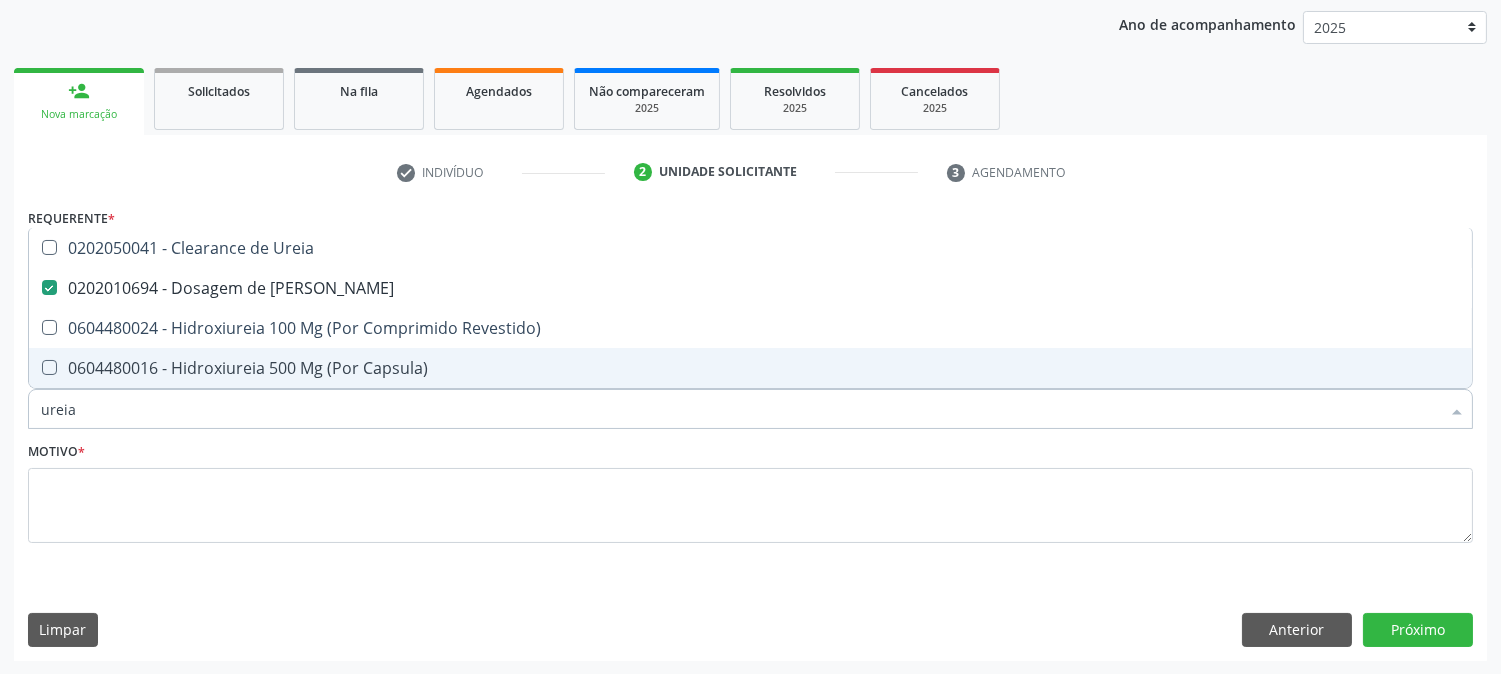 click on "Acompanhamento
Acompanhe a situação das marcações correntes e finalizadas
Relatórios
Acompanhamento
Consolidado
Agendamentos
Procedimentos realizados
Ano de acompanhamento
2025 2024
person_add
Nova marcação
Solicitados   Na fila   Agendados   Não compareceram
2025
Resolvidos
2025
Cancelados
2025
check
Indivíduo
2
Unidade solicitante
3
Agendamento
CNS
*
166 0189 2832 0002       none
Nome
*
[PERSON_NAME] de menzes
Sexo
*
Masculino         Masculino   Feminino
Nenhum resultado encontrado para: "   "
Não há nenhuma opção para ser exibida.
RG
Órgão emissor
Nº do Telefone" at bounding box center (750, 277) 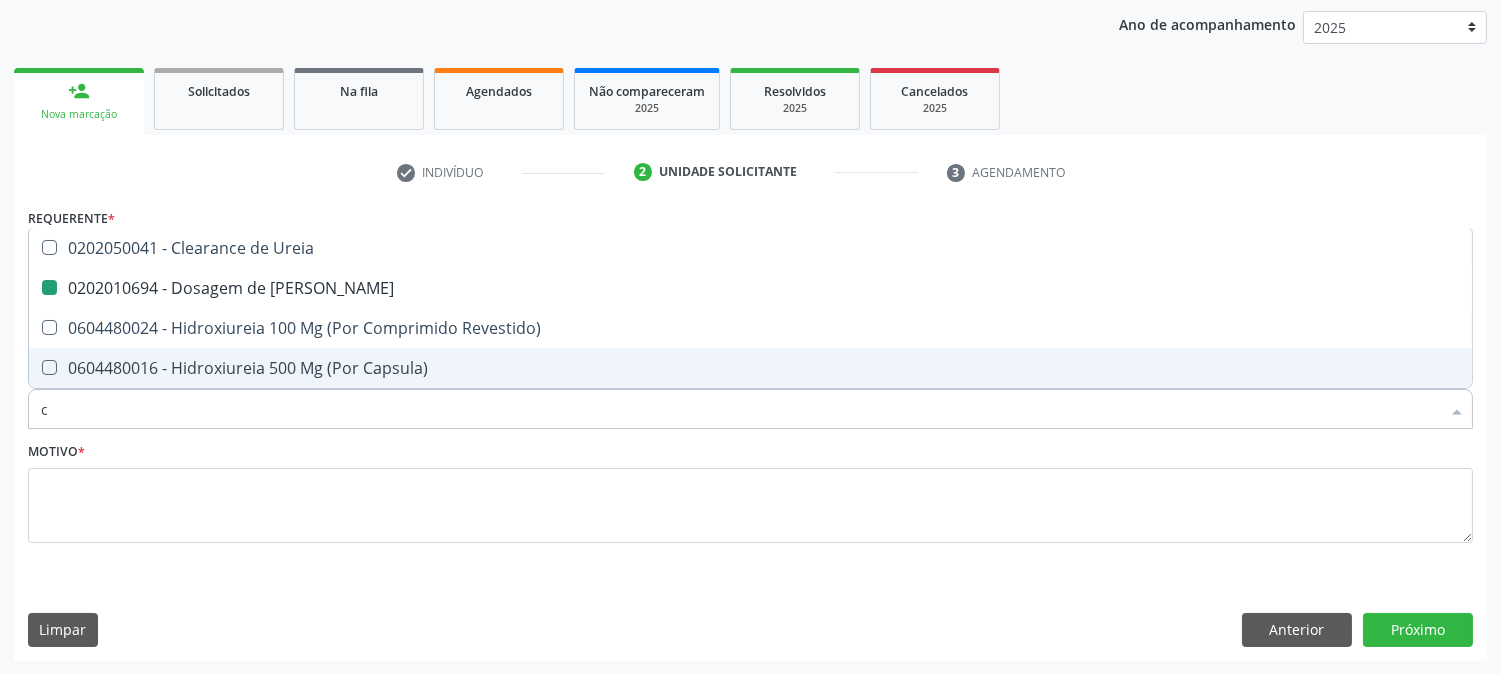 type on "cr" 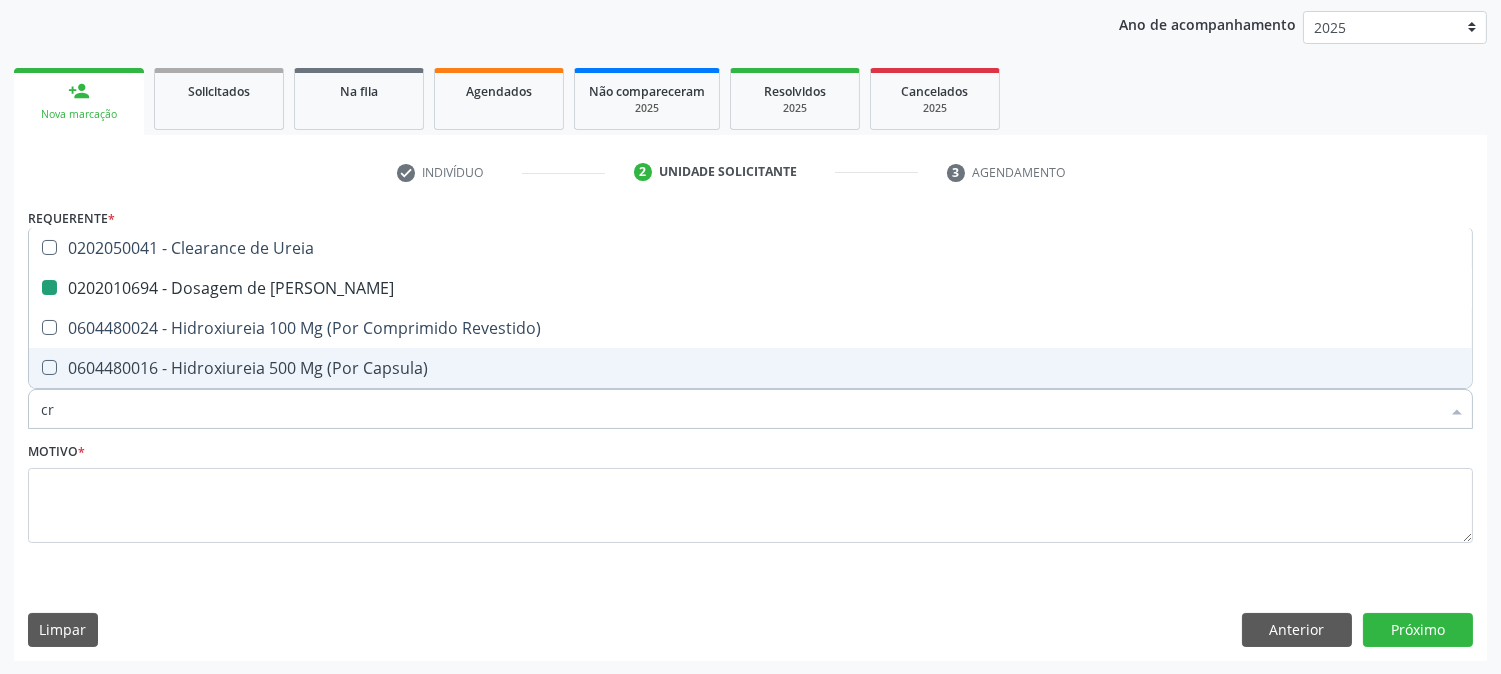 checkbox on "false" 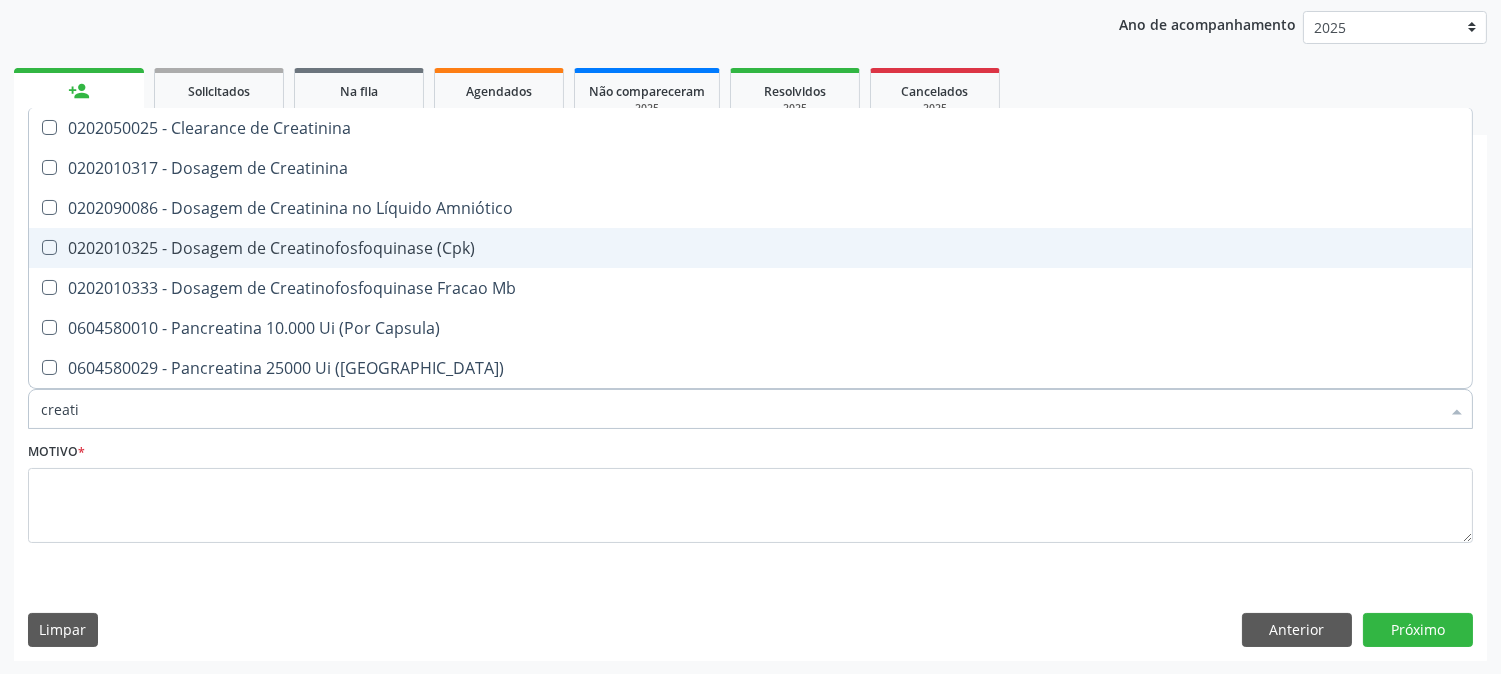 type on "creatin" 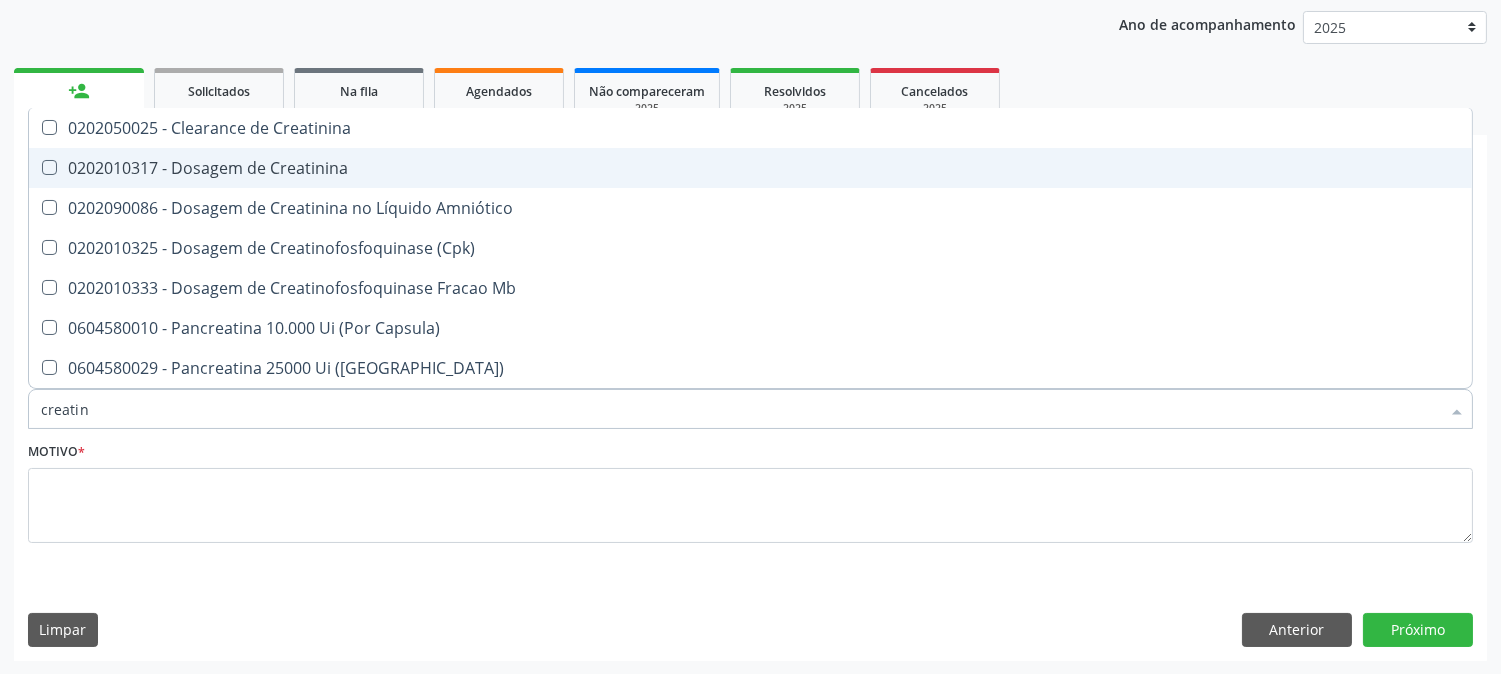 click on "0202010317 - Dosagem de Creatinina" at bounding box center [750, 168] 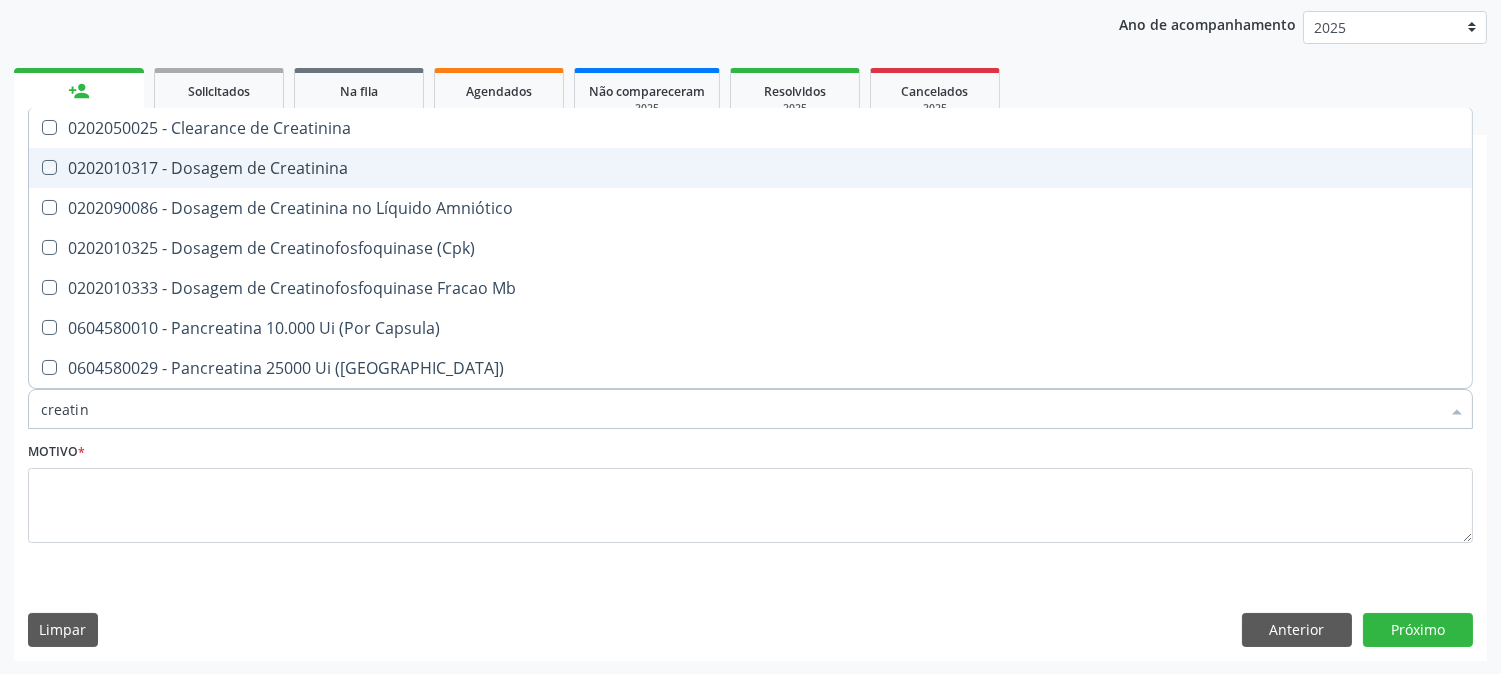 checkbox on "true" 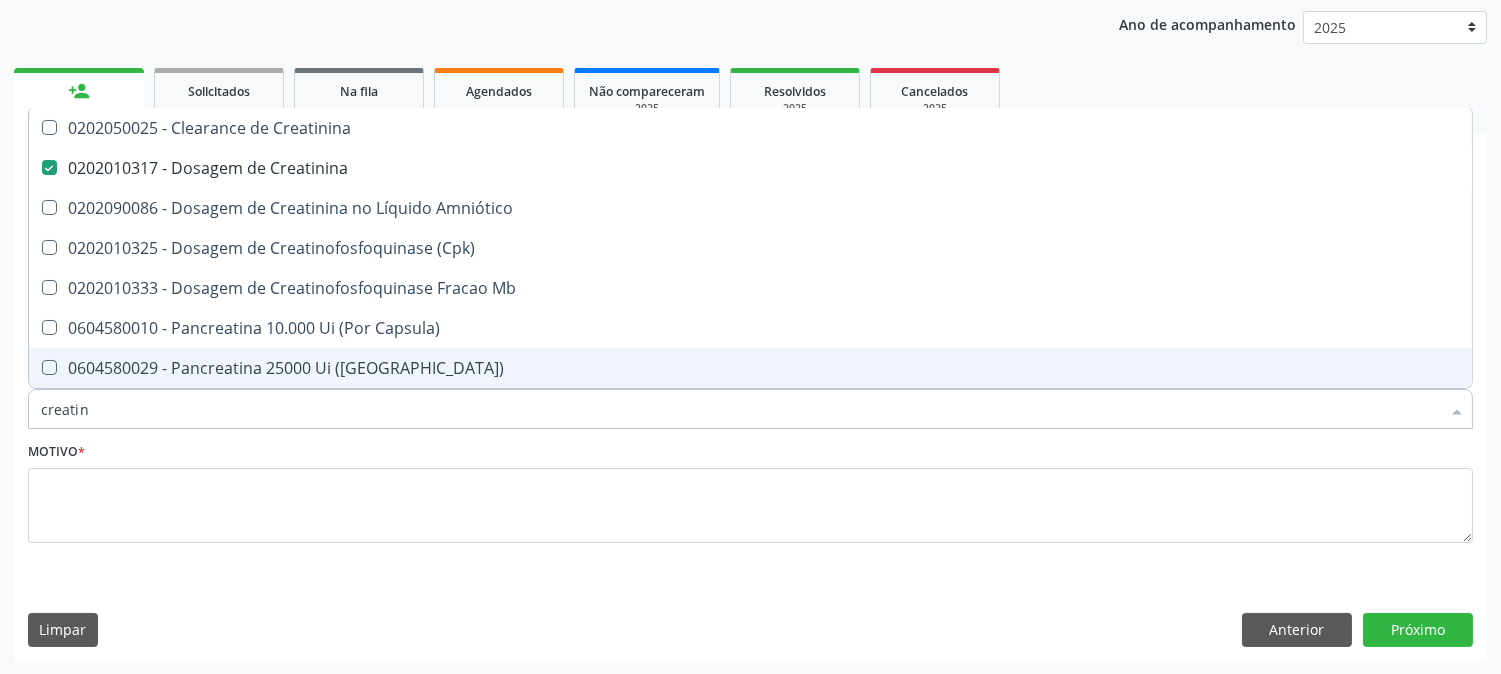 drag, startPoint x: 123, startPoint y: 398, endPoint x: 22, endPoint y: 405, distance: 101.24229 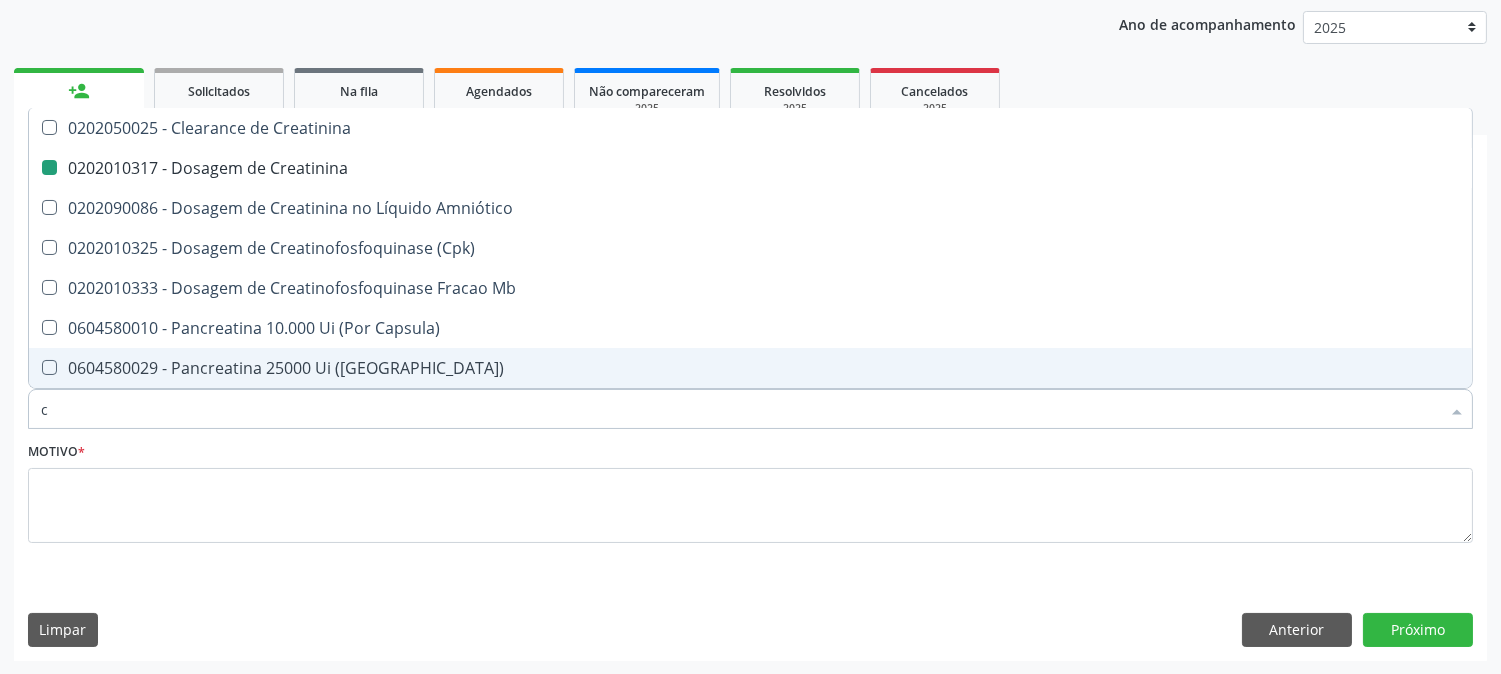 type on "cu" 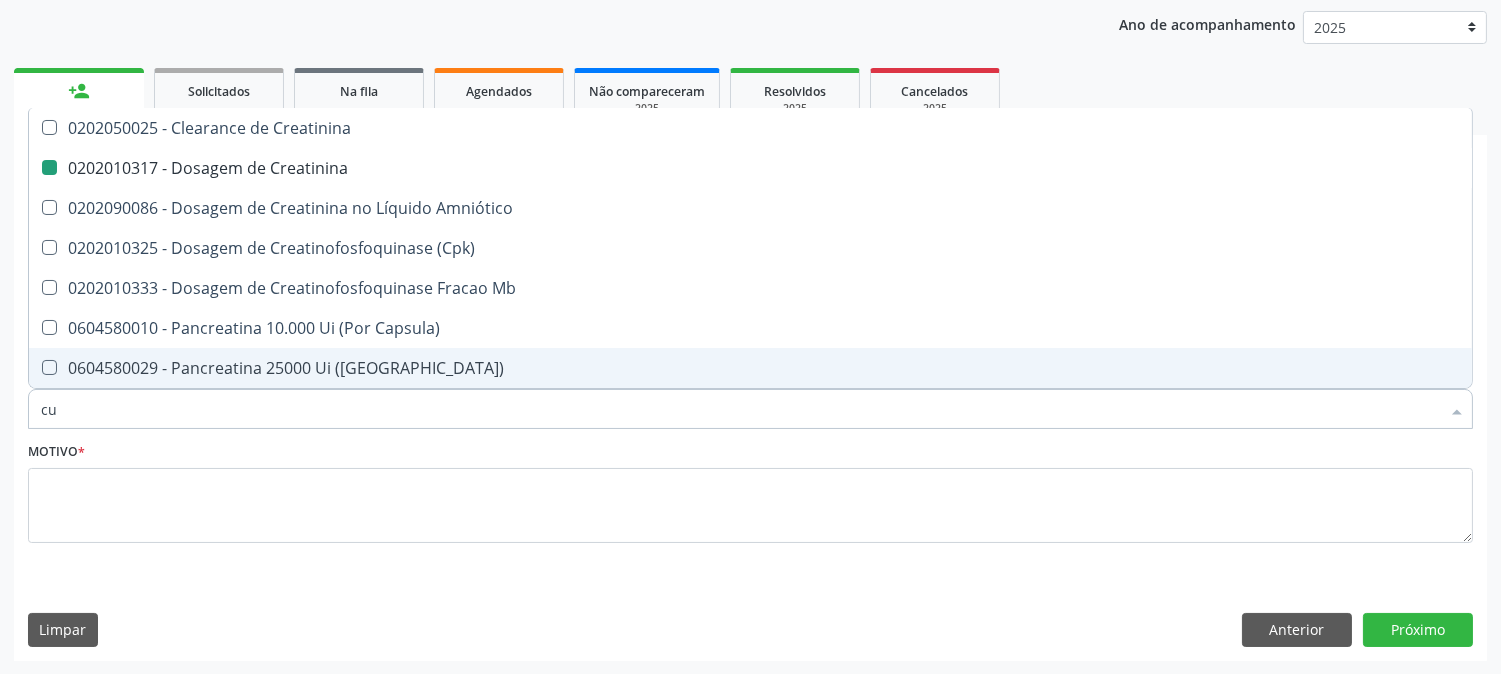 checkbox on "false" 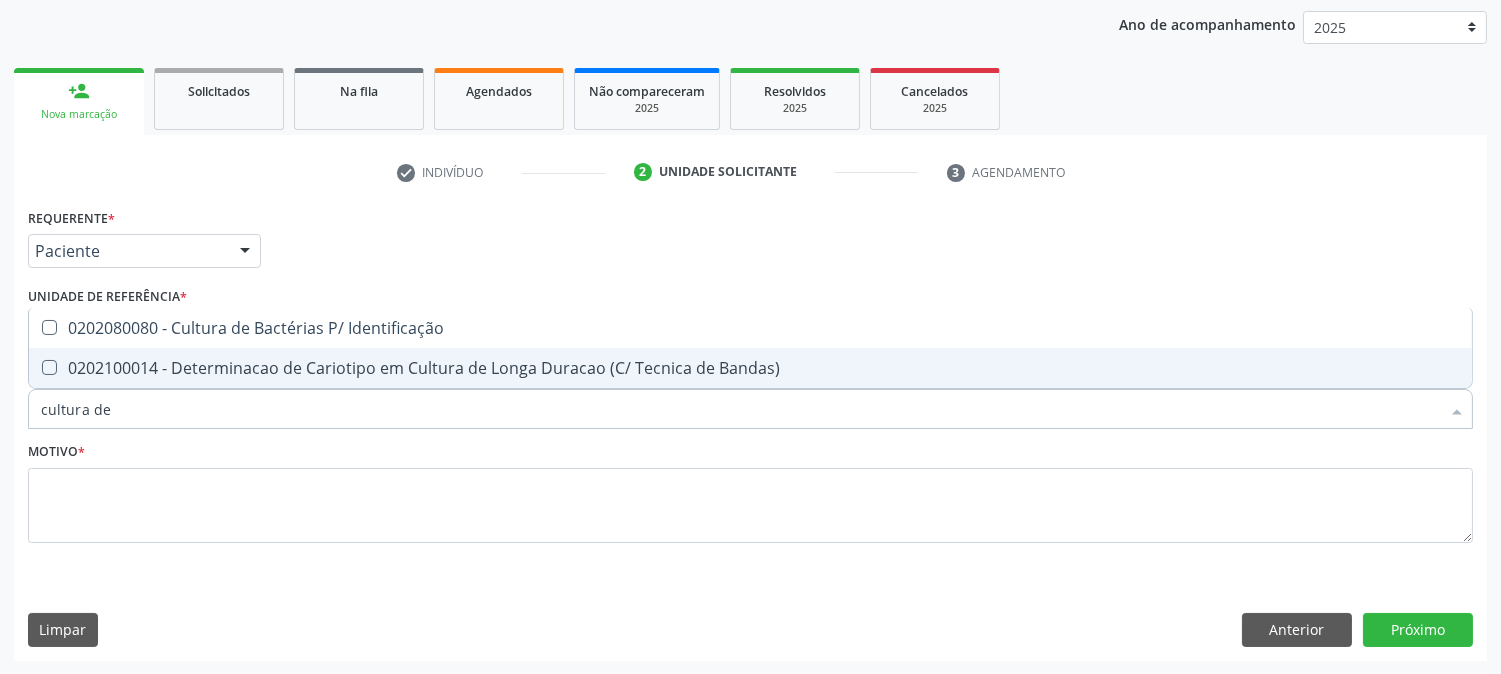 type on "cultura de b" 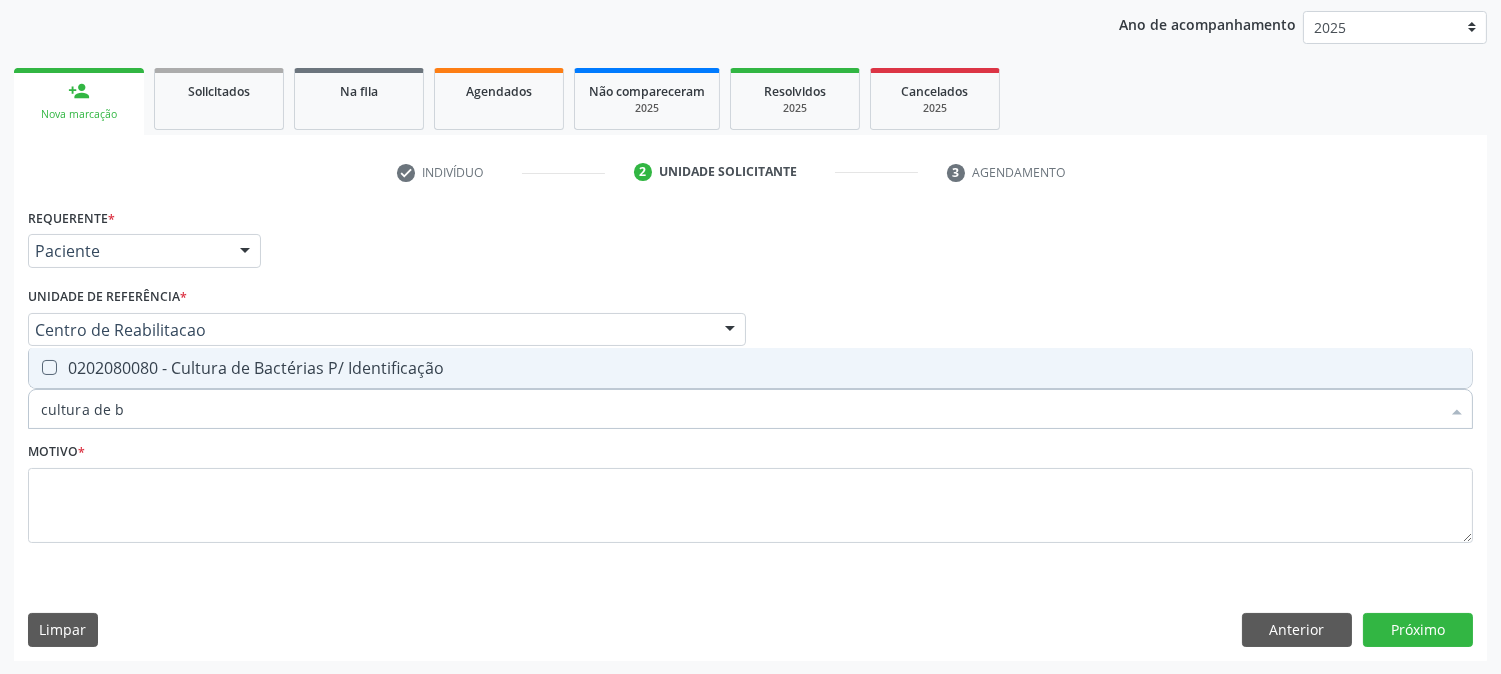 click on "0202080080 - Cultura de Bactérias P/ Identificação" at bounding box center [750, 368] 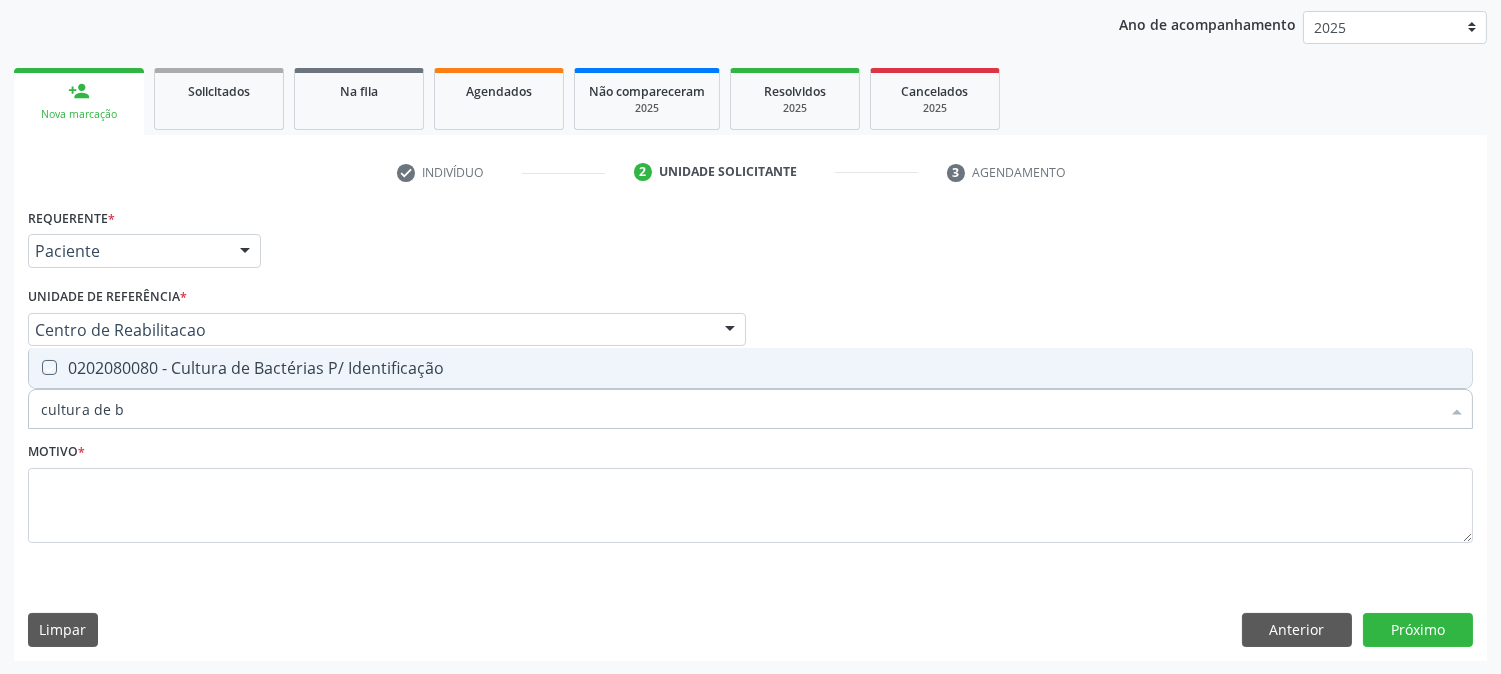 checkbox on "true" 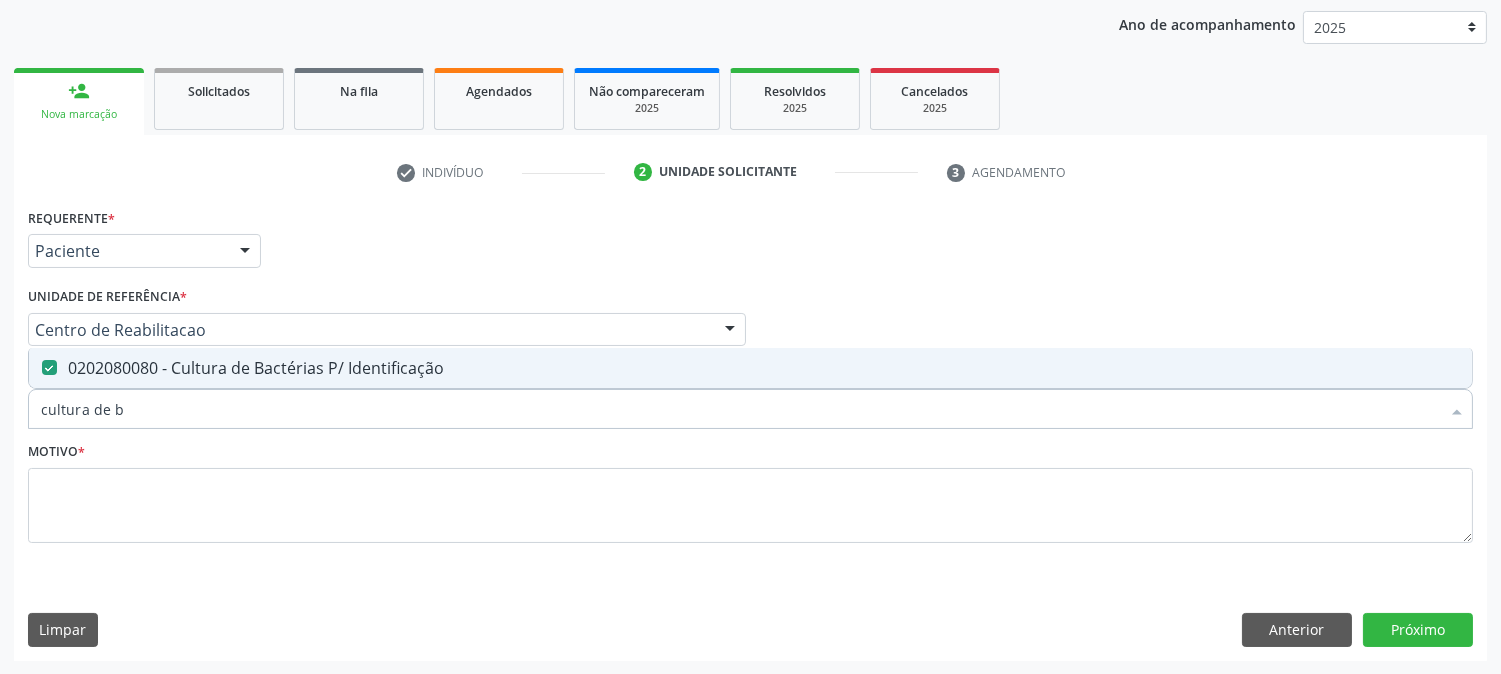 drag, startPoint x: 142, startPoint y: 410, endPoint x: 0, endPoint y: 386, distance: 144.01389 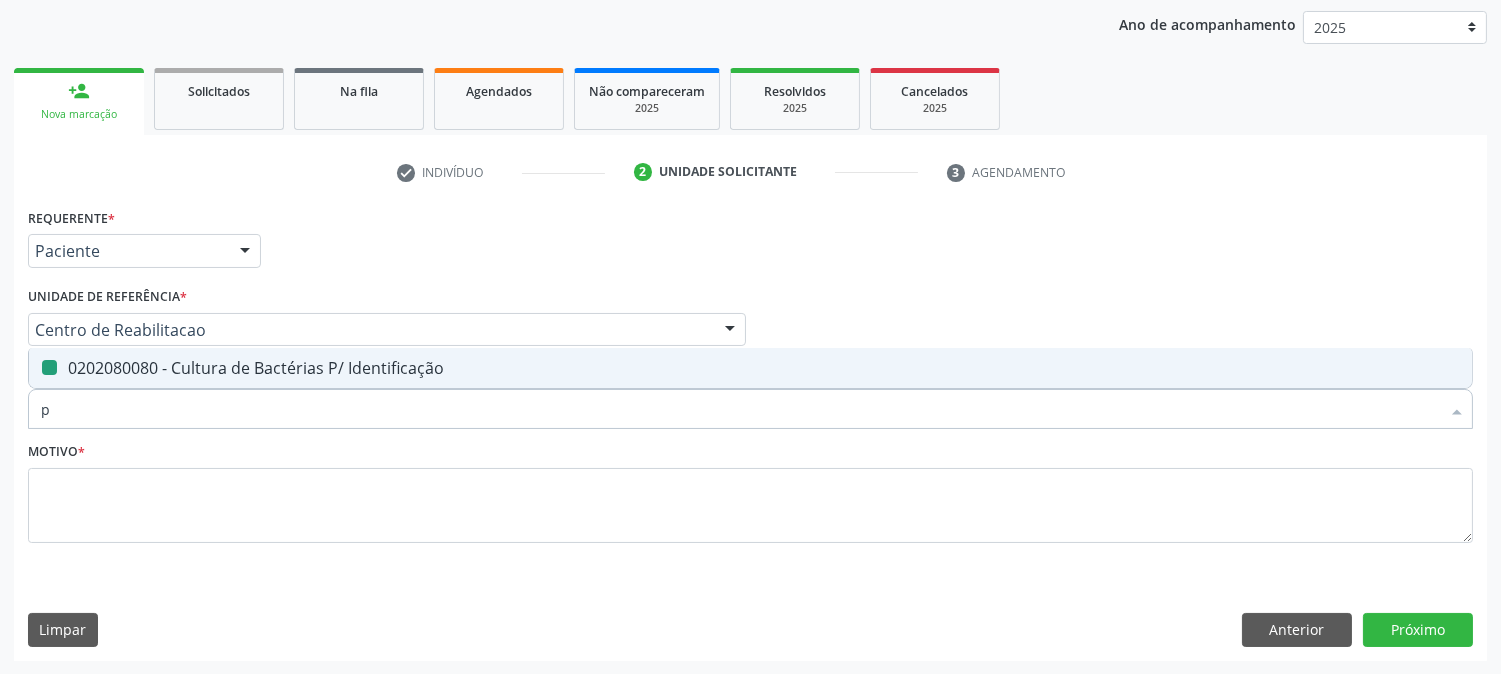 type on "ps" 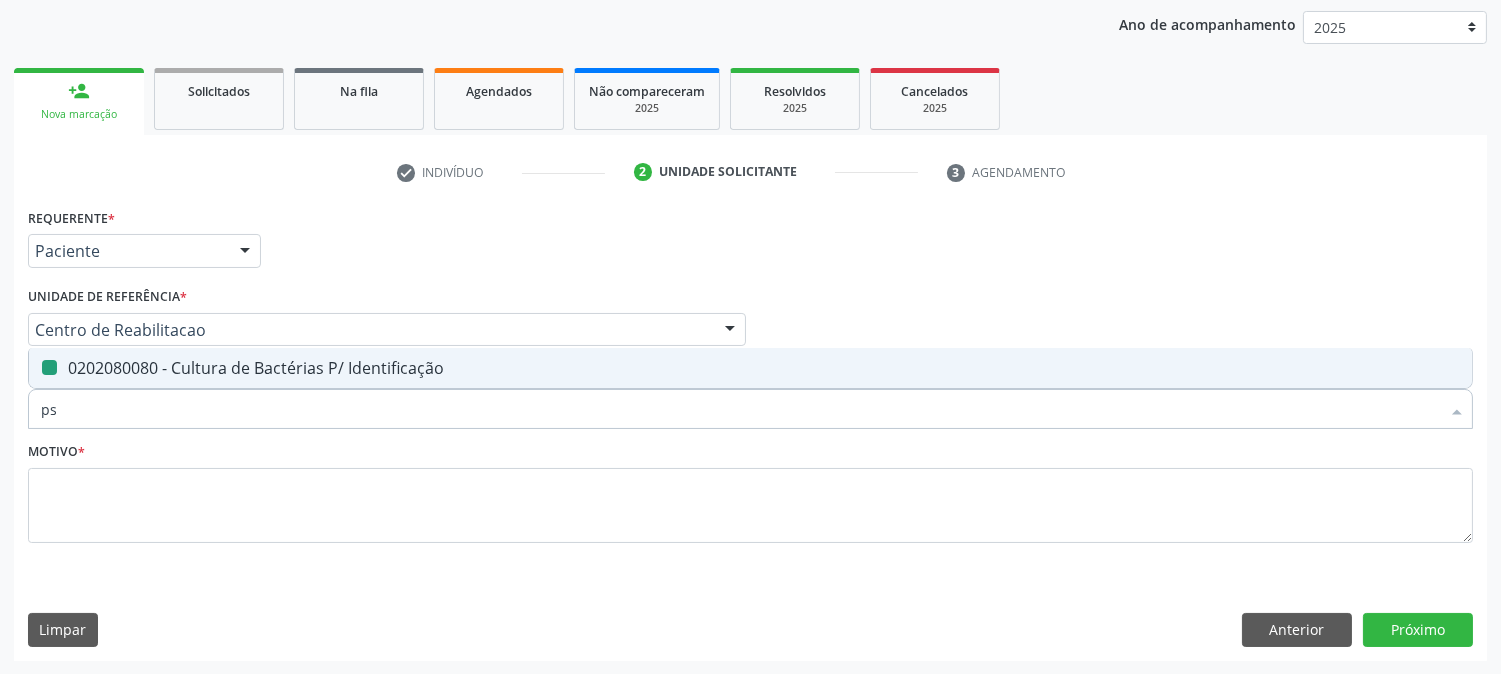 checkbox on "false" 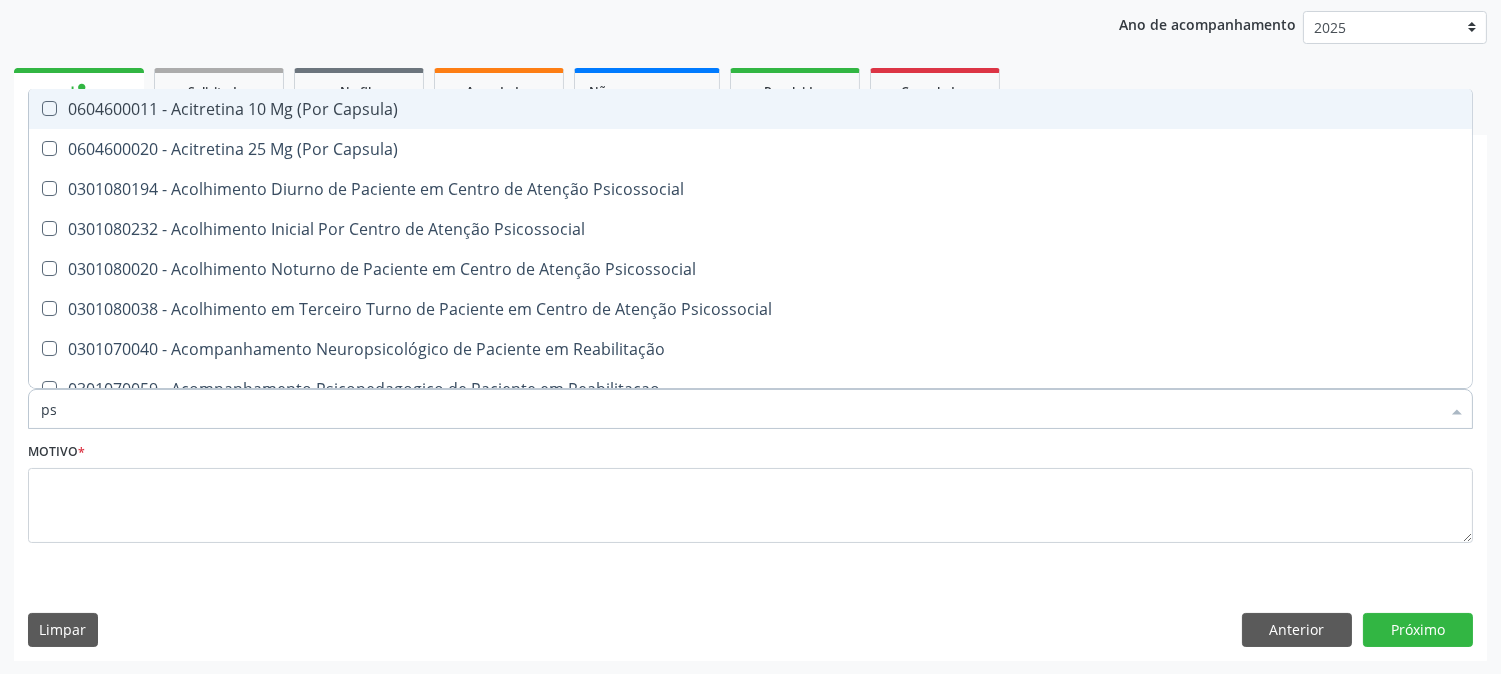 type on "psa" 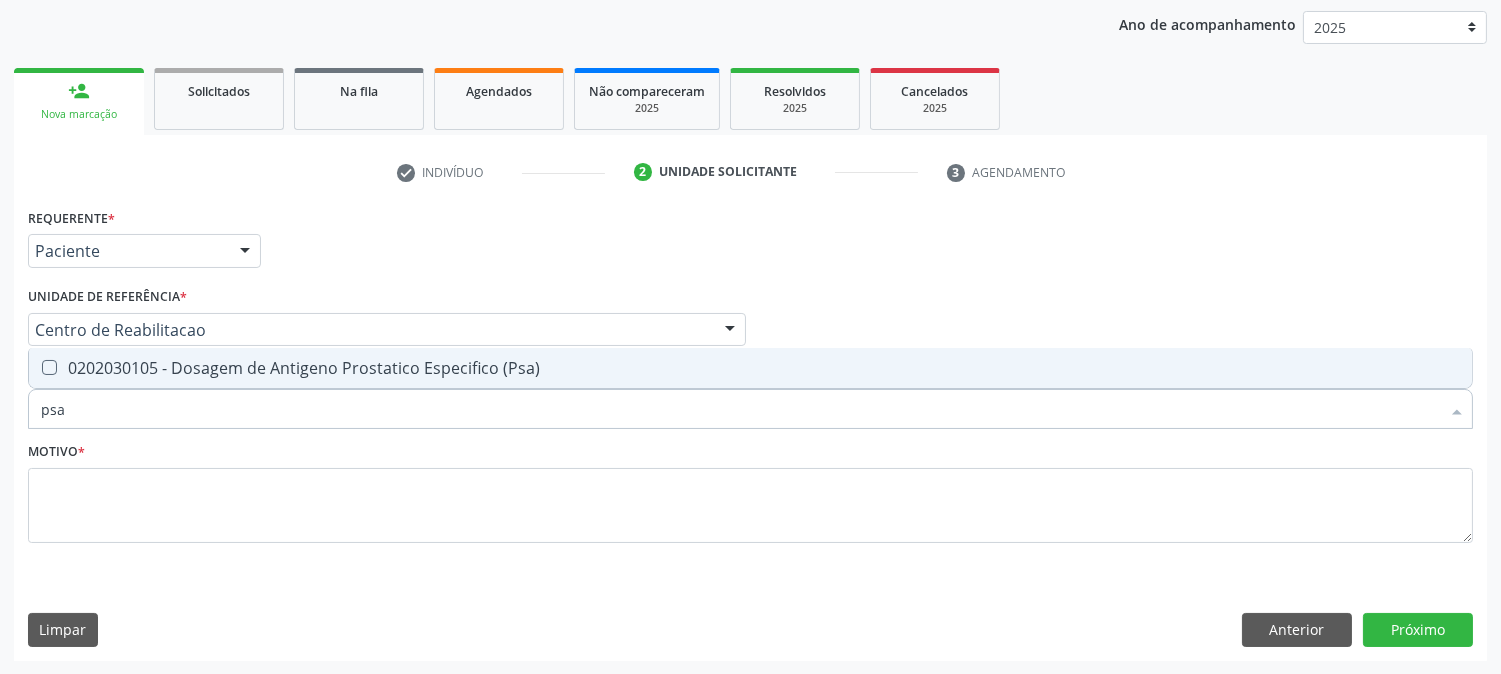 click on "0202030105 - Dosagem de Antigeno Prostatico Especifico (Psa)" at bounding box center (750, 368) 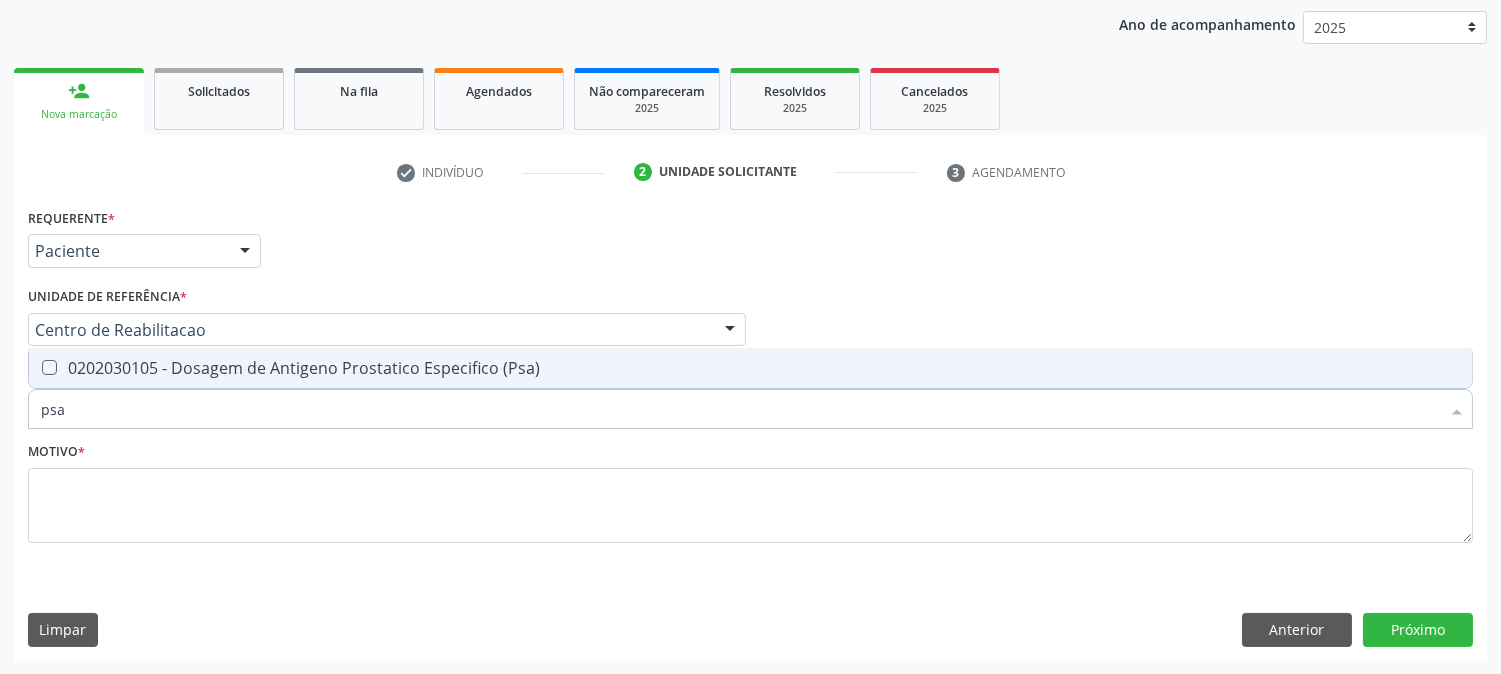 checkbox on "true" 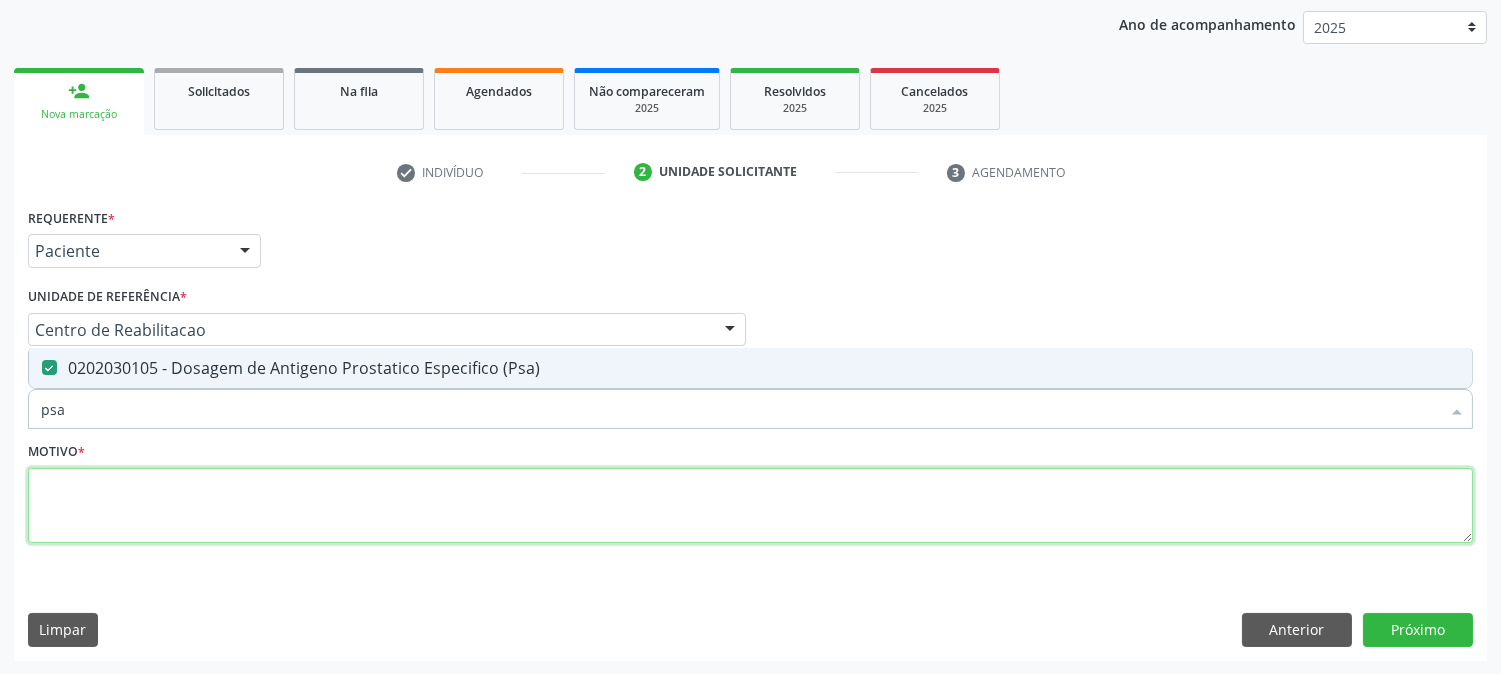 click at bounding box center (750, 506) 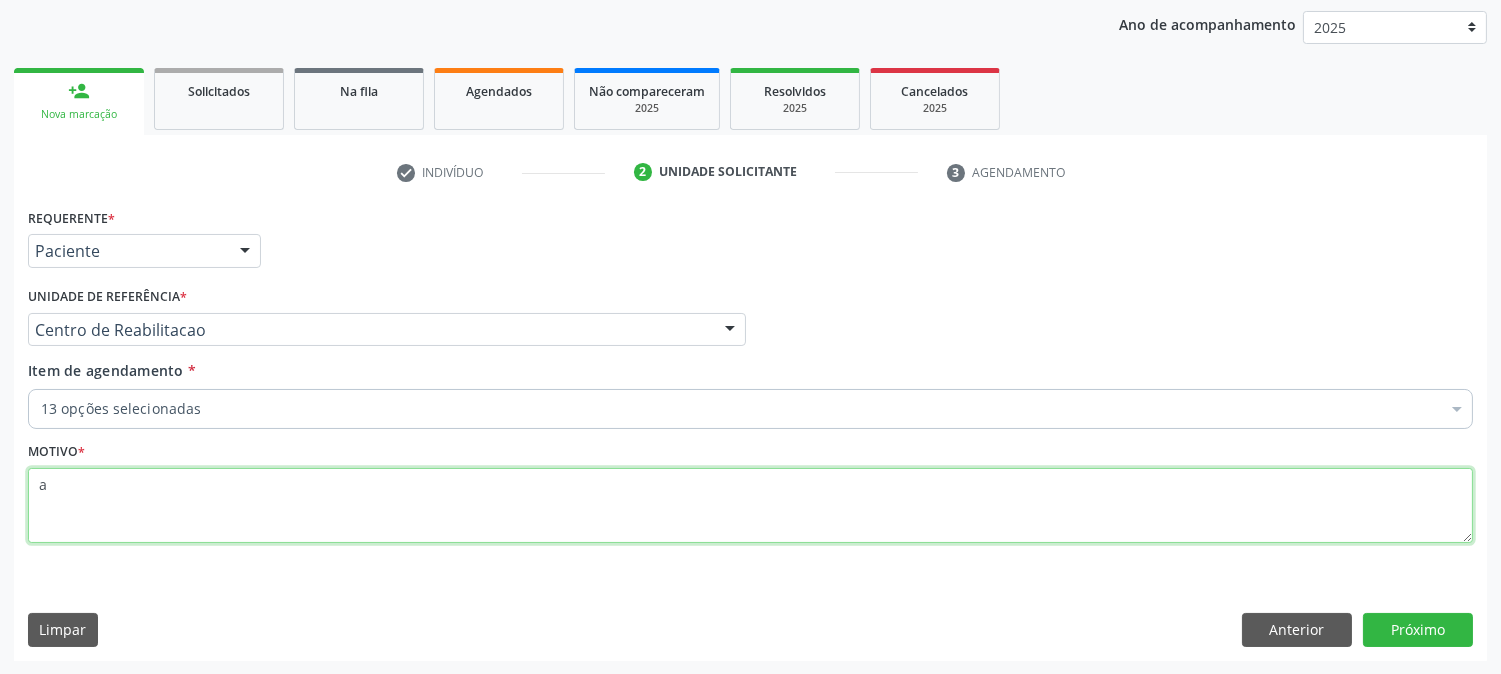 type on "a" 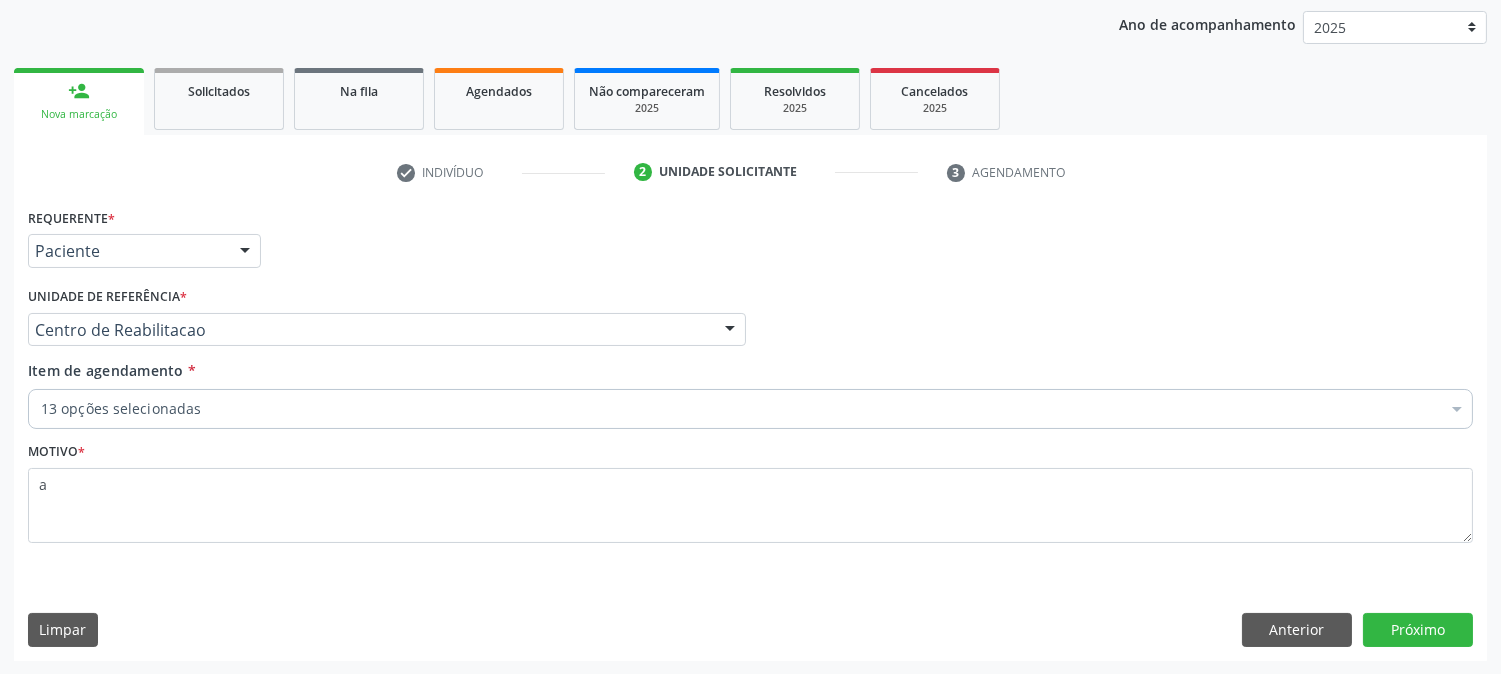 click on "13 opções selecionadas" at bounding box center [750, 409] 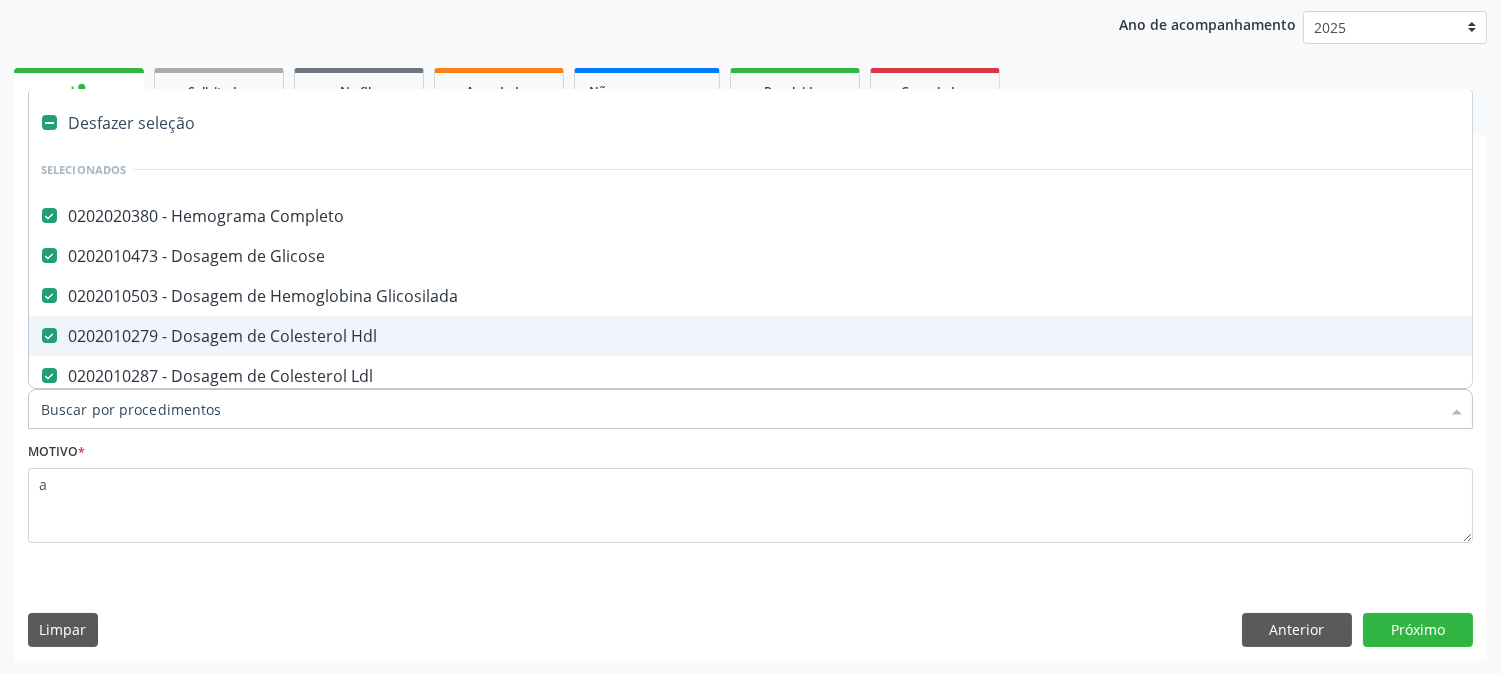 click on "Item de agendamento
*" at bounding box center (740, 409) 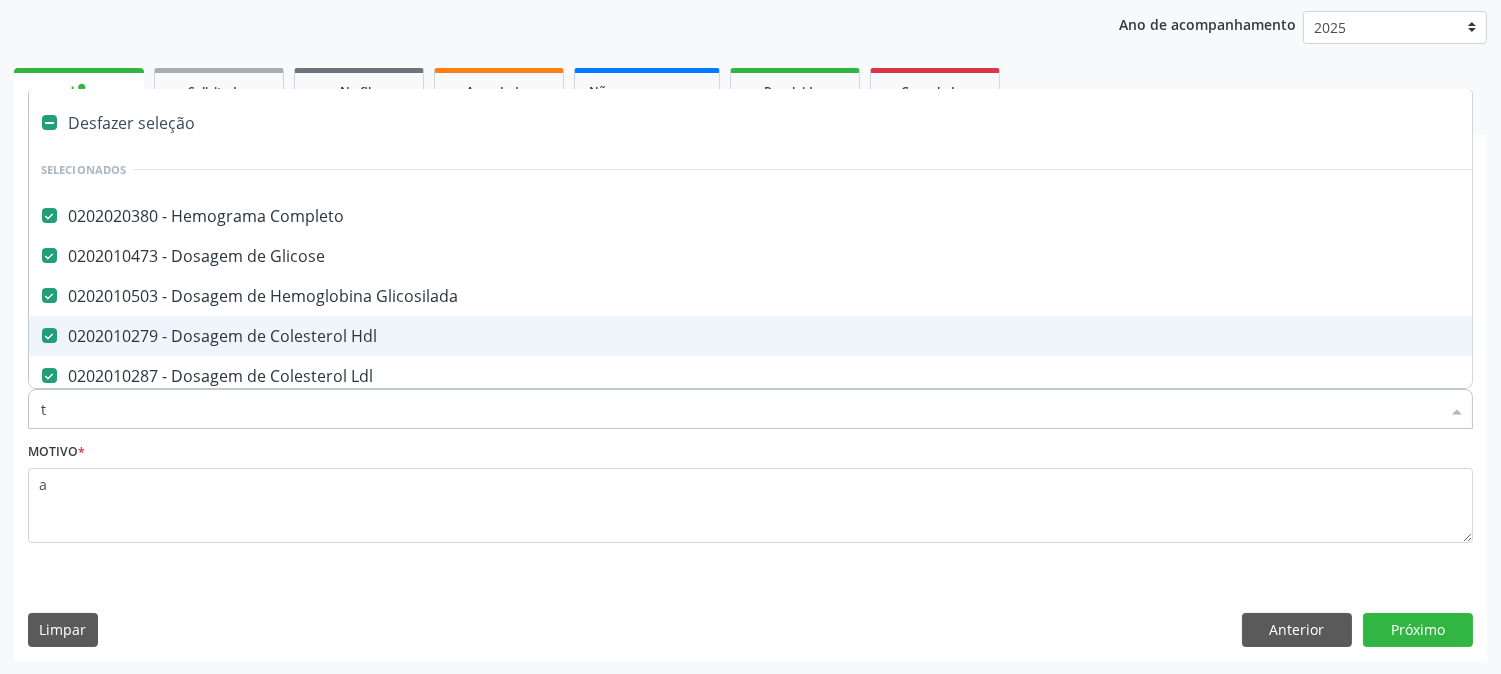 checkbox on "false" 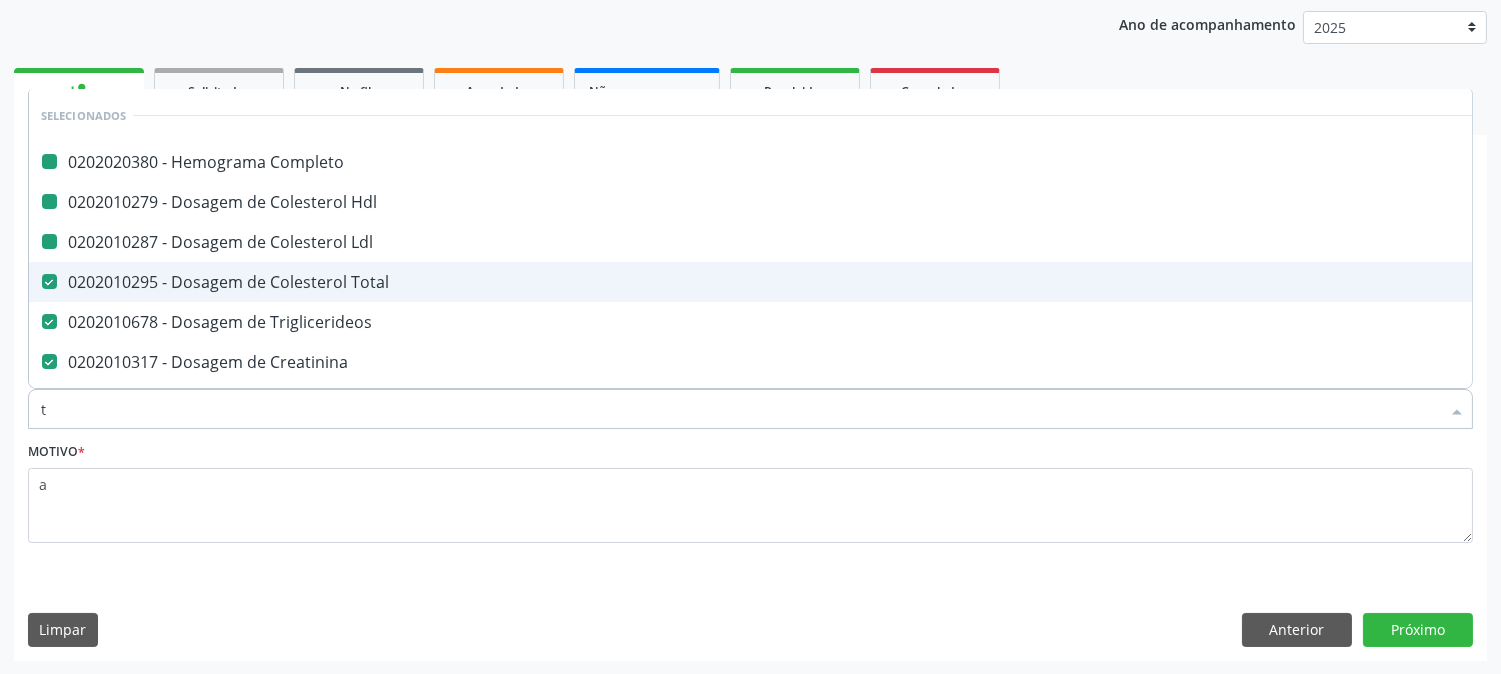 type on "[MEDICAL_DATA]" 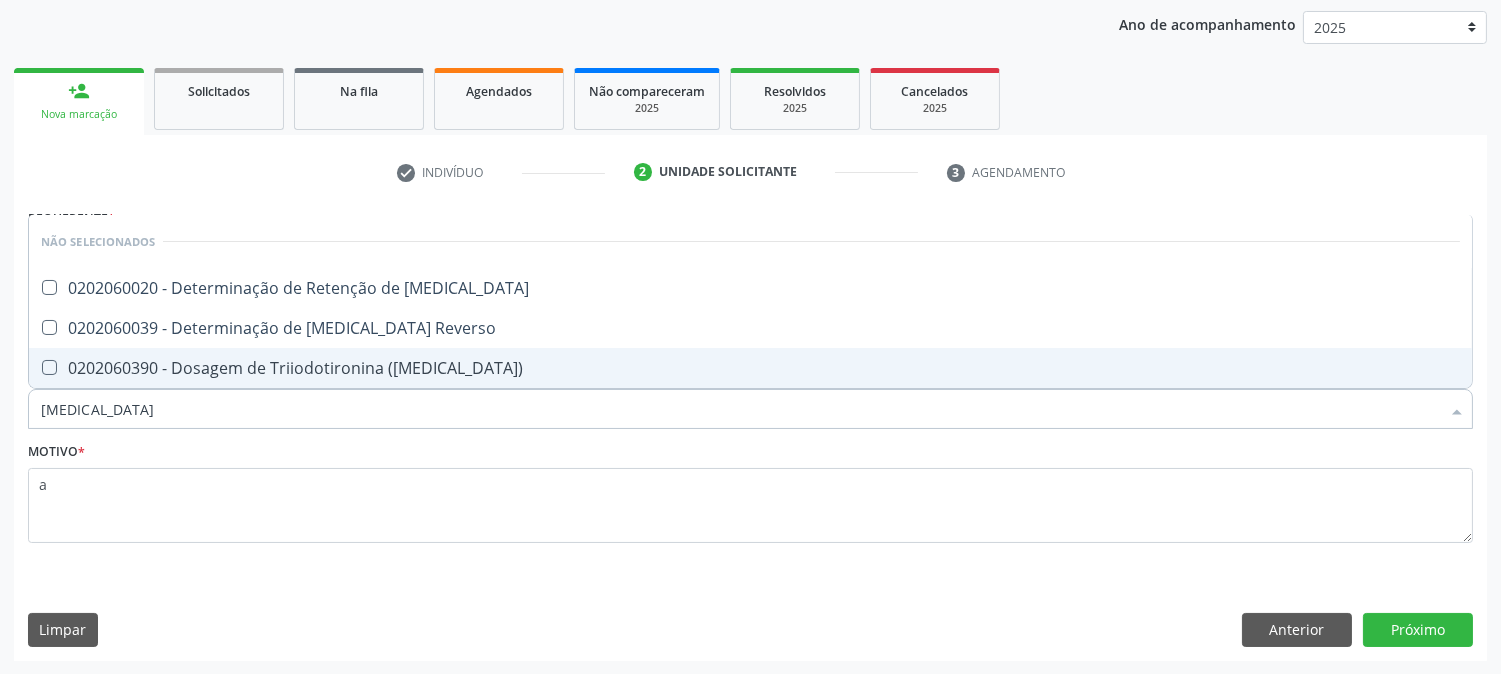 click on "0202060390 - Dosagem de Triiodotironina ([MEDICAL_DATA])" at bounding box center (750, 368) 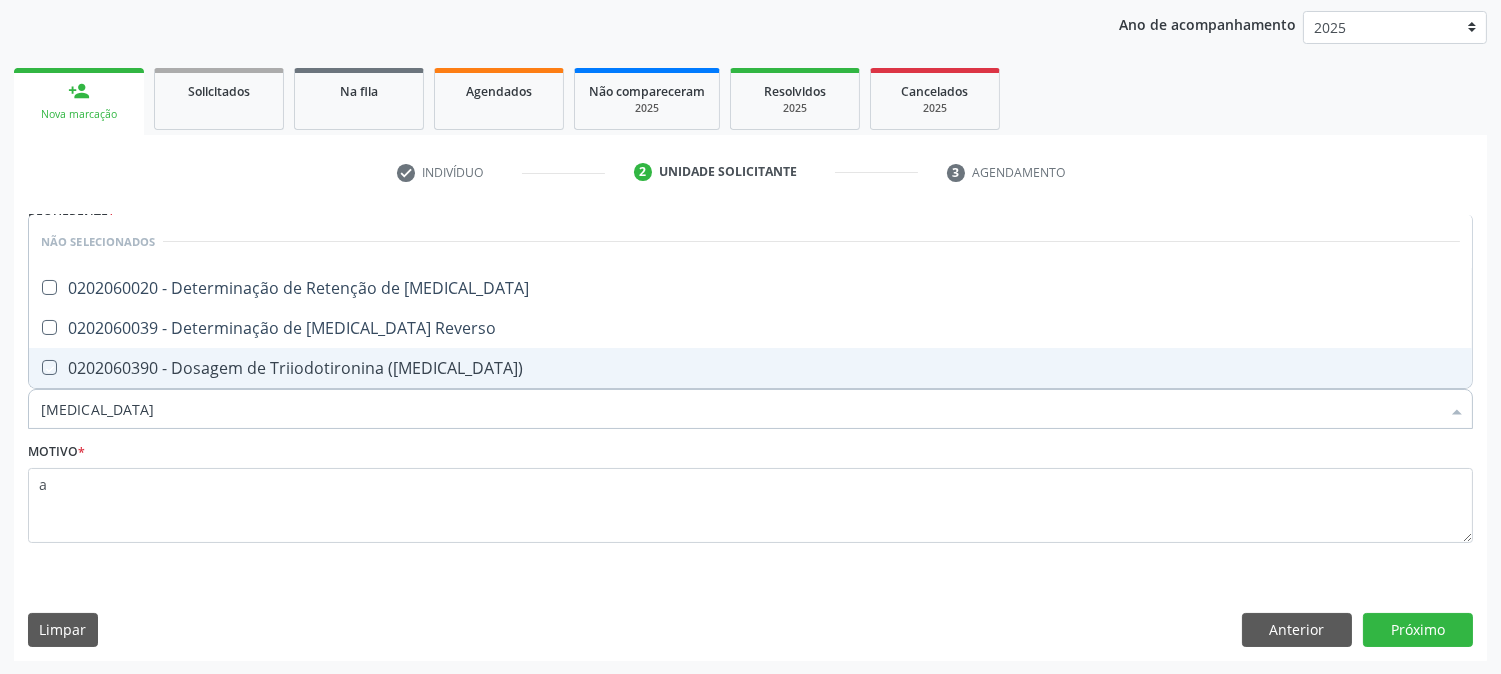 checkbox on "true" 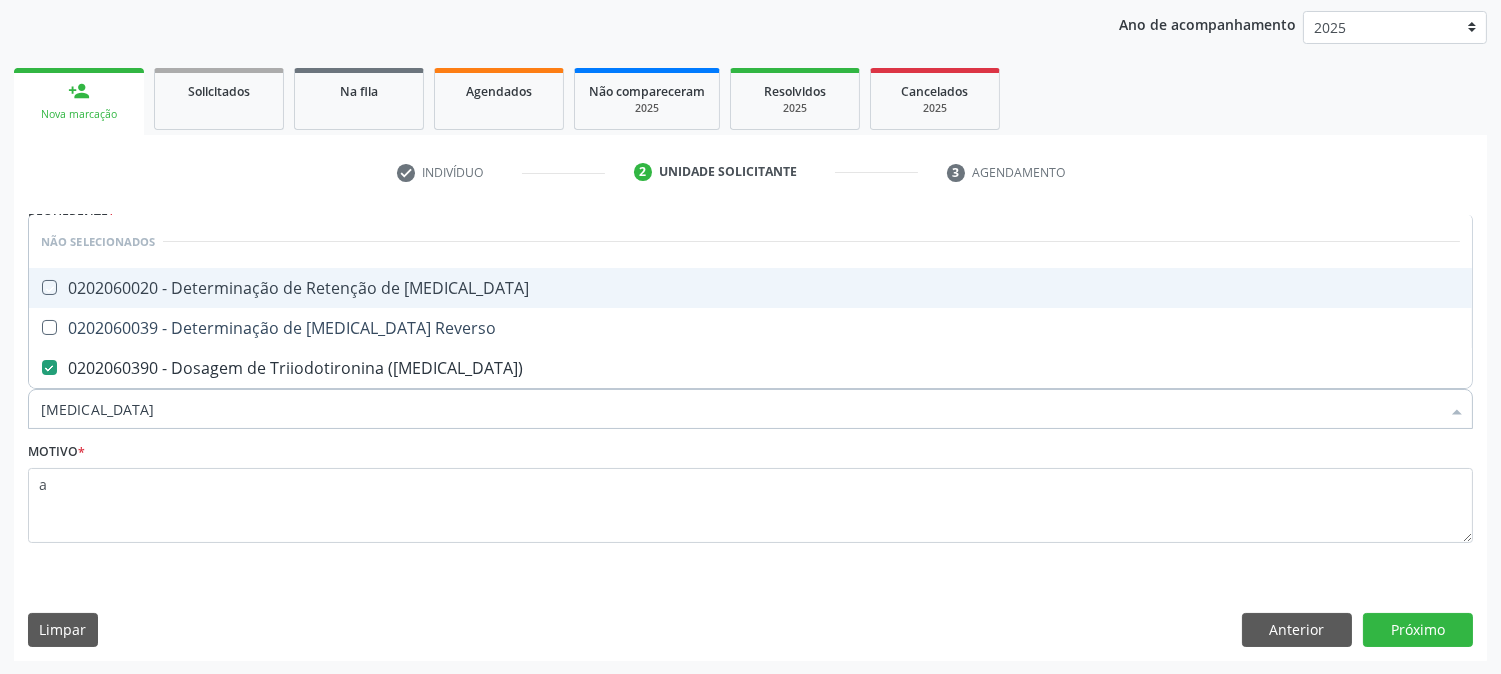 type on "t" 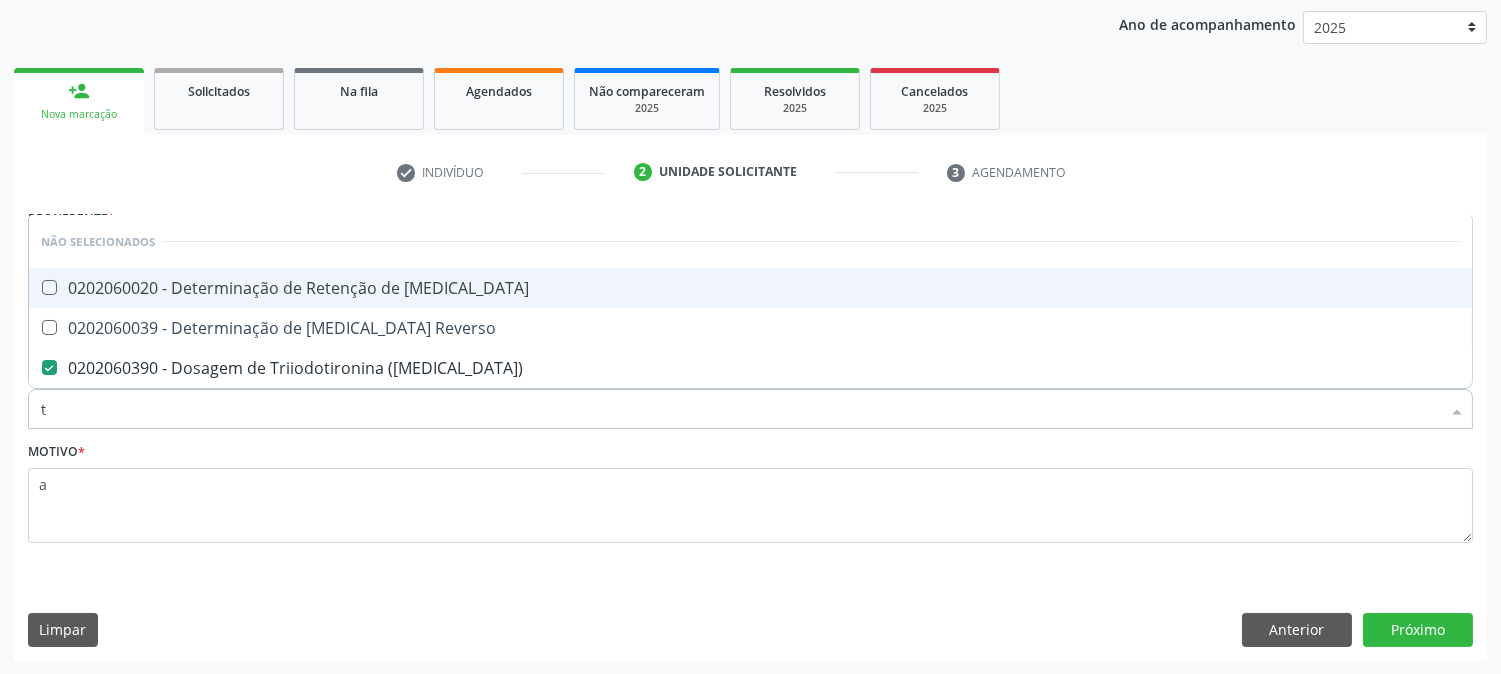 checkbox on "true" 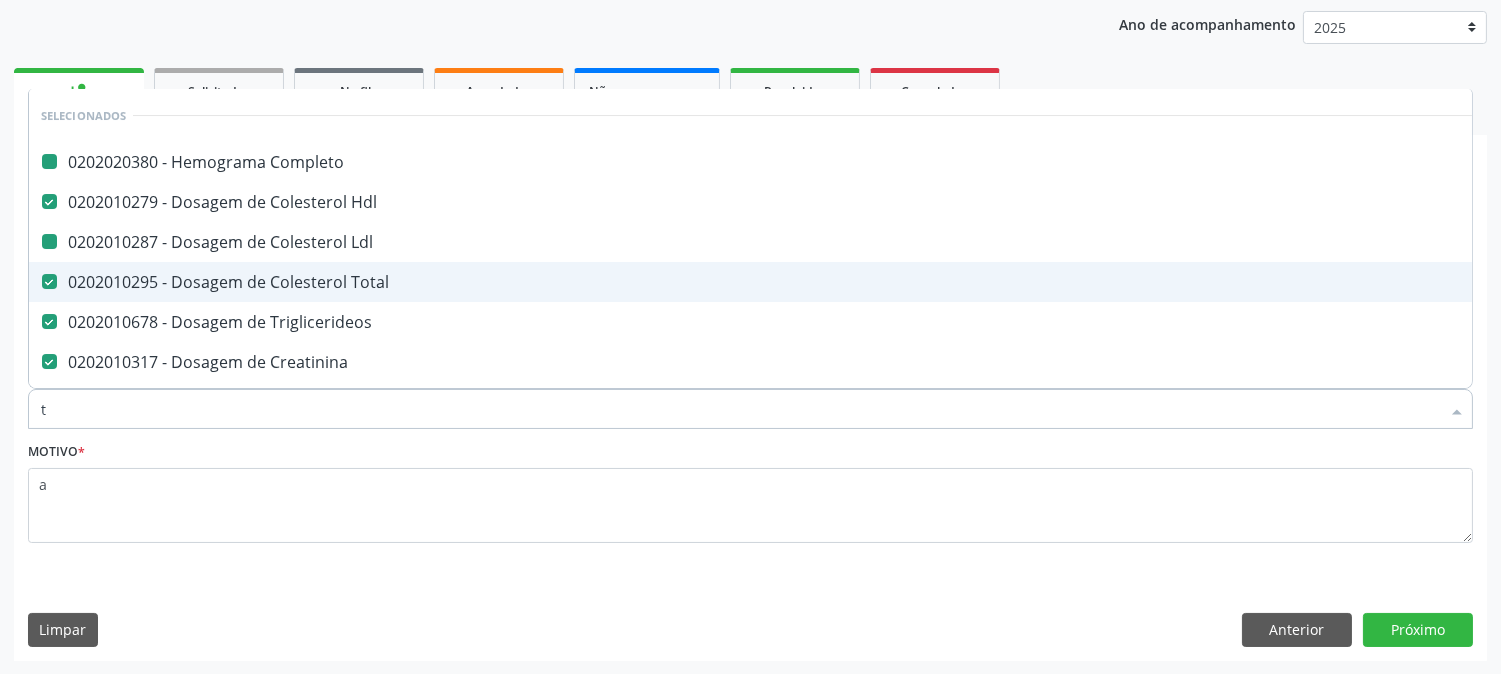 type on "t4" 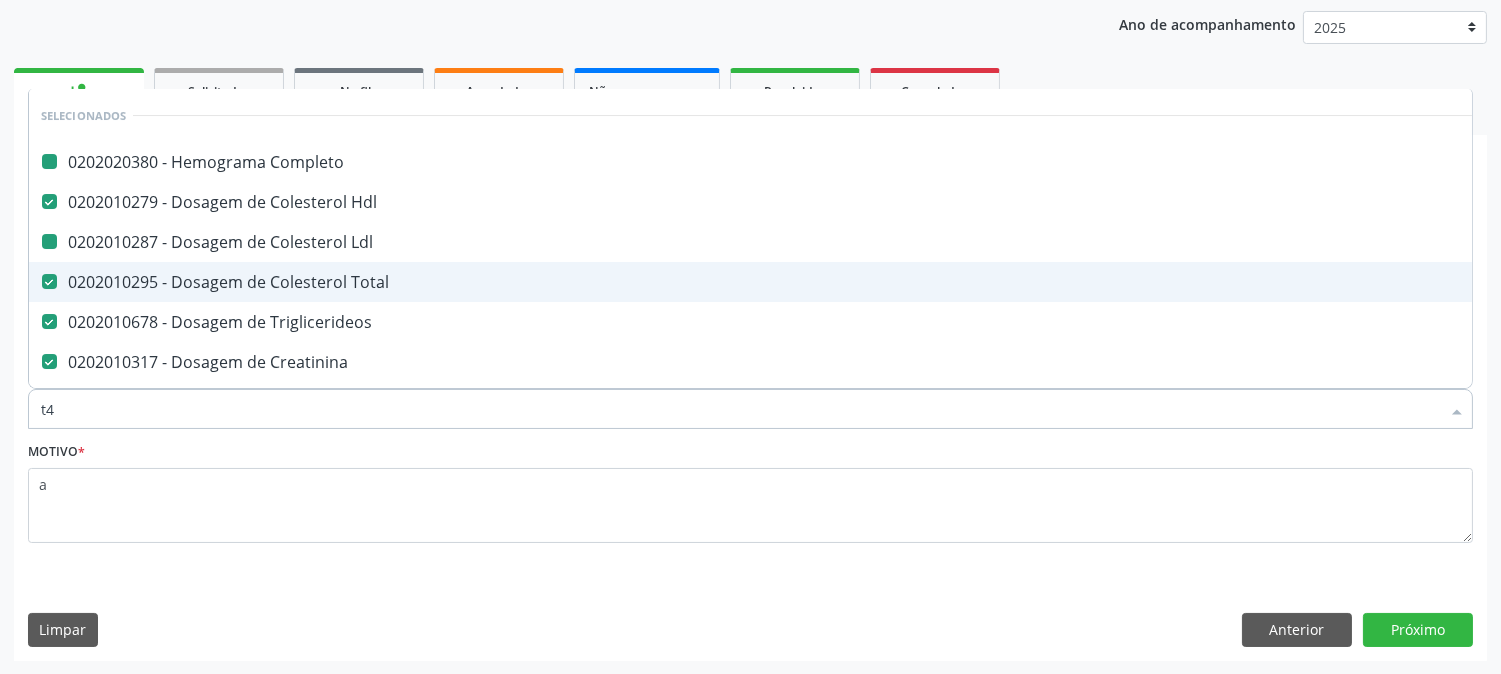 checkbox on "false" 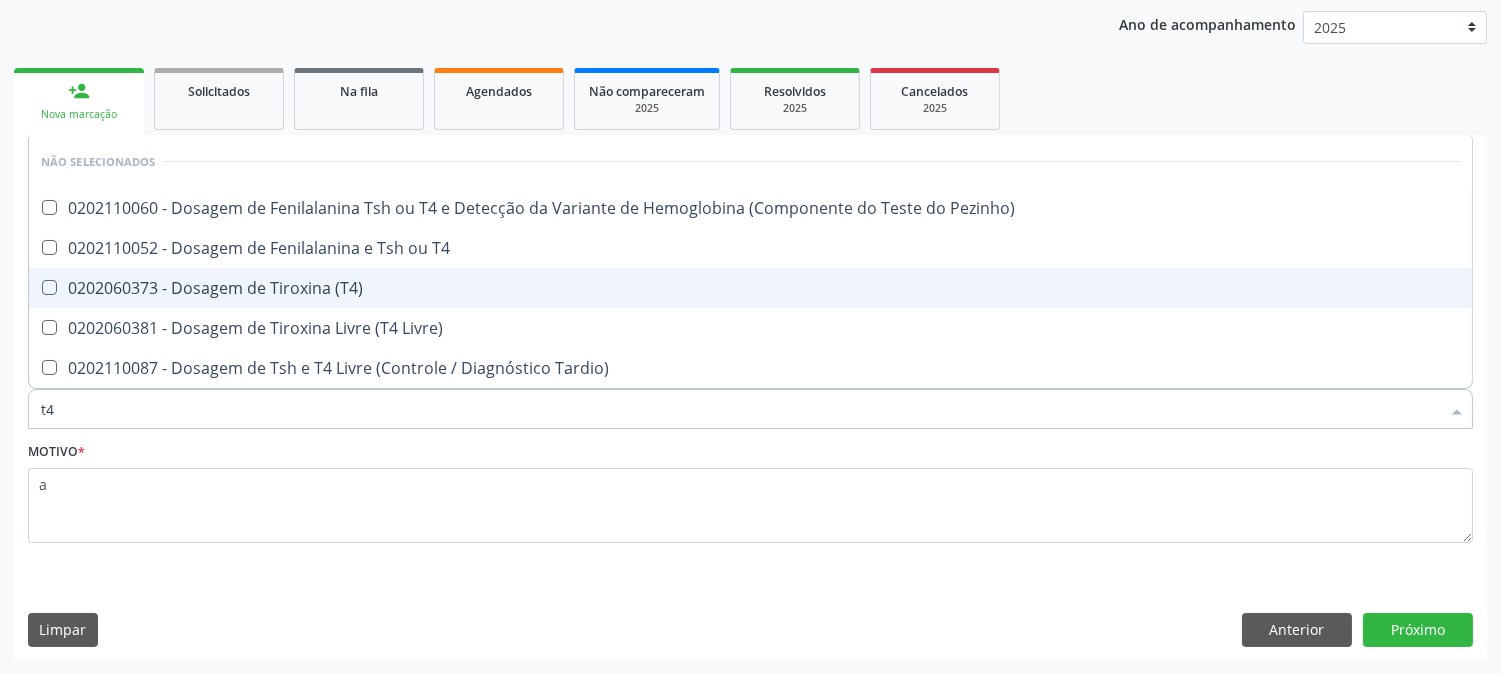 click on "0202060373 - Dosagem de Tiroxina (T4)" at bounding box center [750, 288] 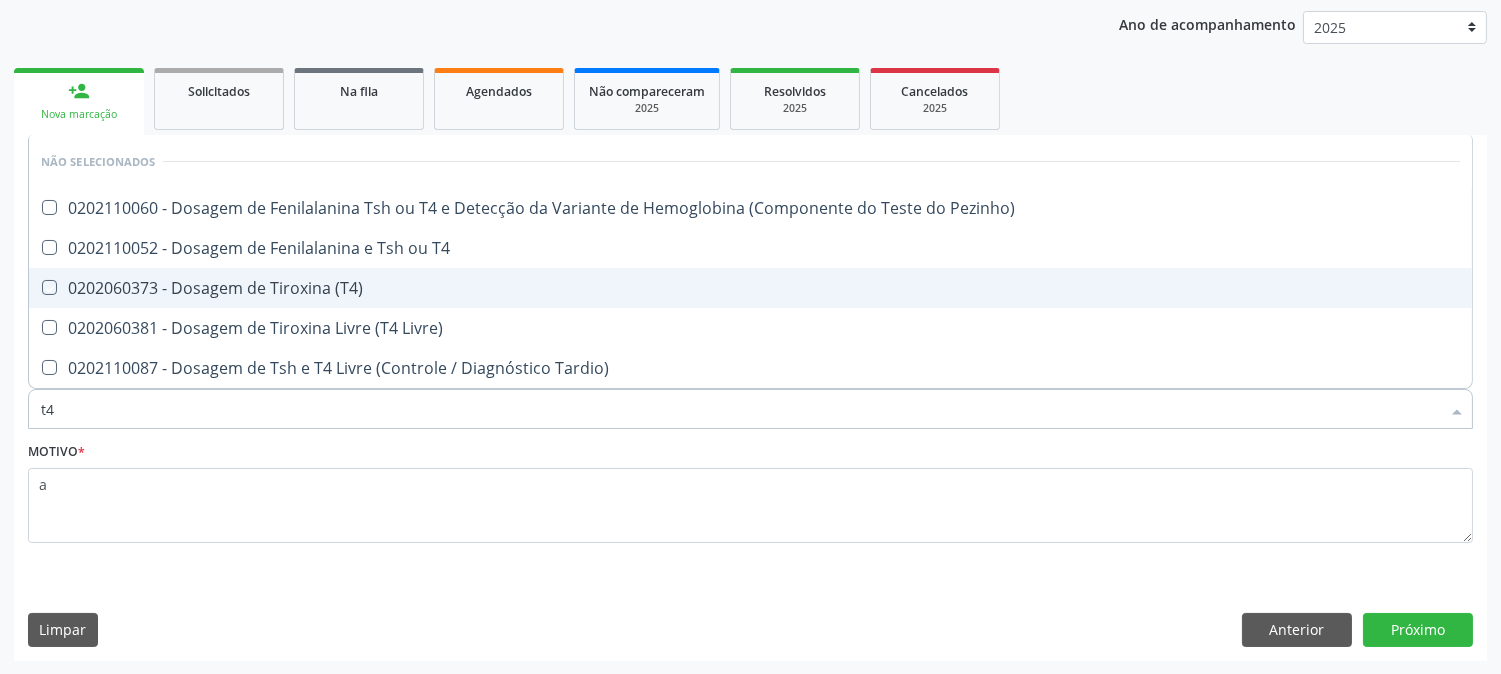 checkbox on "true" 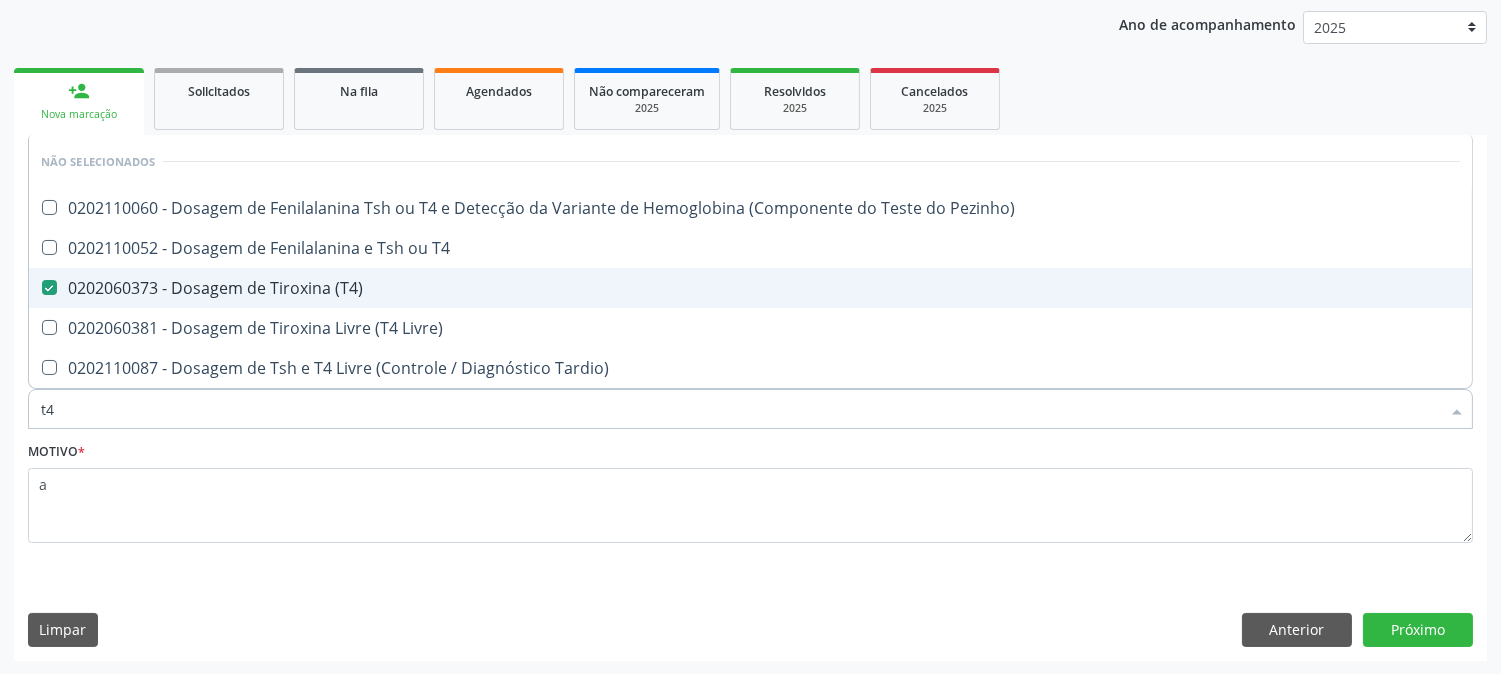 type on "t" 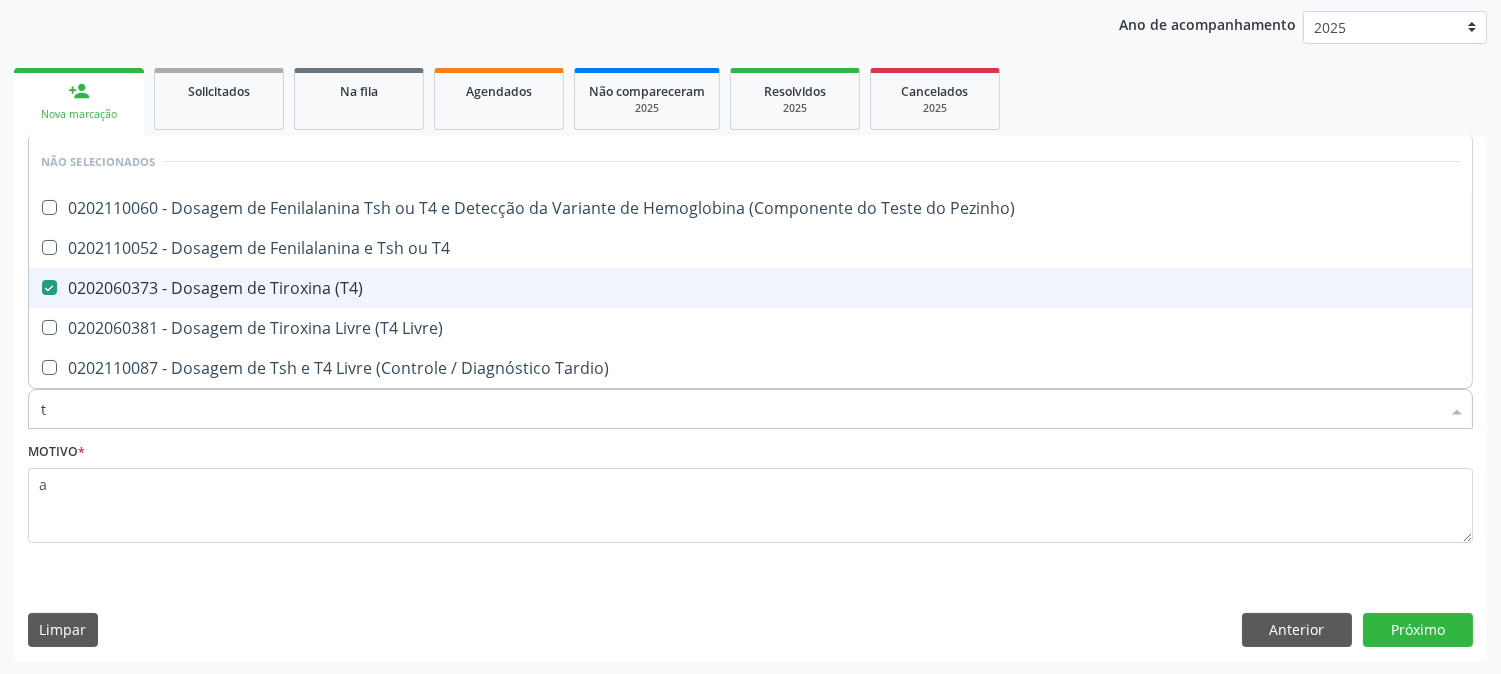 checkbox on "true" 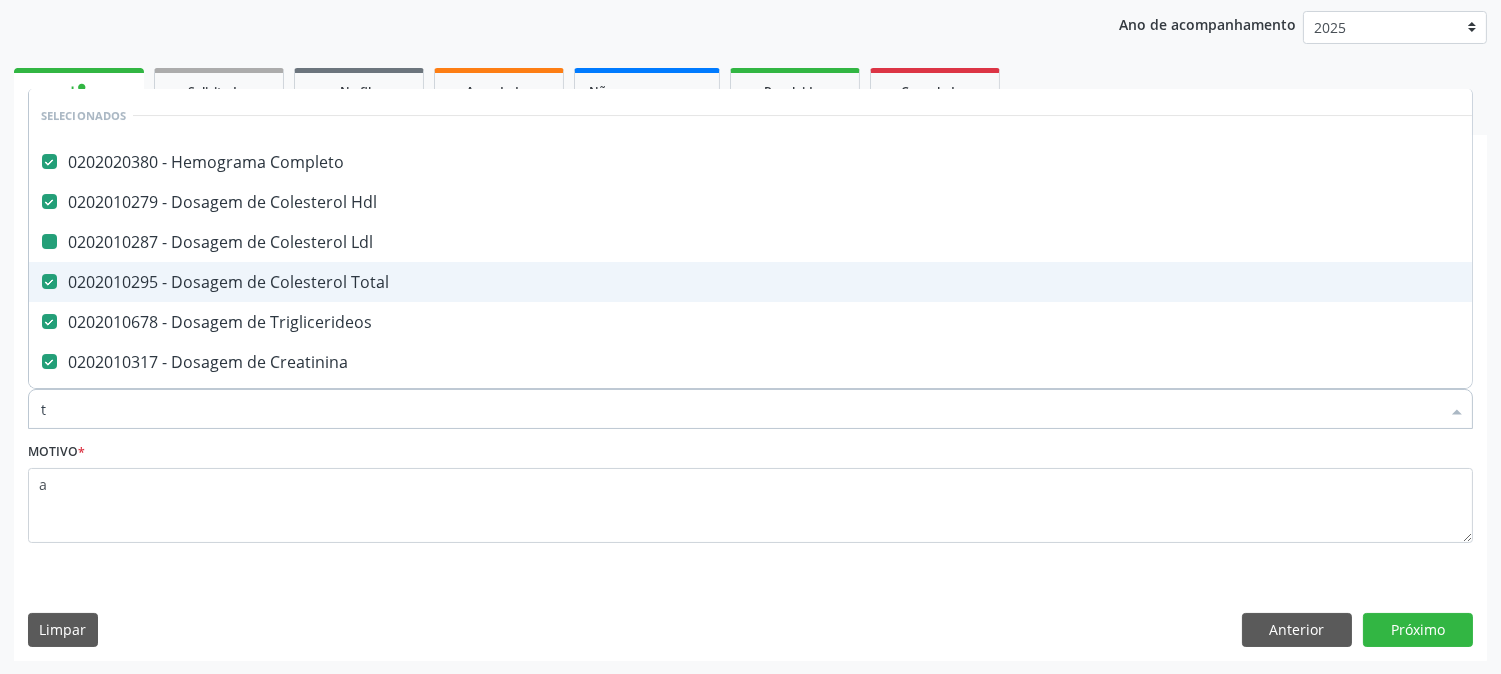 type on "ts" 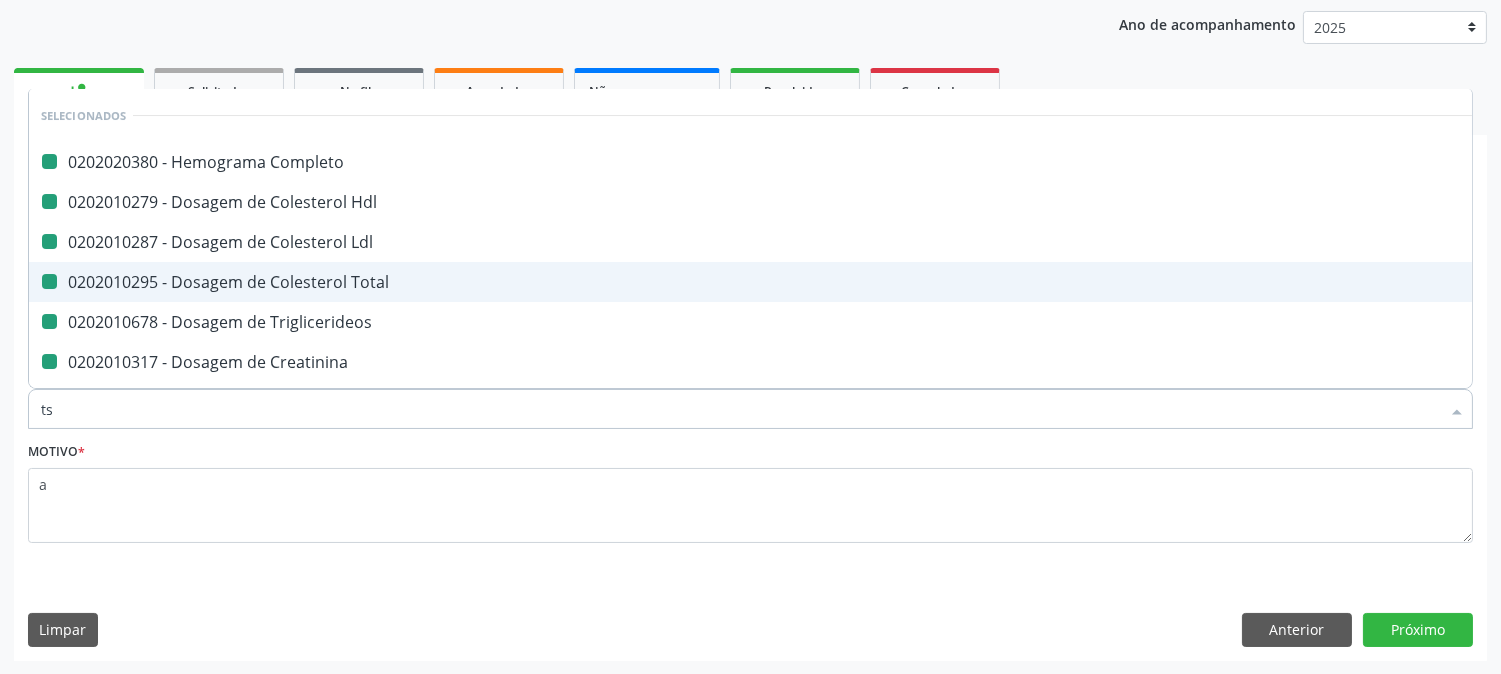 type on "tsh" 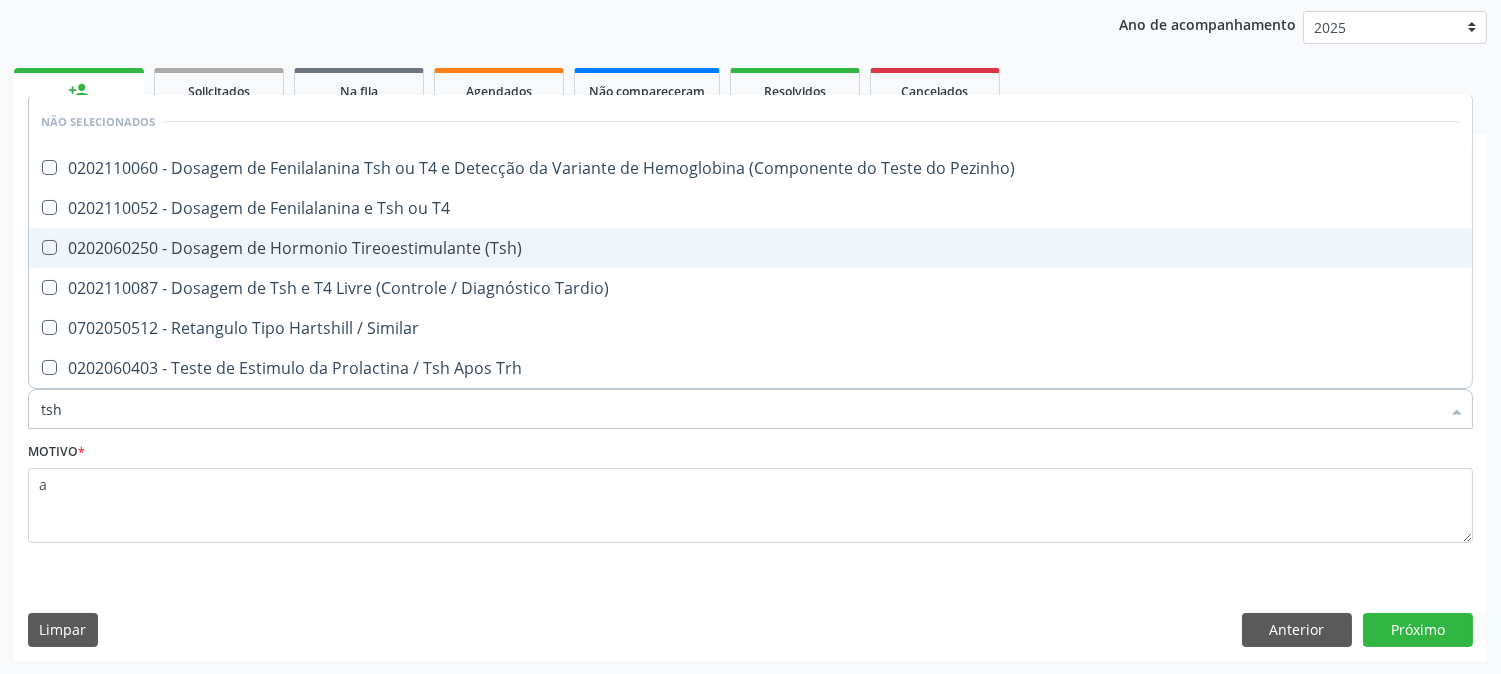 click on "0202060250 - Dosagem de Hormonio Tireoestimulante (Tsh)" at bounding box center [750, 248] 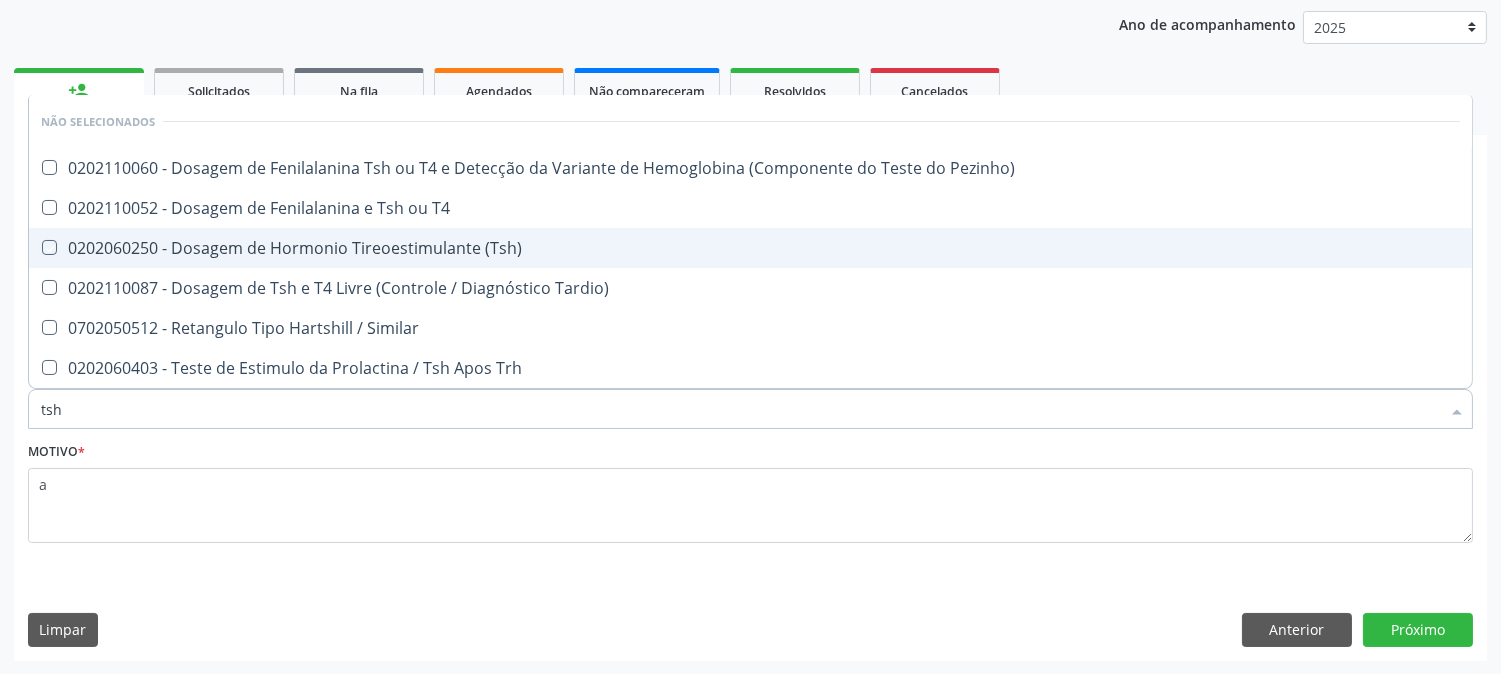 checkbox on "true" 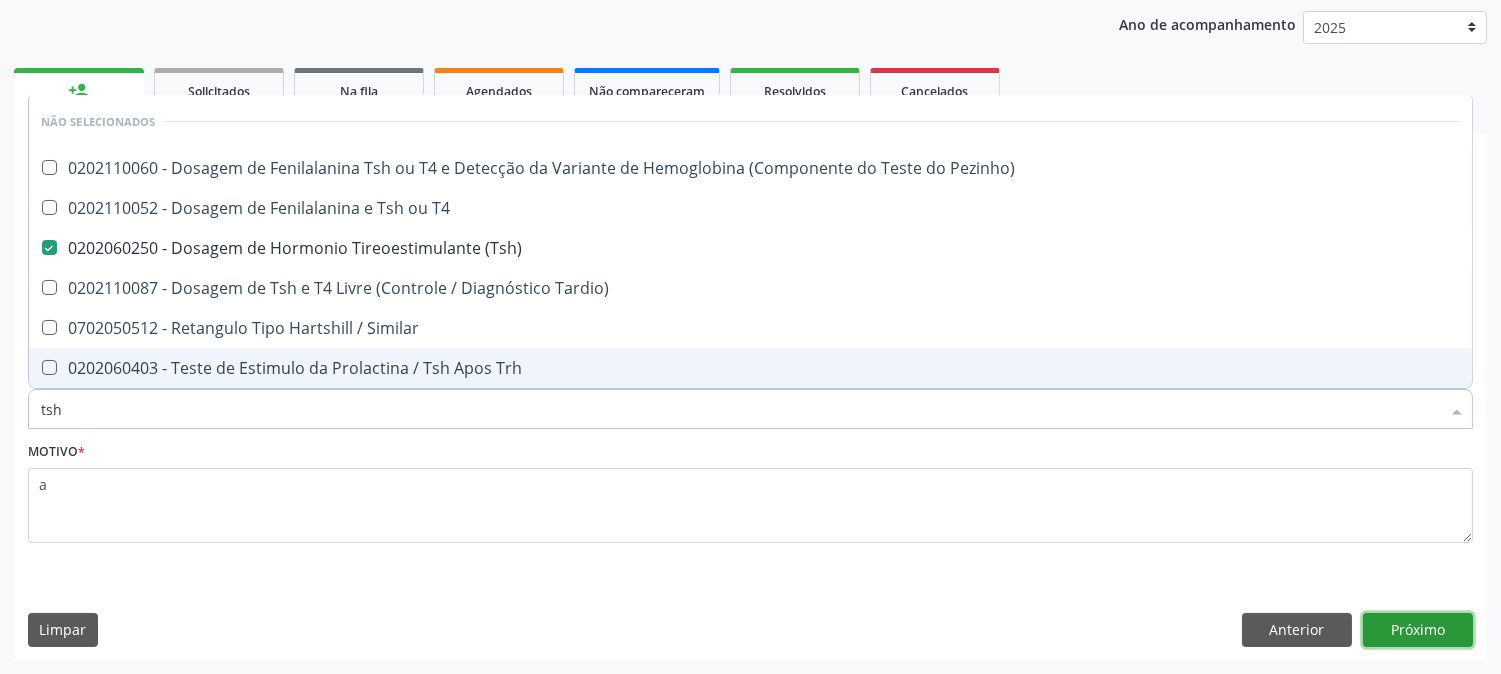 click on "Próximo" at bounding box center (1418, 630) 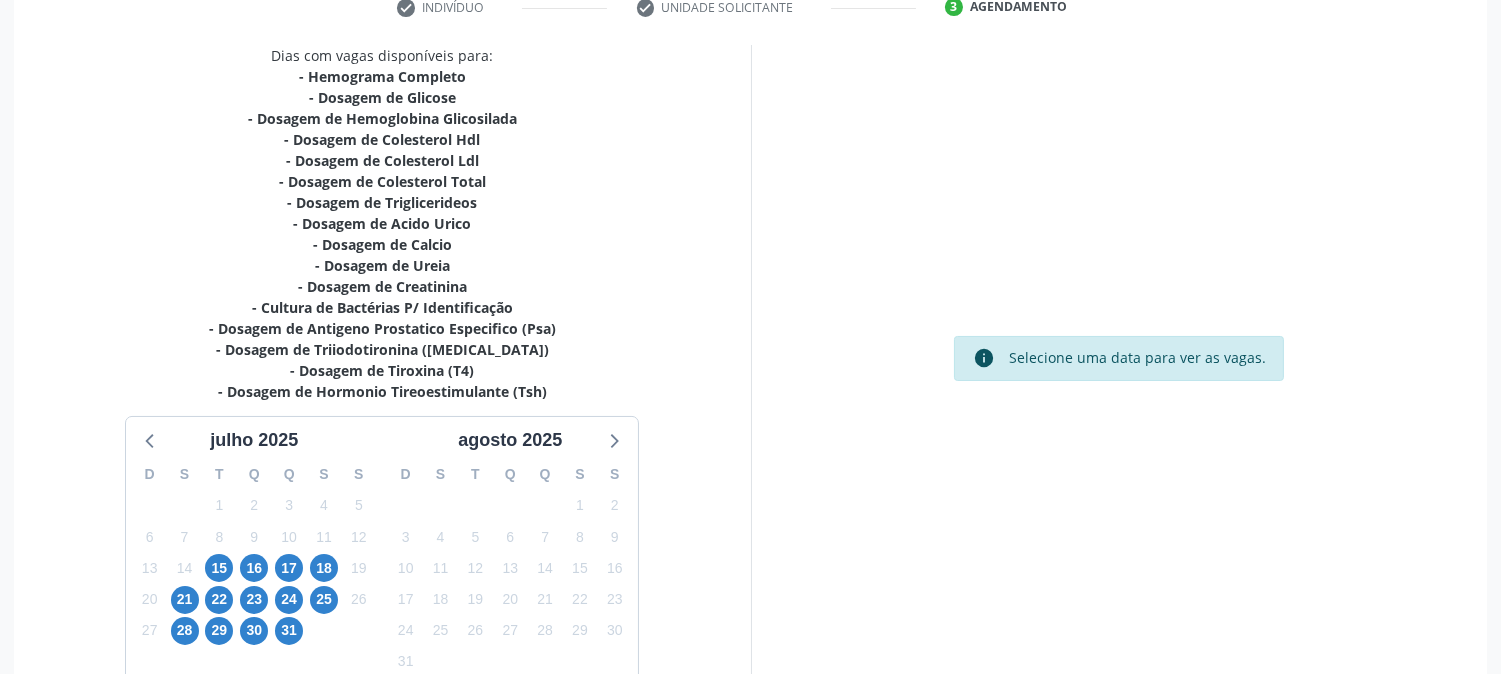 scroll, scrollTop: 453, scrollLeft: 0, axis: vertical 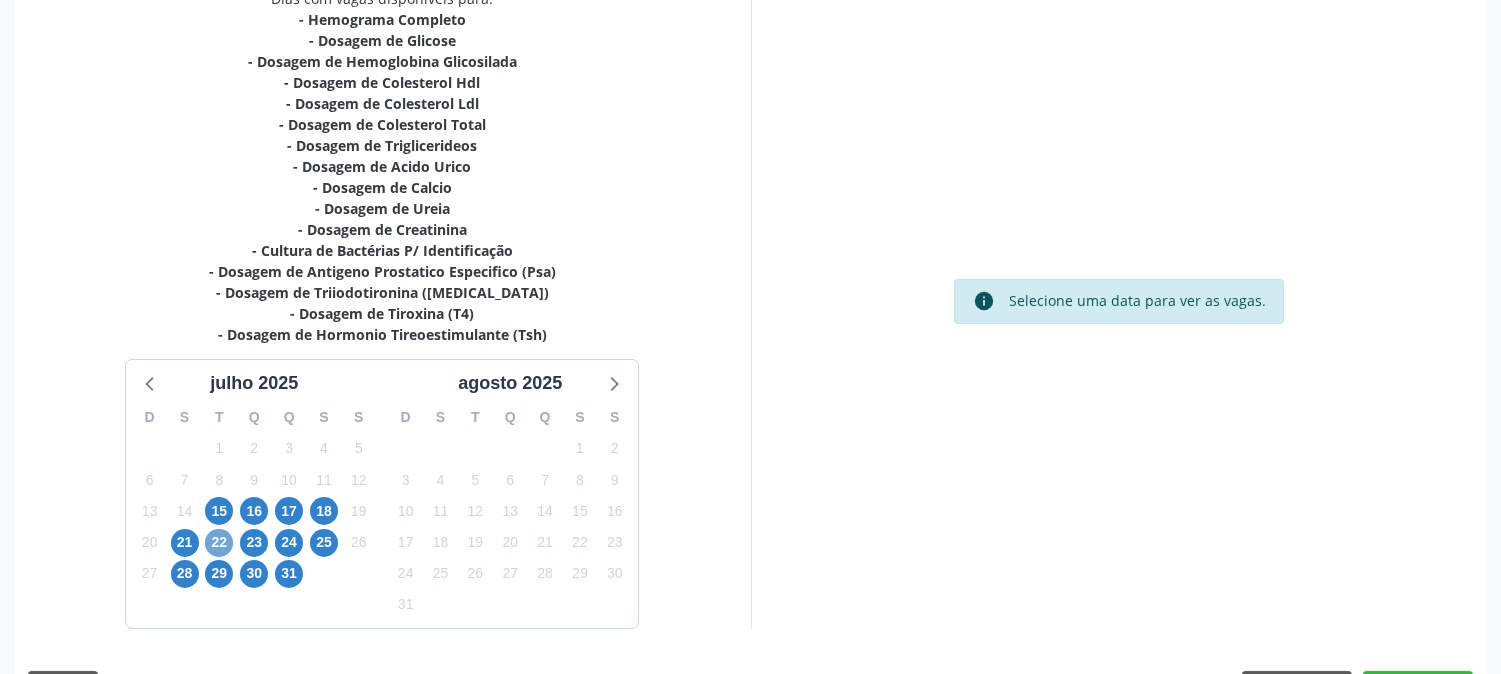 click on "22" at bounding box center [219, 543] 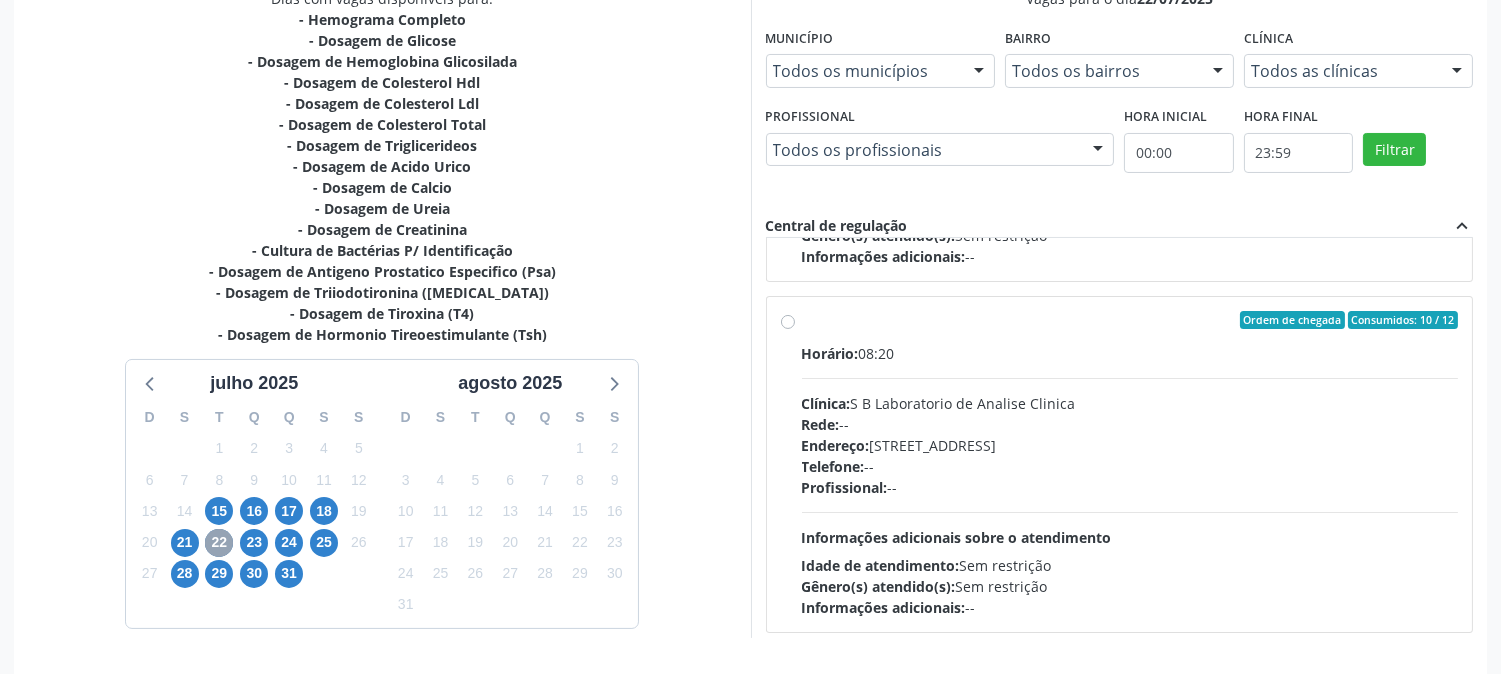 scroll, scrollTop: 665, scrollLeft: 0, axis: vertical 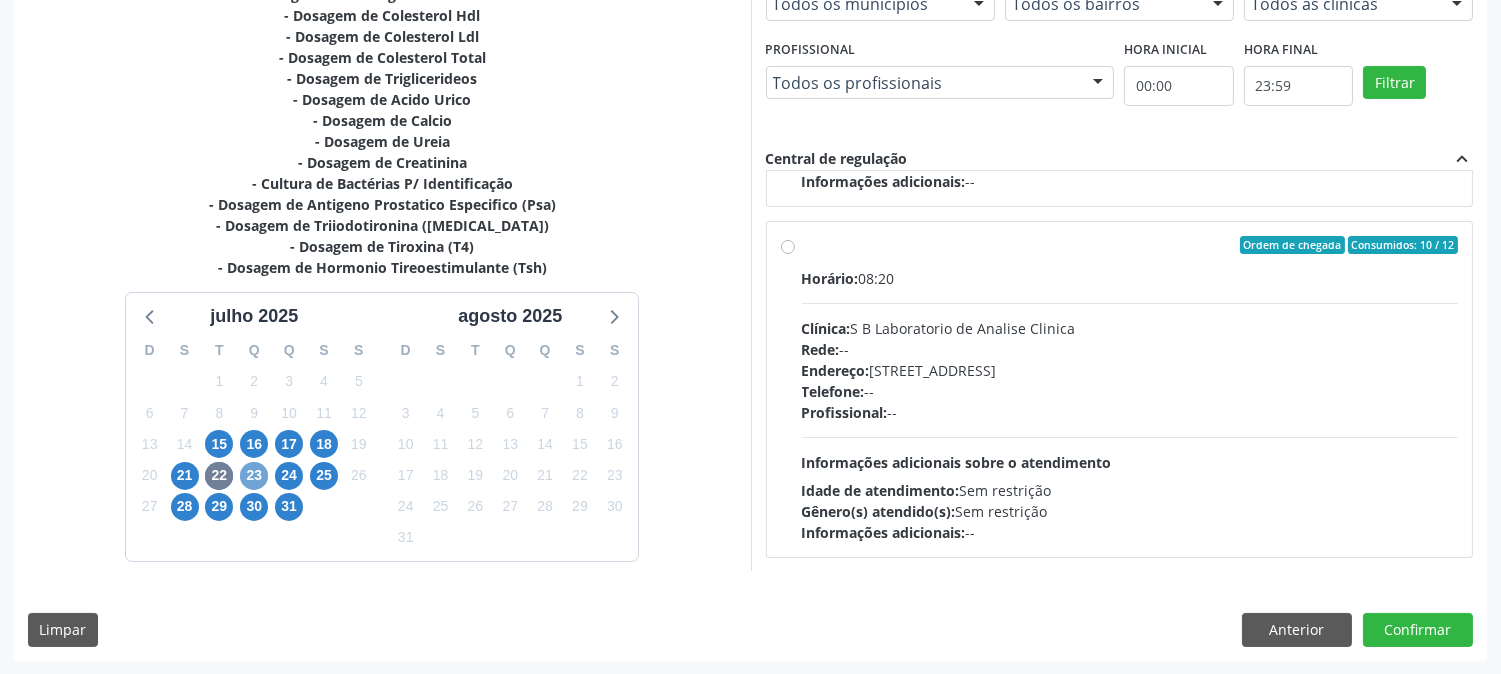 click on "23" at bounding box center [254, 476] 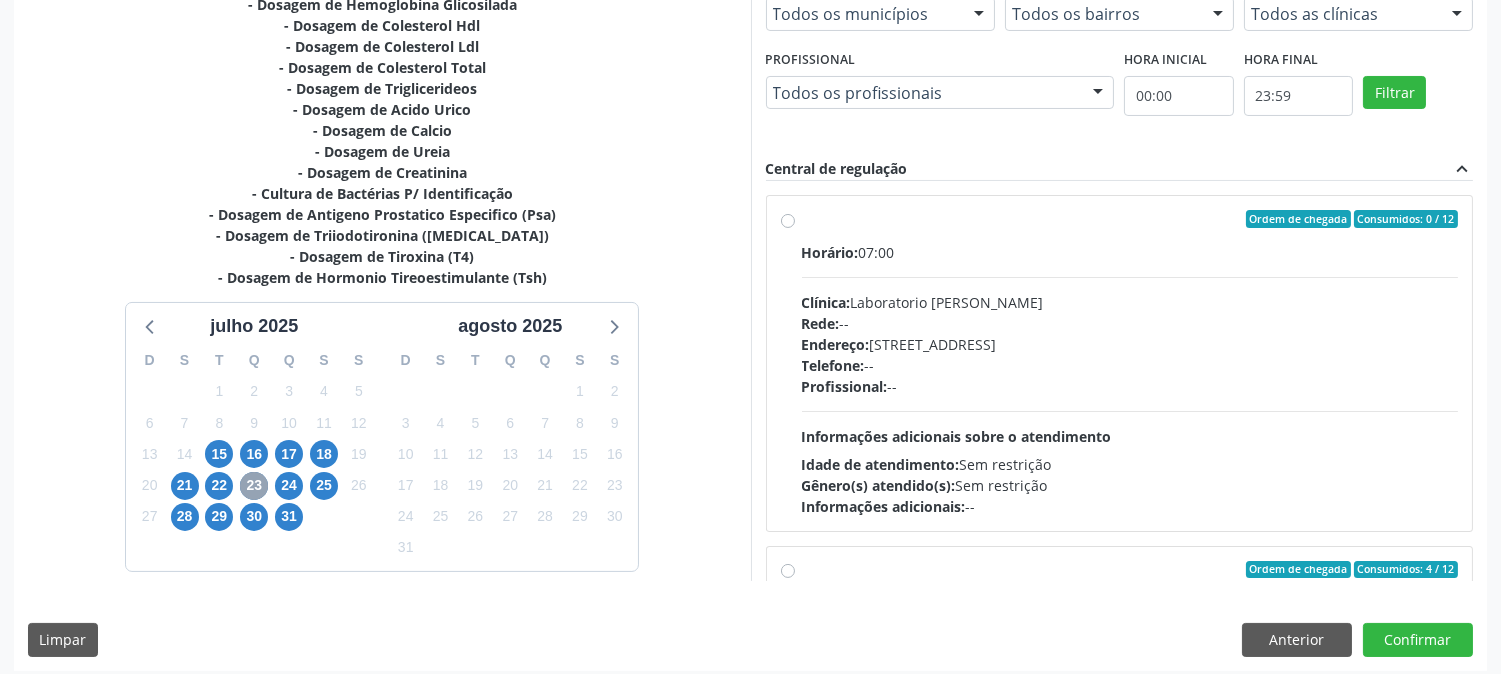 scroll, scrollTop: 520, scrollLeft: 0, axis: vertical 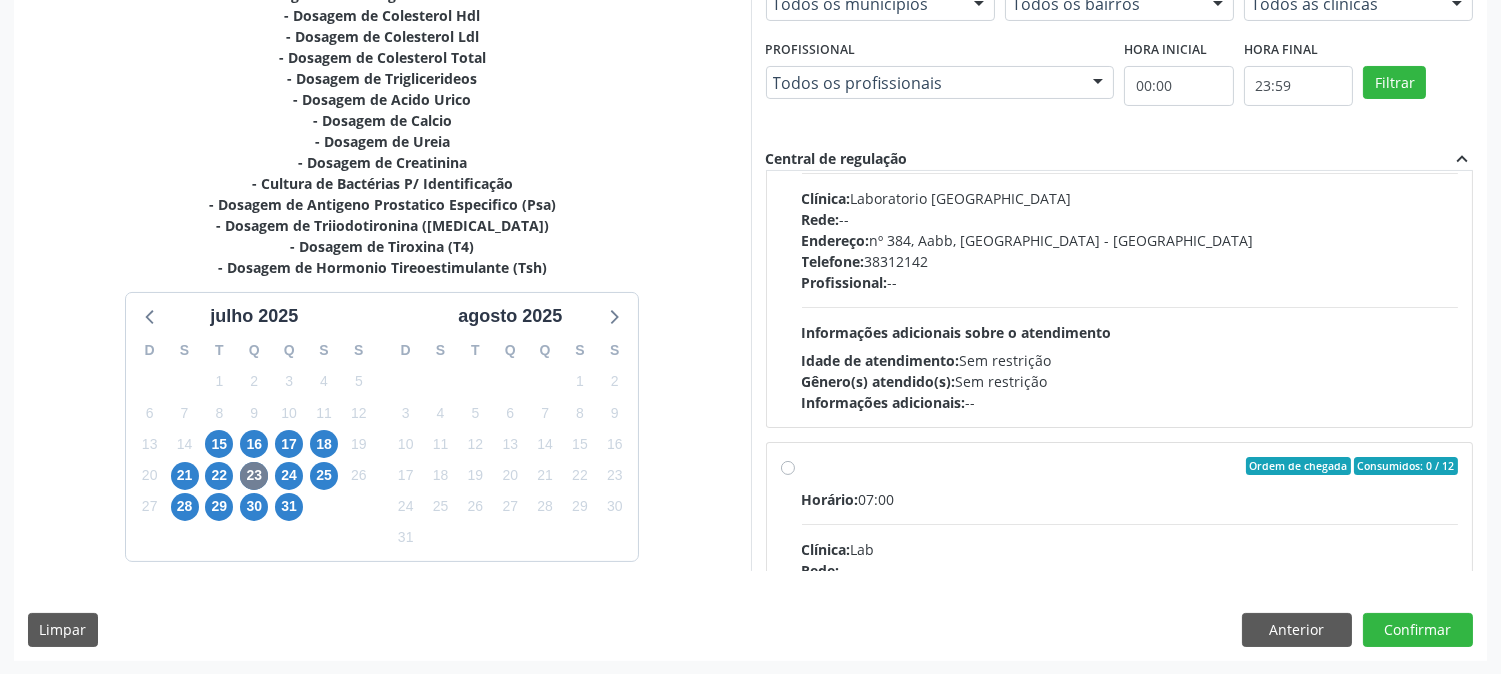 click on "Gênero(s) atendido(s):
Sem restrição" at bounding box center [1130, 381] 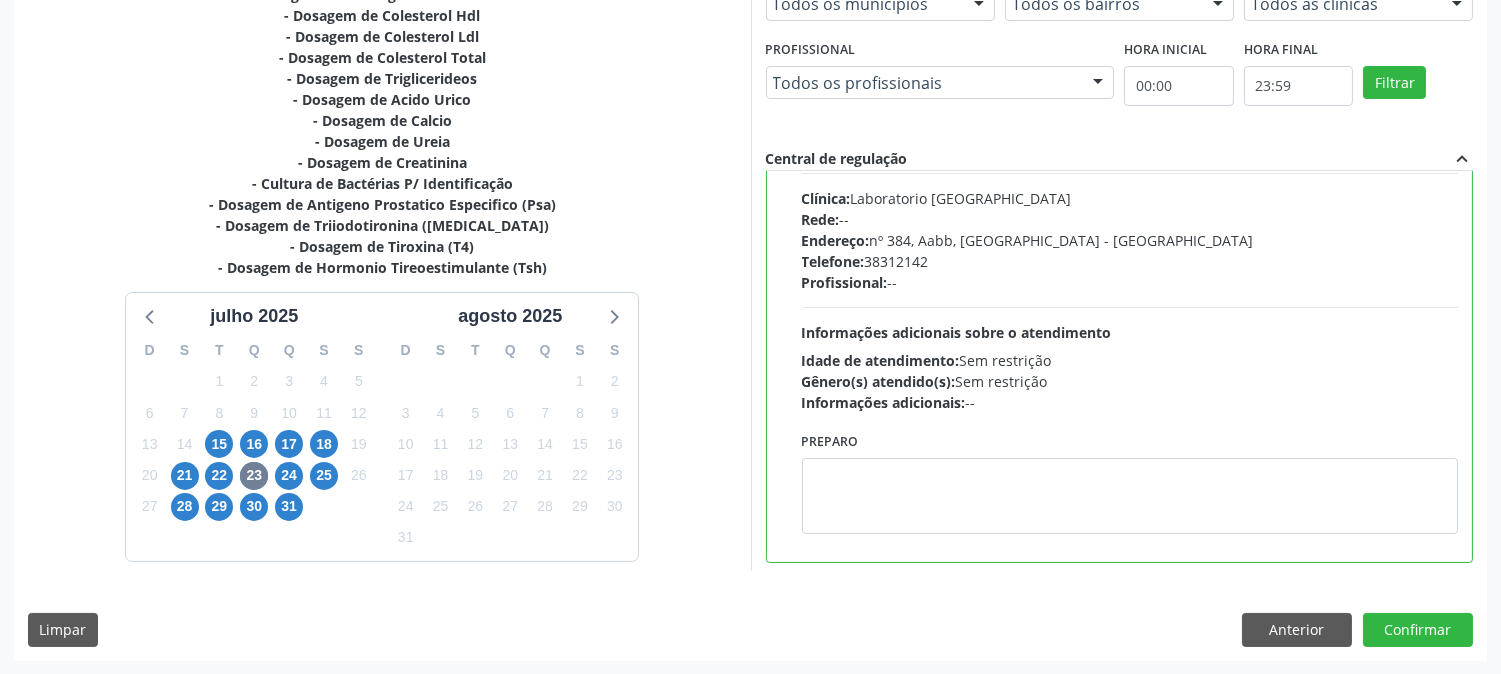 scroll, scrollTop: 188, scrollLeft: 0, axis: vertical 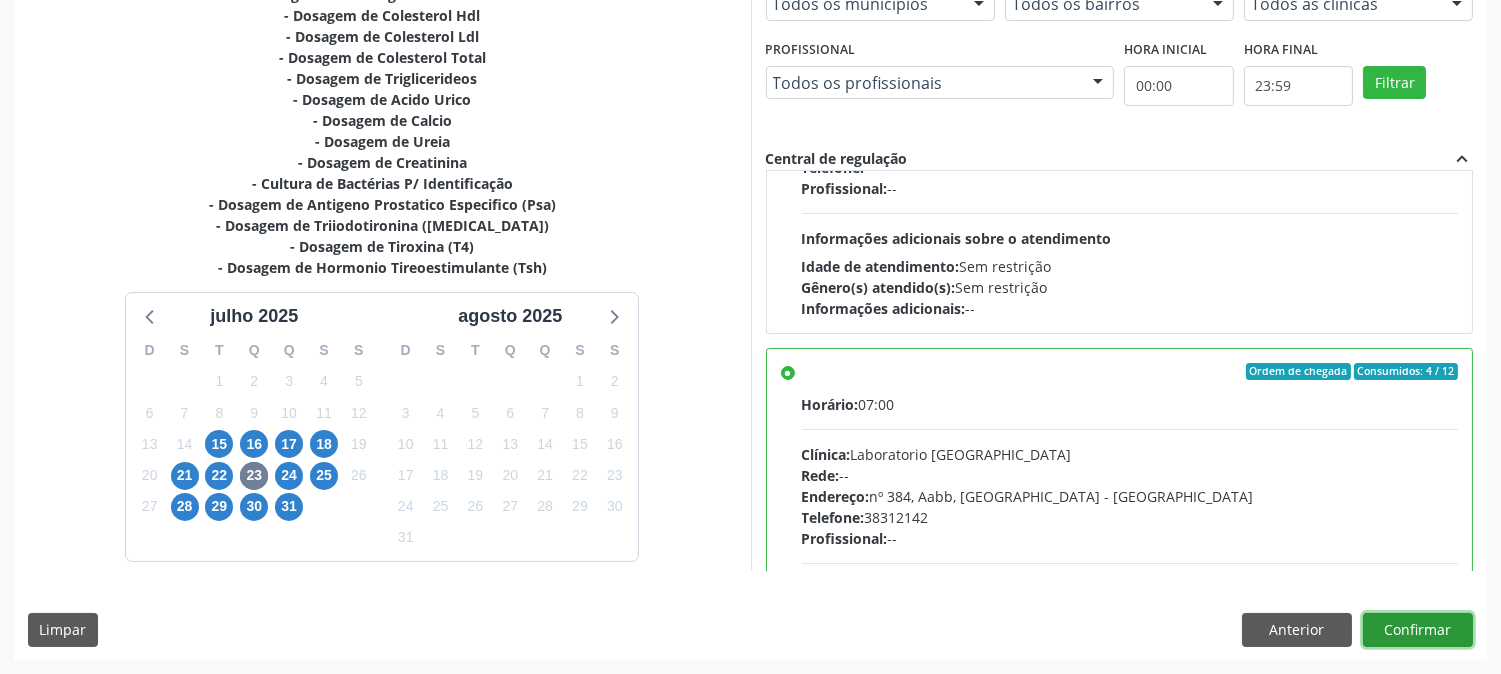 click on "Confirmar" at bounding box center [1418, 630] 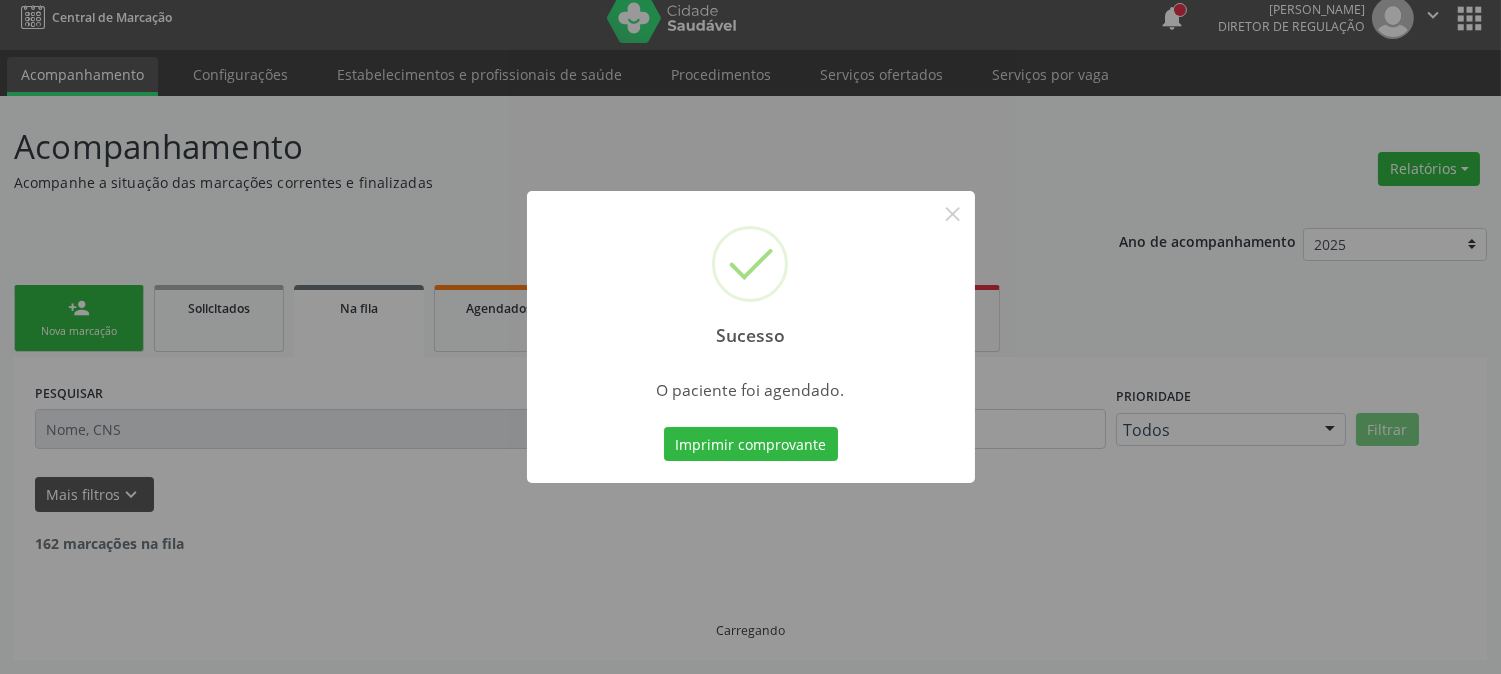 scroll, scrollTop: 0, scrollLeft: 0, axis: both 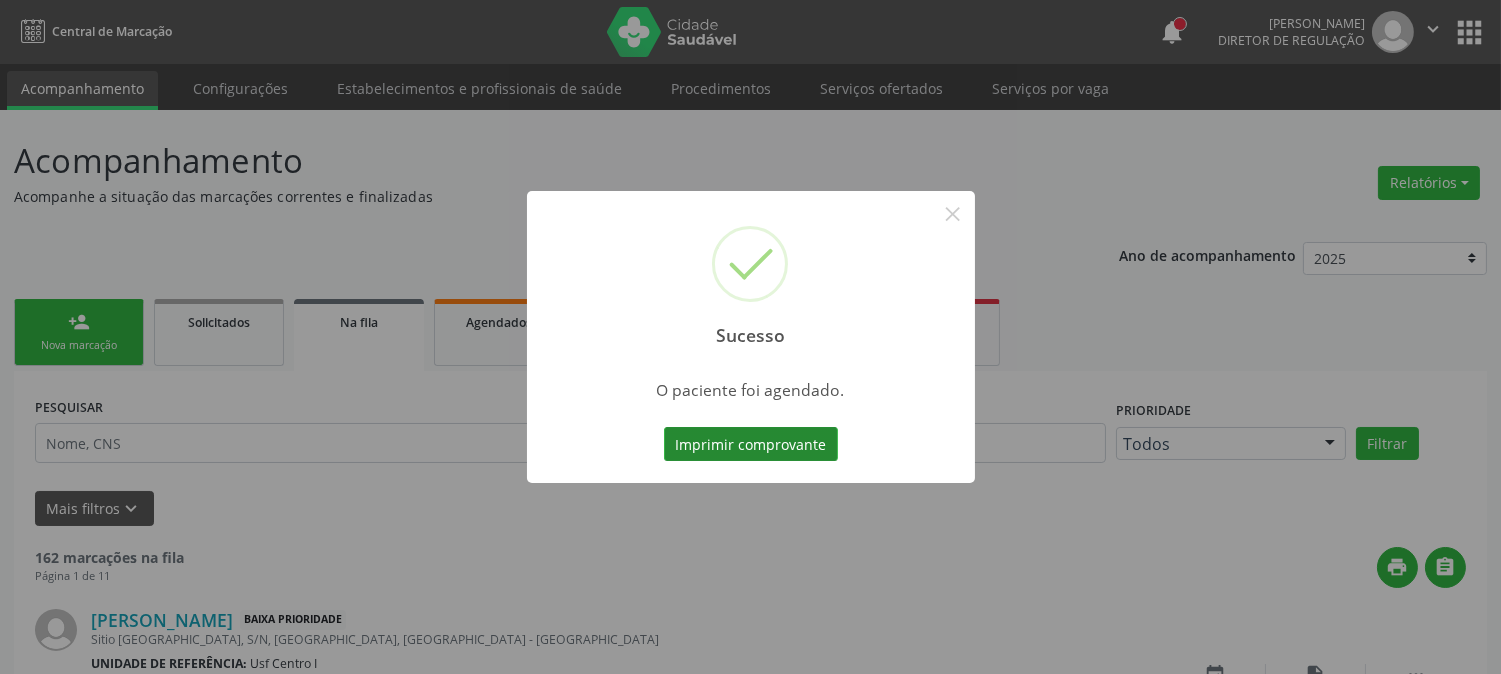 click on "Imprimir comprovante" at bounding box center [751, 444] 